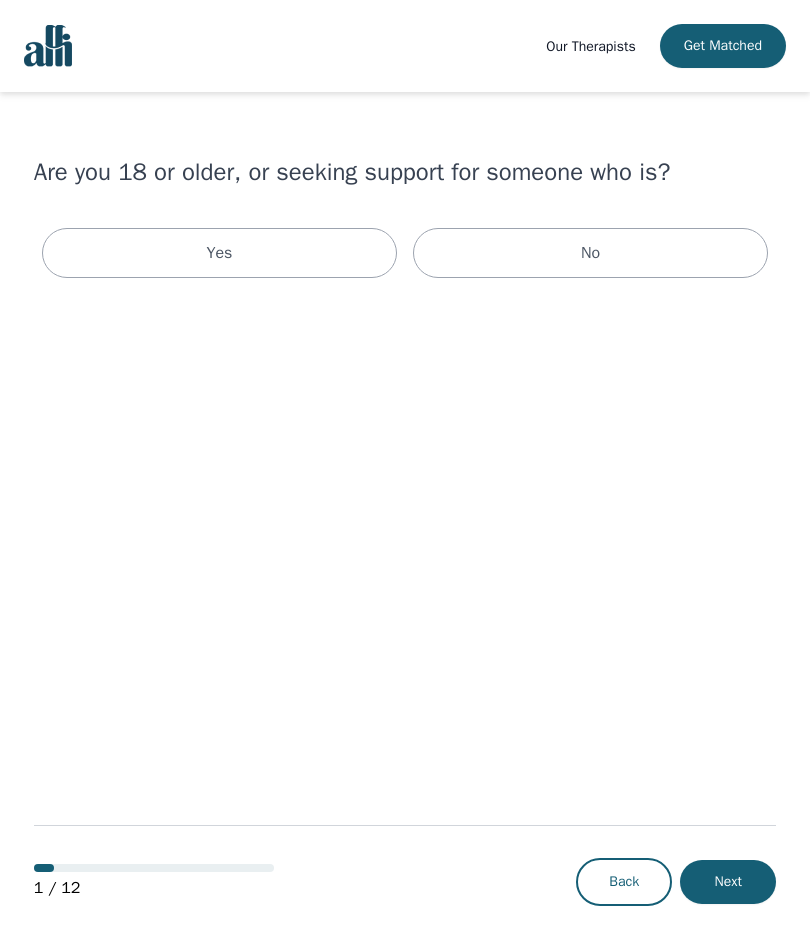 scroll, scrollTop: 0, scrollLeft: 0, axis: both 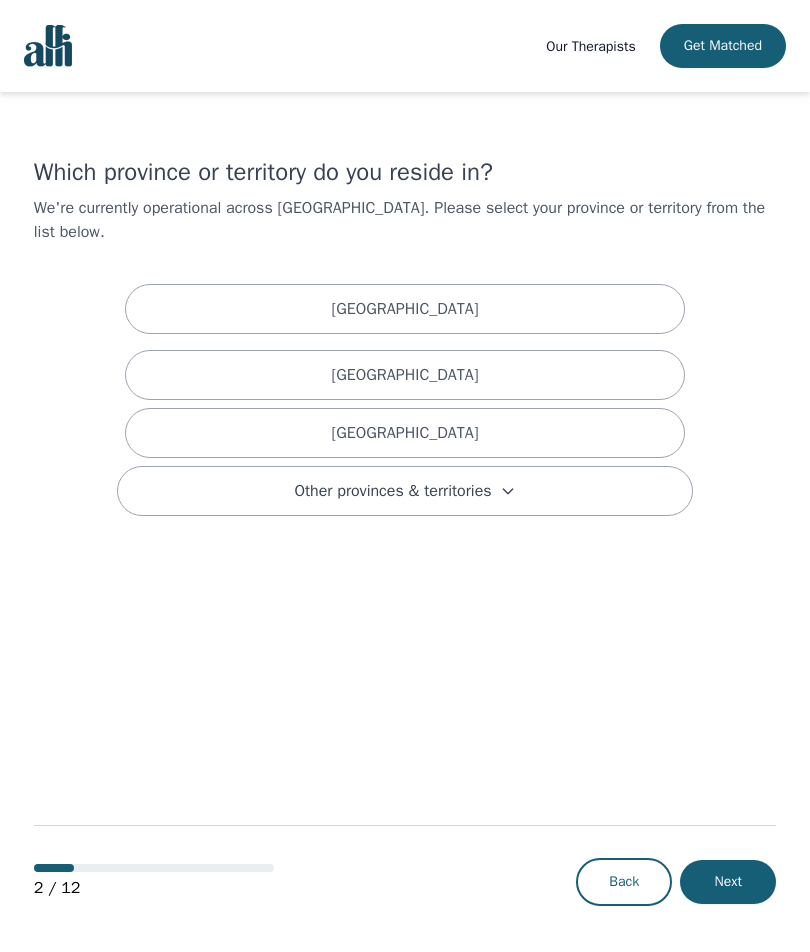click on "[GEOGRAPHIC_DATA]" at bounding box center (404, 375) 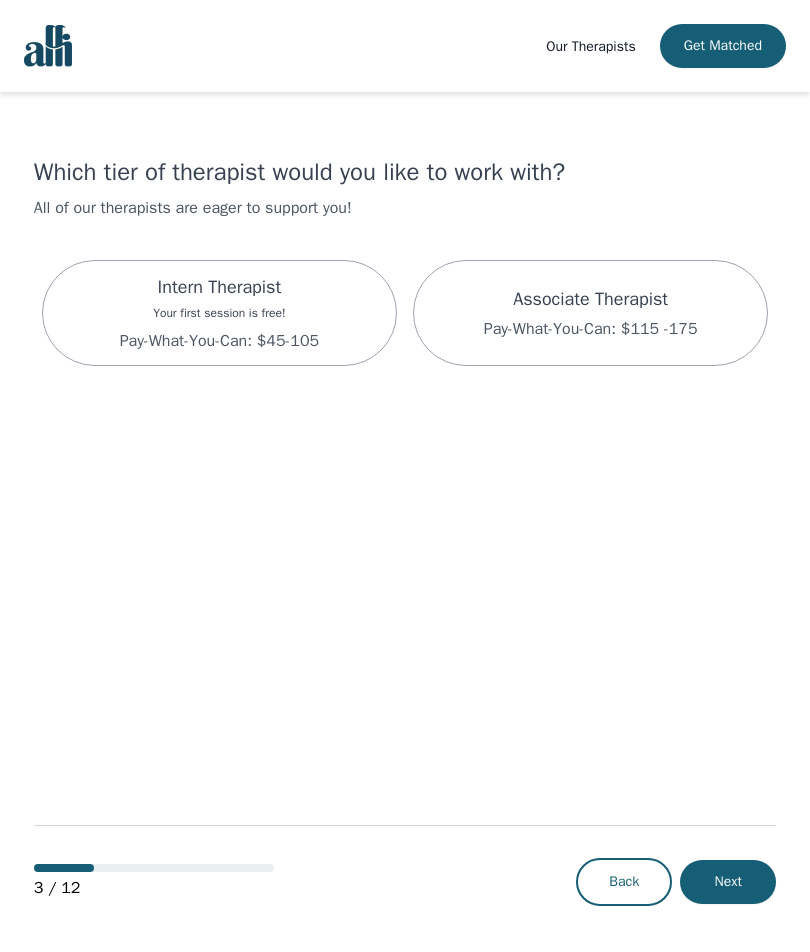 click on "Your first session is free!" at bounding box center (219, 313) 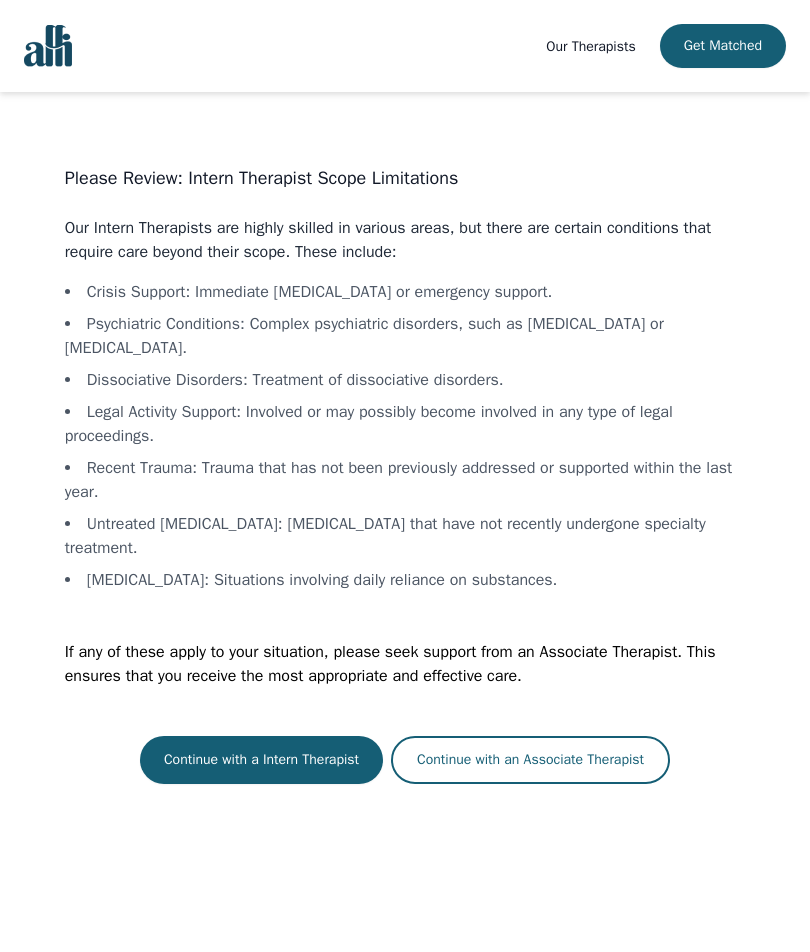 click on "Continue with a Intern Therapist" at bounding box center [261, 760] 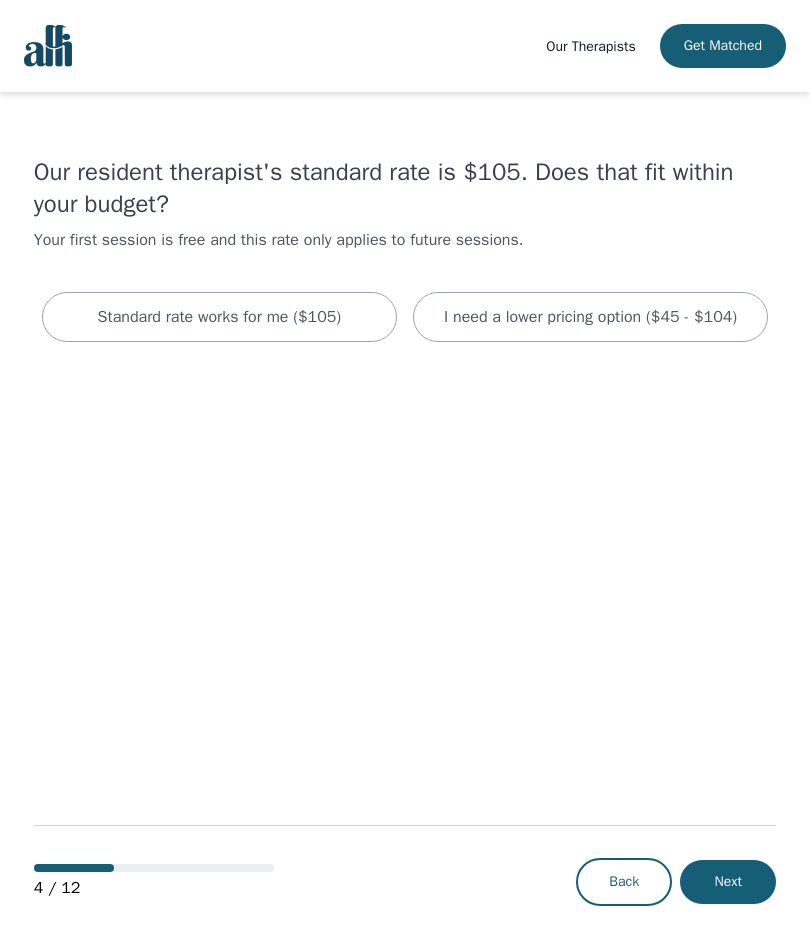 click on "I need a lower pricing option ($45 - $104)" at bounding box center (590, 317) 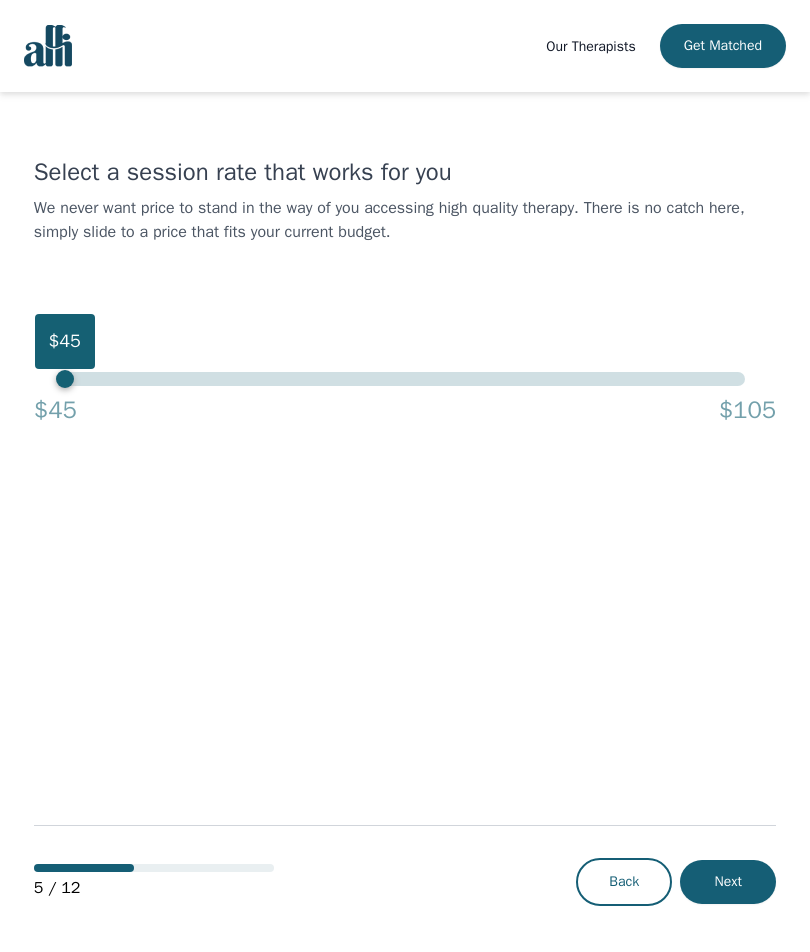 click on "5 / 12 Back Next" at bounding box center [405, 849] 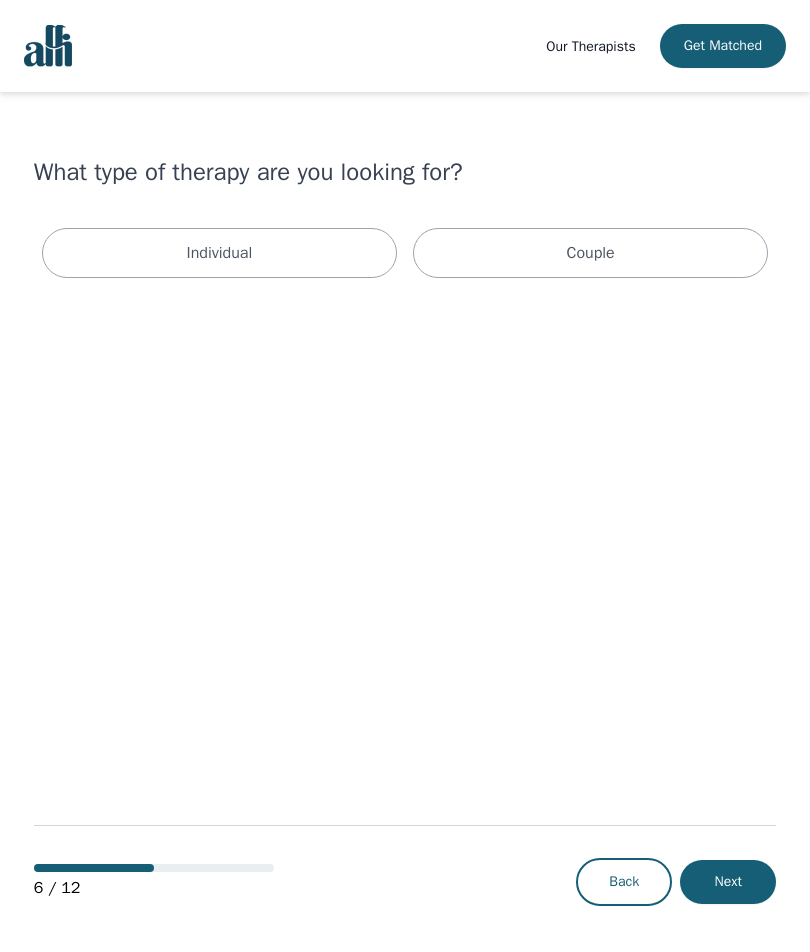 click on "Individual" at bounding box center (219, 253) 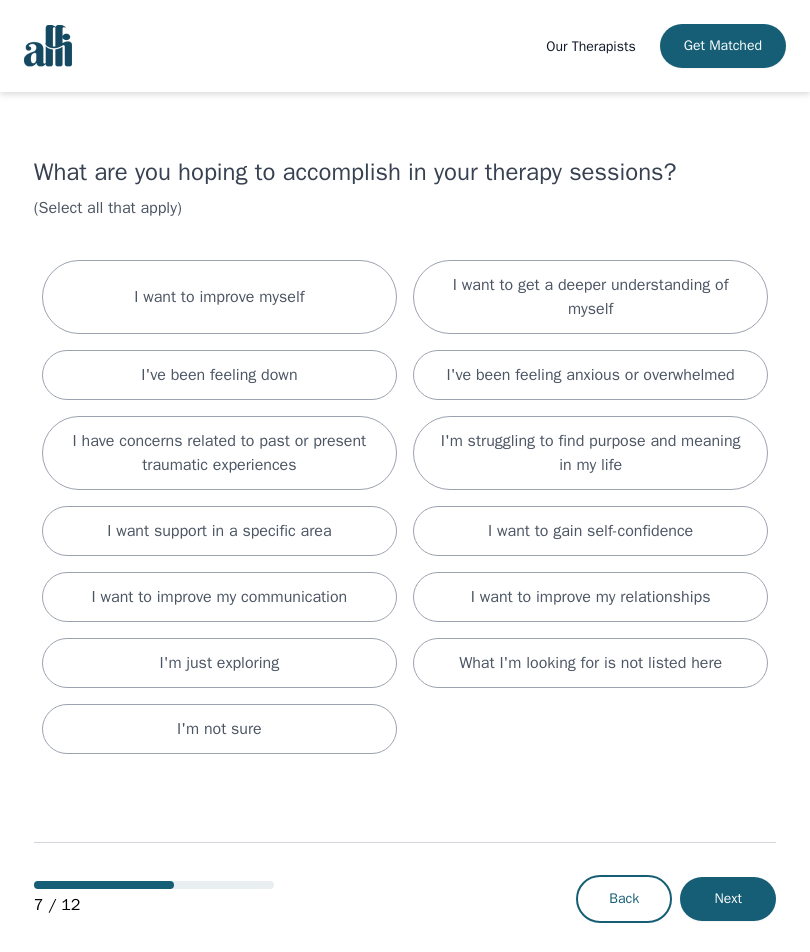 click on "What I'm looking for is not listed here" at bounding box center [590, 663] 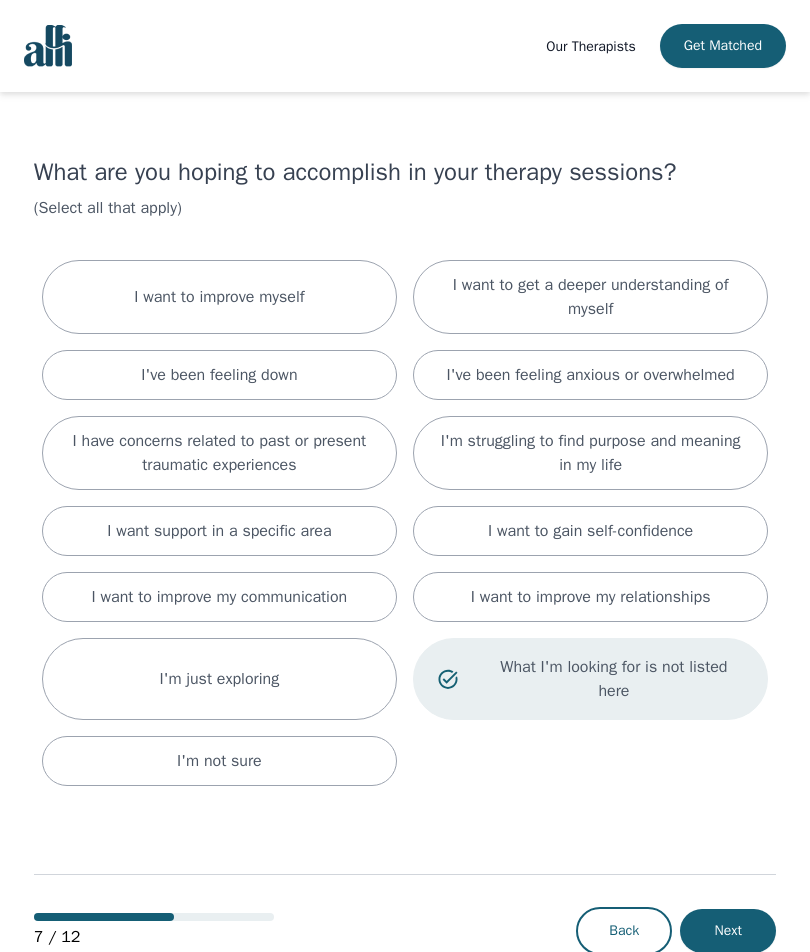 click on "Next" at bounding box center (728, 931) 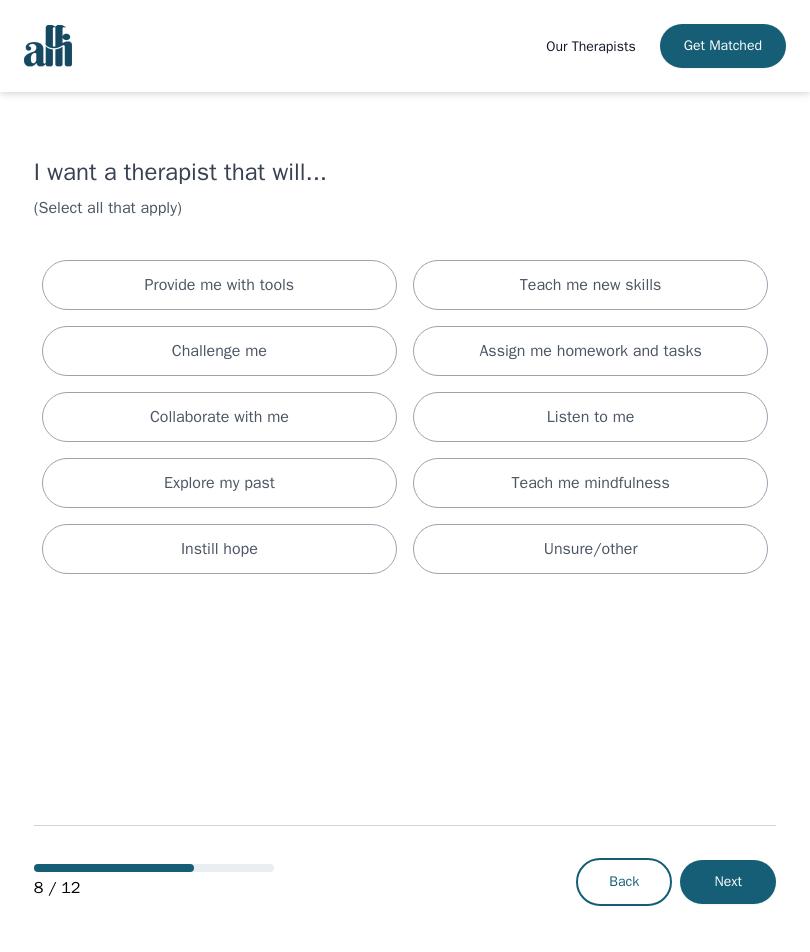 click on "Unsure/other" at bounding box center (591, 549) 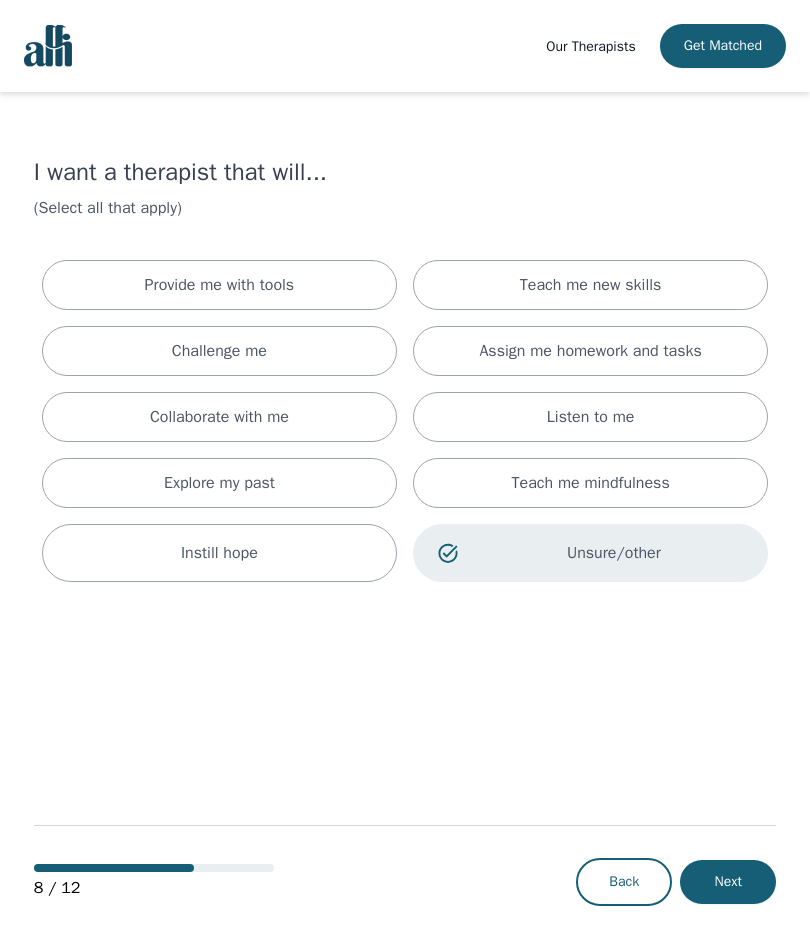 click on "Next" at bounding box center [728, 882] 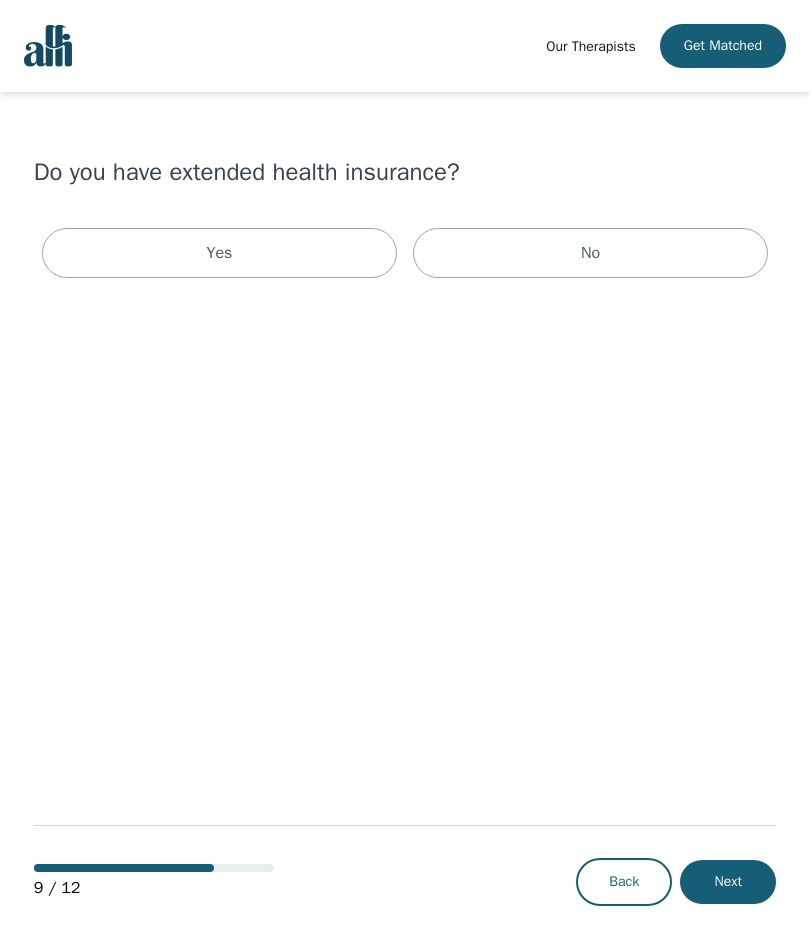 click on "No" at bounding box center [590, 253] 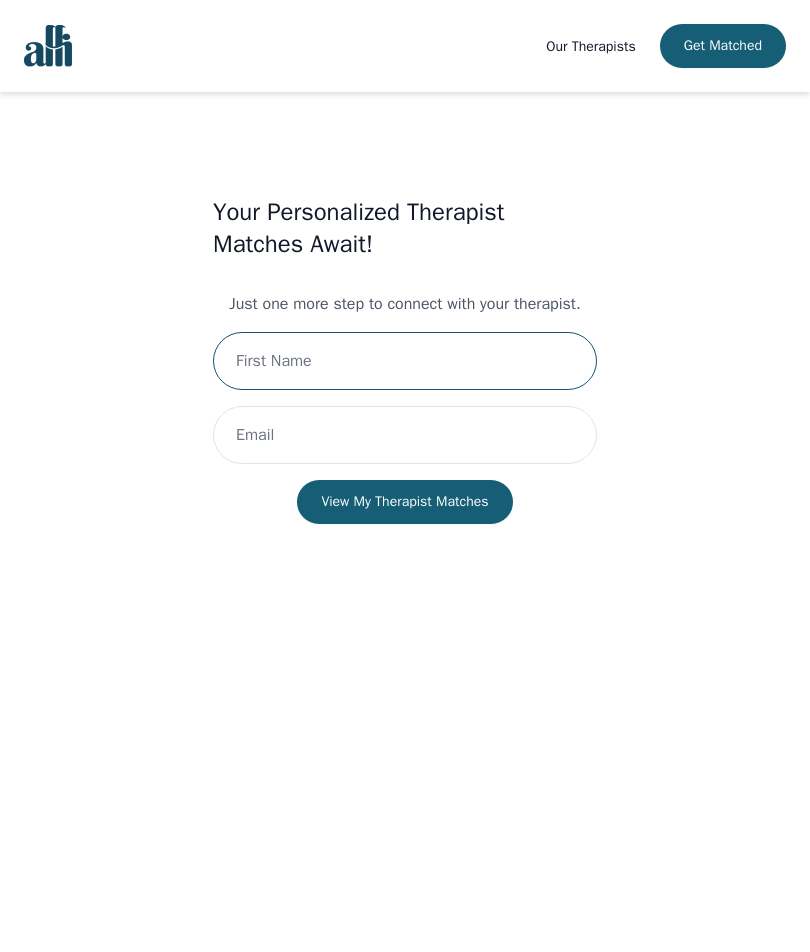 click at bounding box center (405, 361) 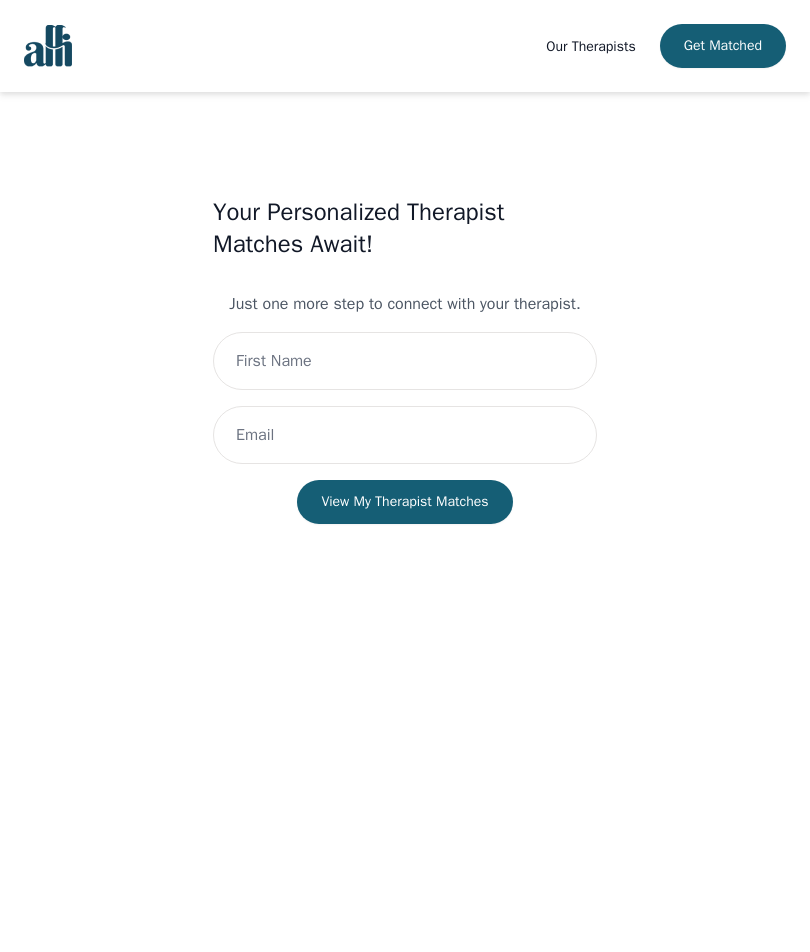 type on "[PERSON_NAME]" 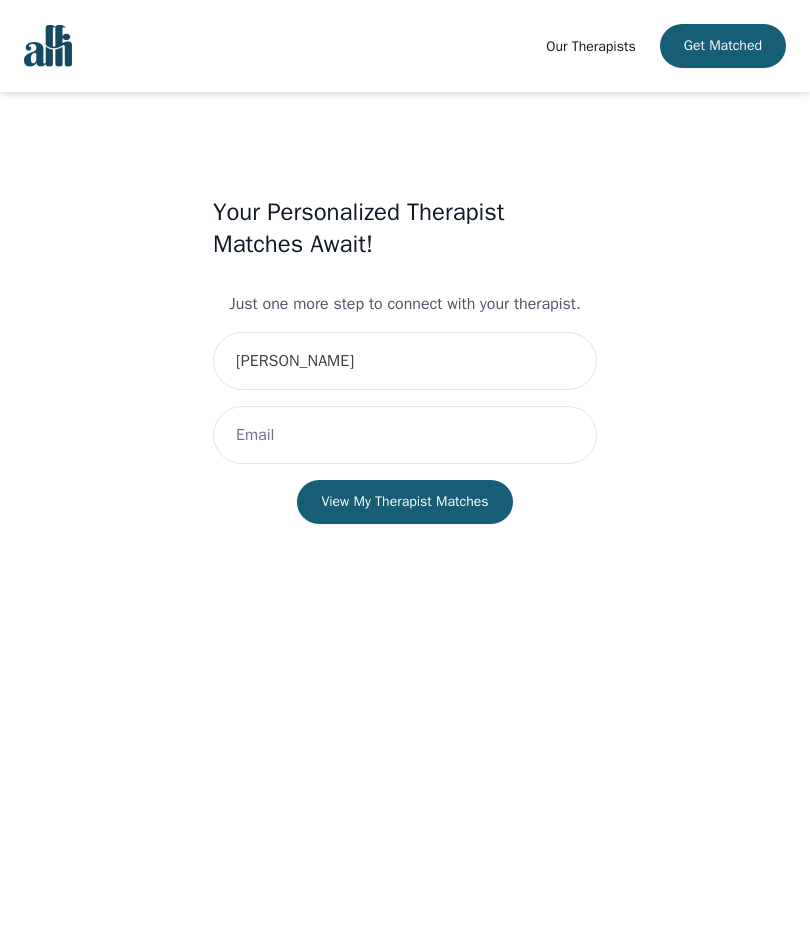 type on "[EMAIL_ADDRESS][DOMAIN_NAME]" 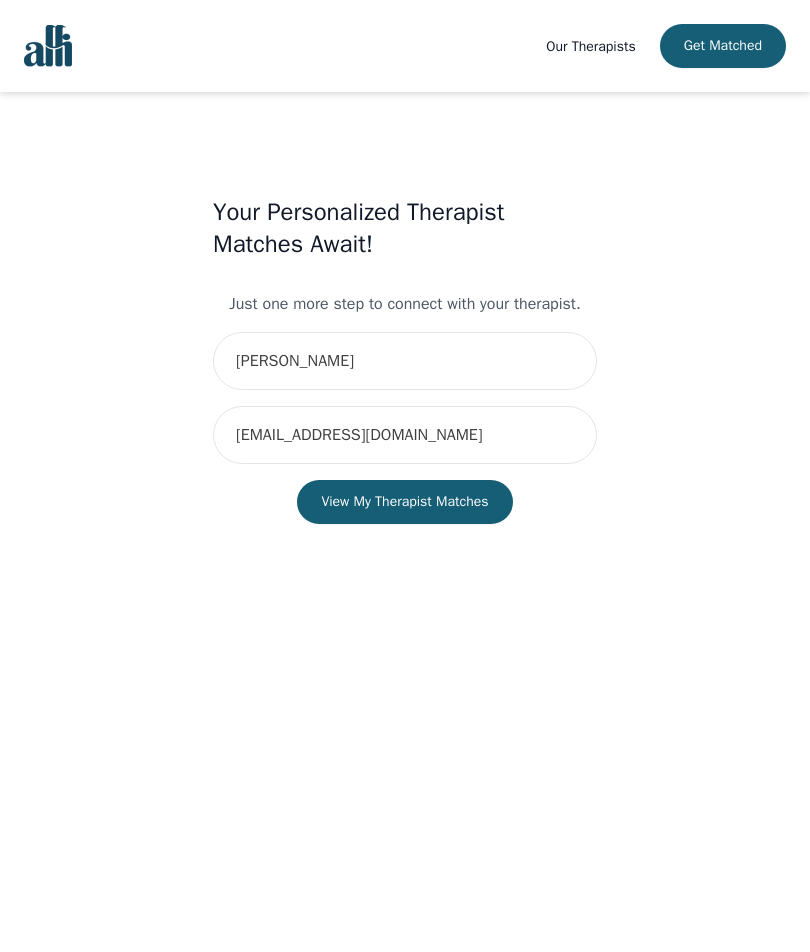 click on "View My Therapist Matches" at bounding box center [404, 502] 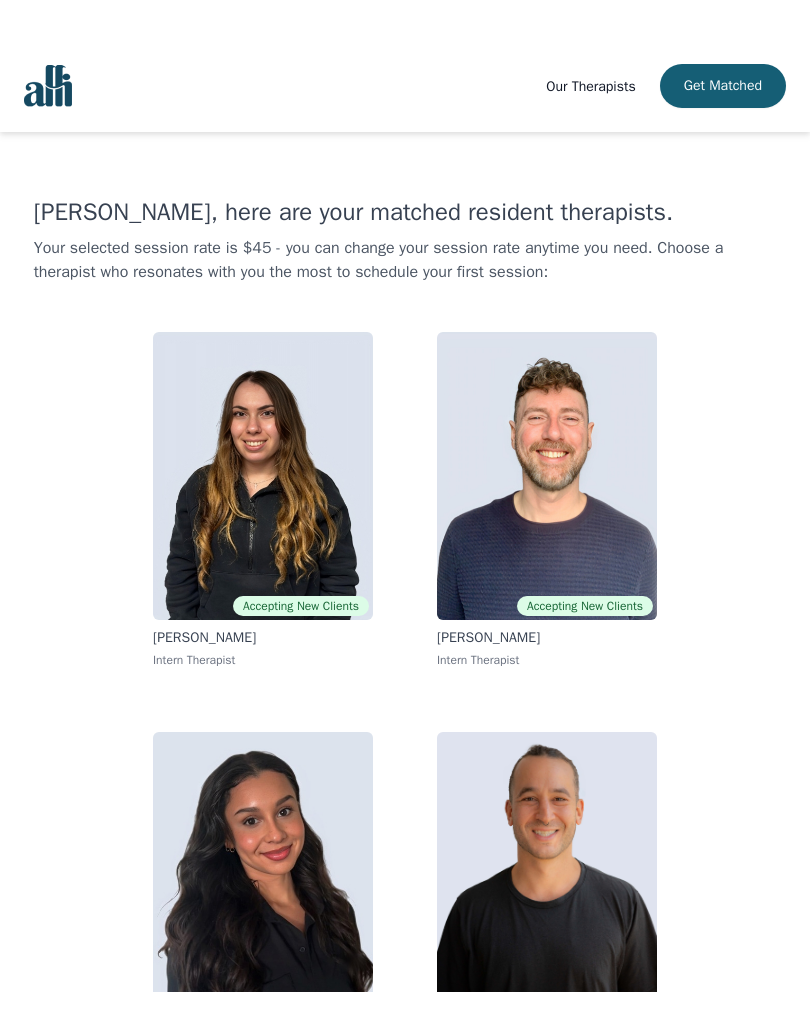 scroll, scrollTop: 12, scrollLeft: 0, axis: vertical 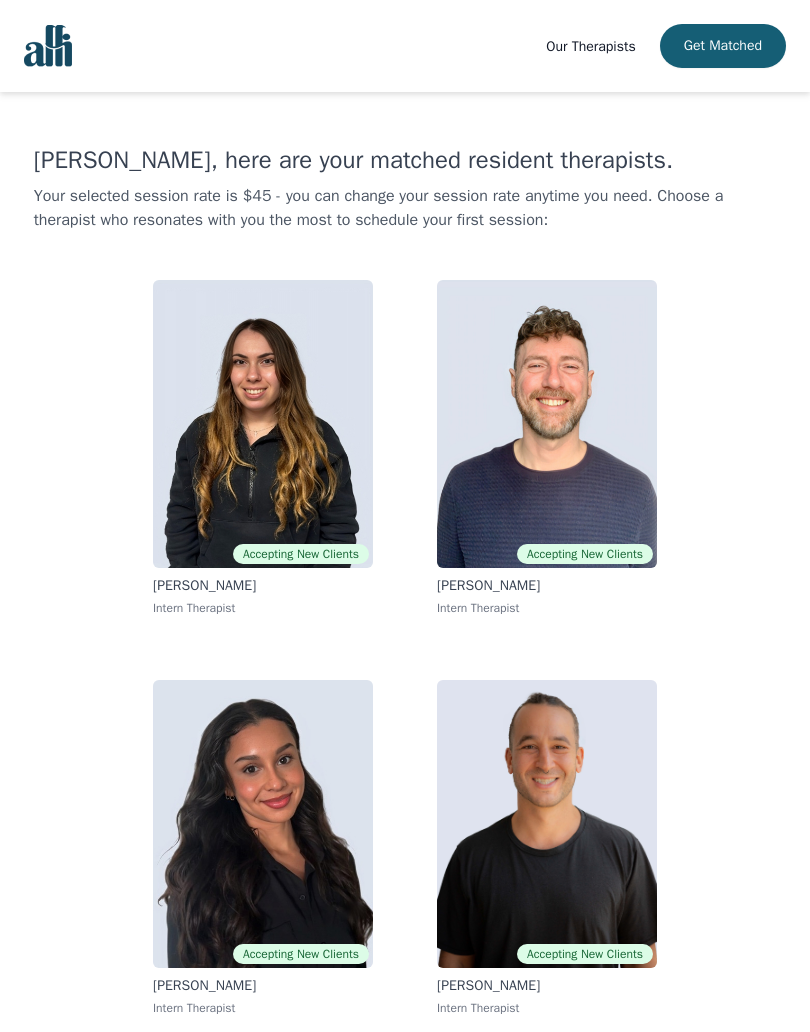 click at bounding box center (547, 424) 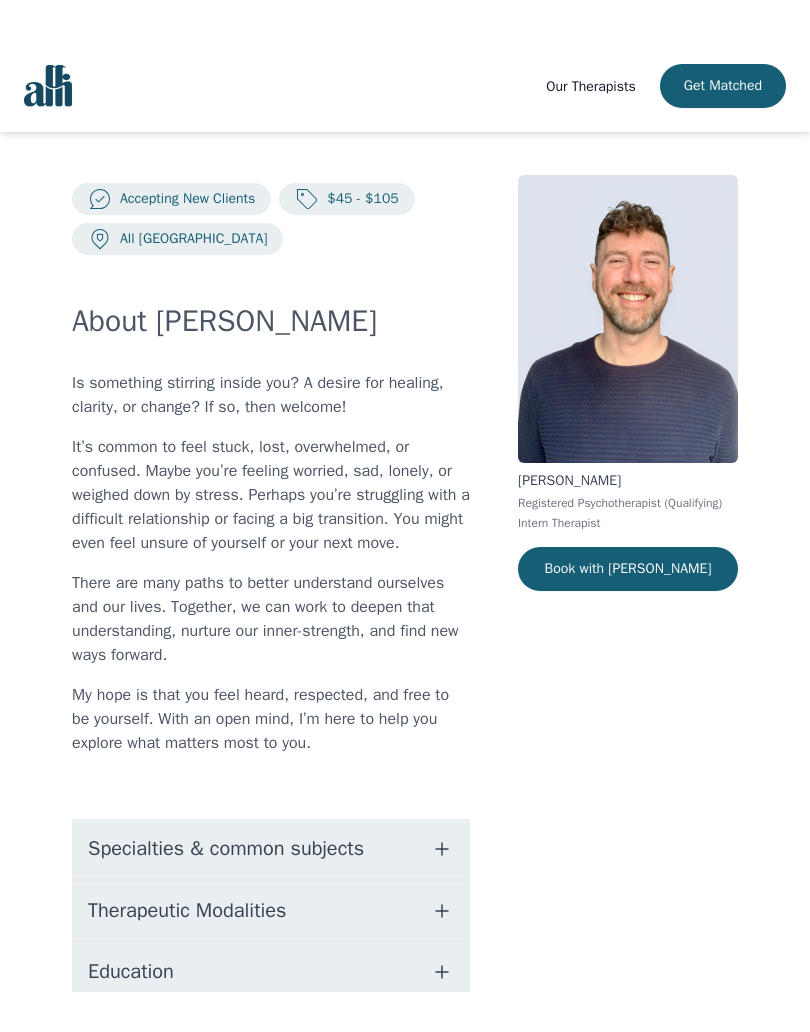 scroll, scrollTop: 0, scrollLeft: 0, axis: both 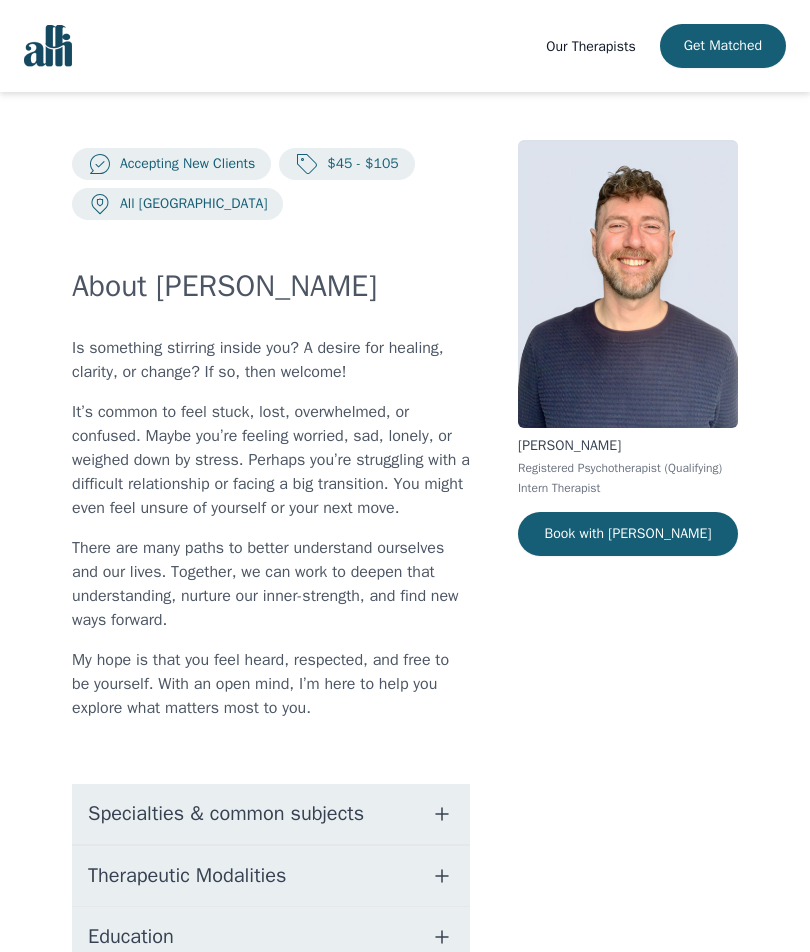 click on "Book with [PERSON_NAME]" at bounding box center [628, 534] 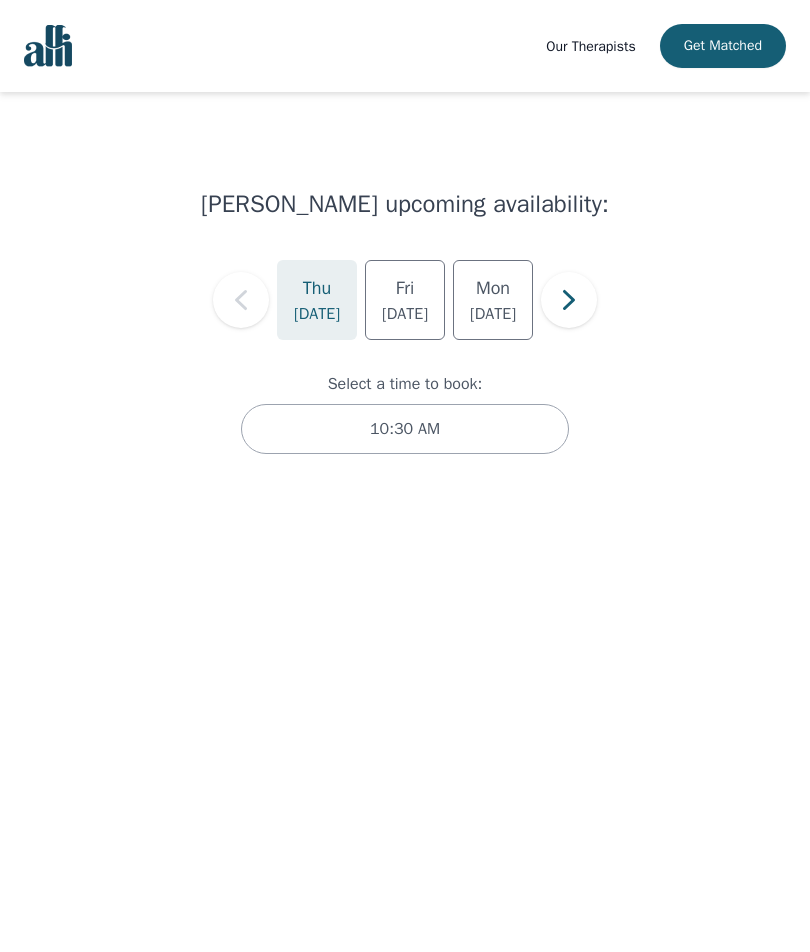click on "Mon" at bounding box center (493, 288) 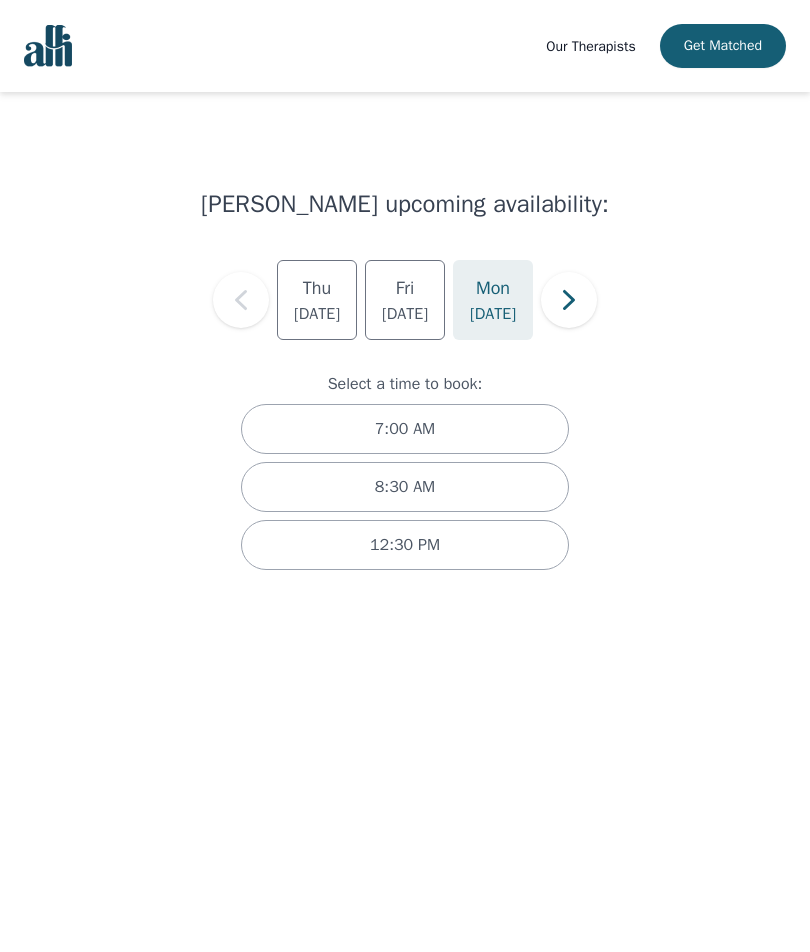 click on "12:30 PM" at bounding box center (405, 545) 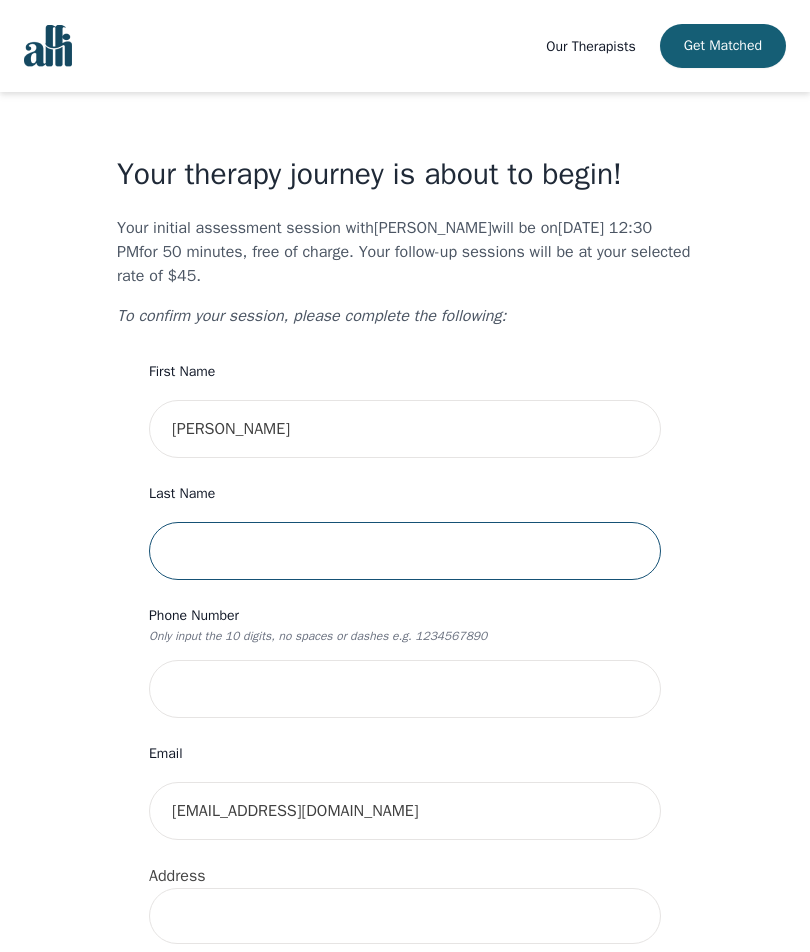 click at bounding box center [405, 551] 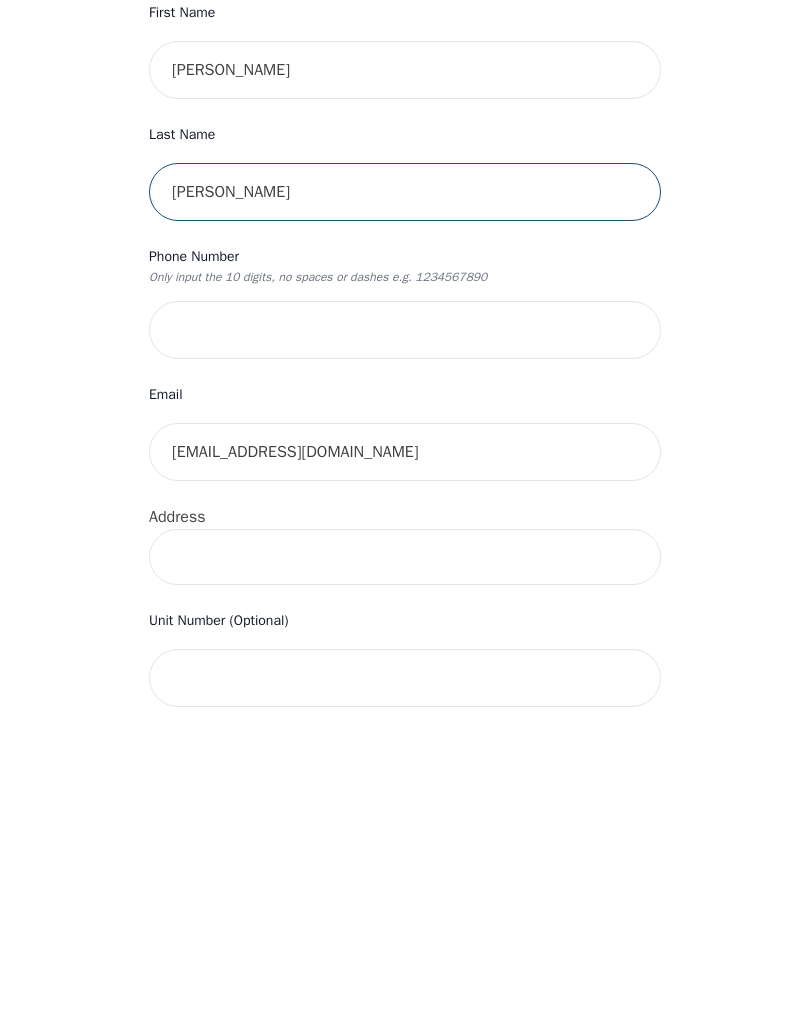 scroll, scrollTop: 40, scrollLeft: 0, axis: vertical 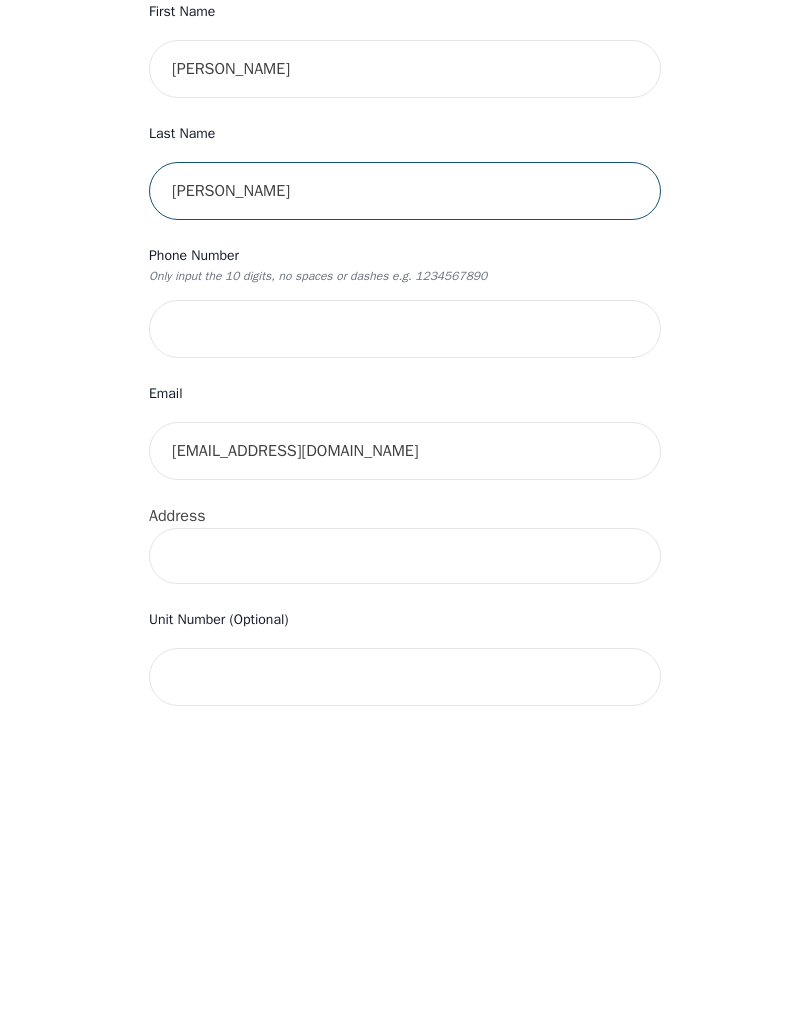 type on "[PERSON_NAME]" 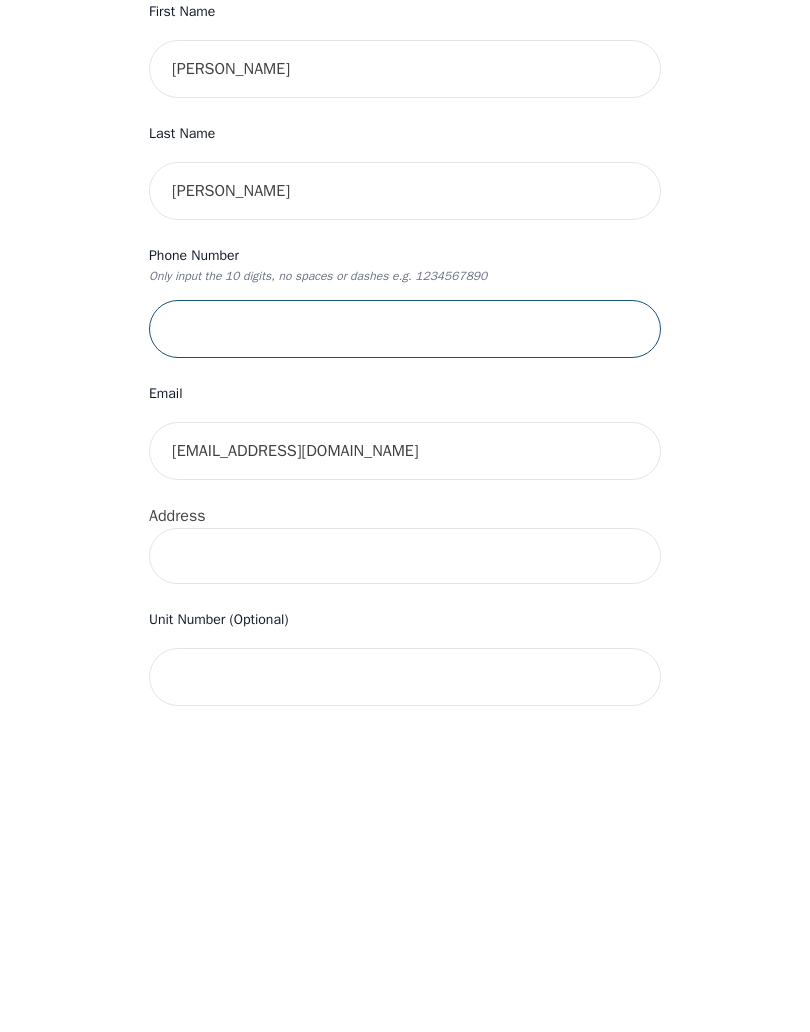click at bounding box center (405, 649) 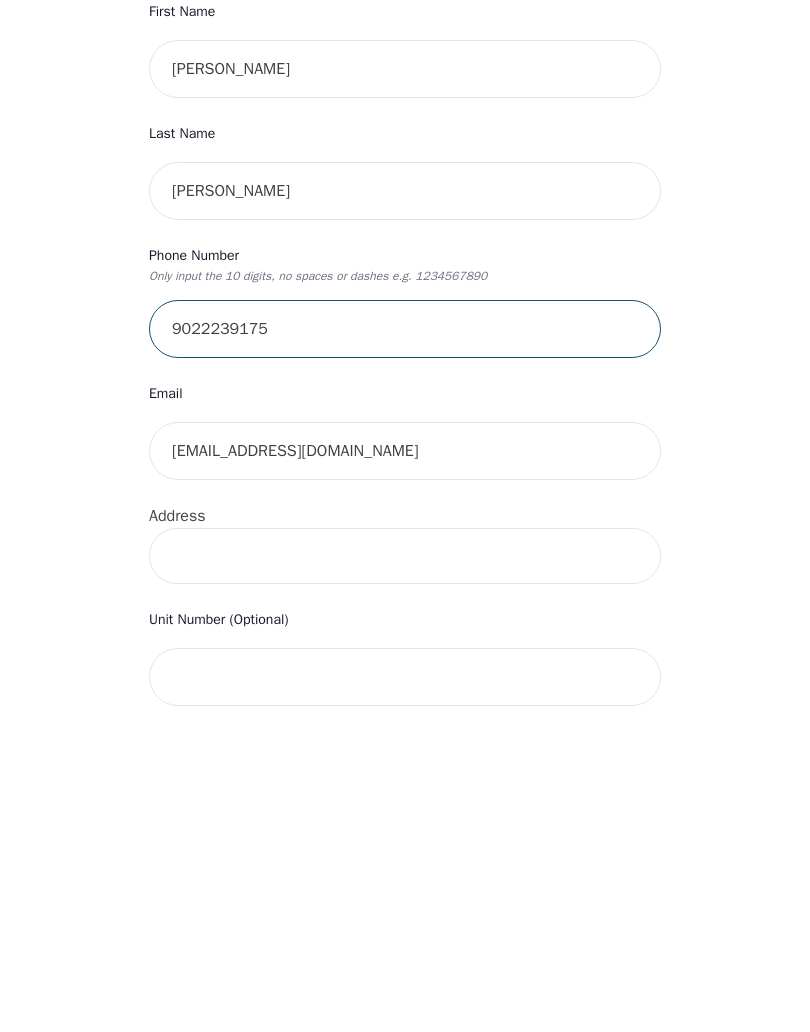 type on "9022239175" 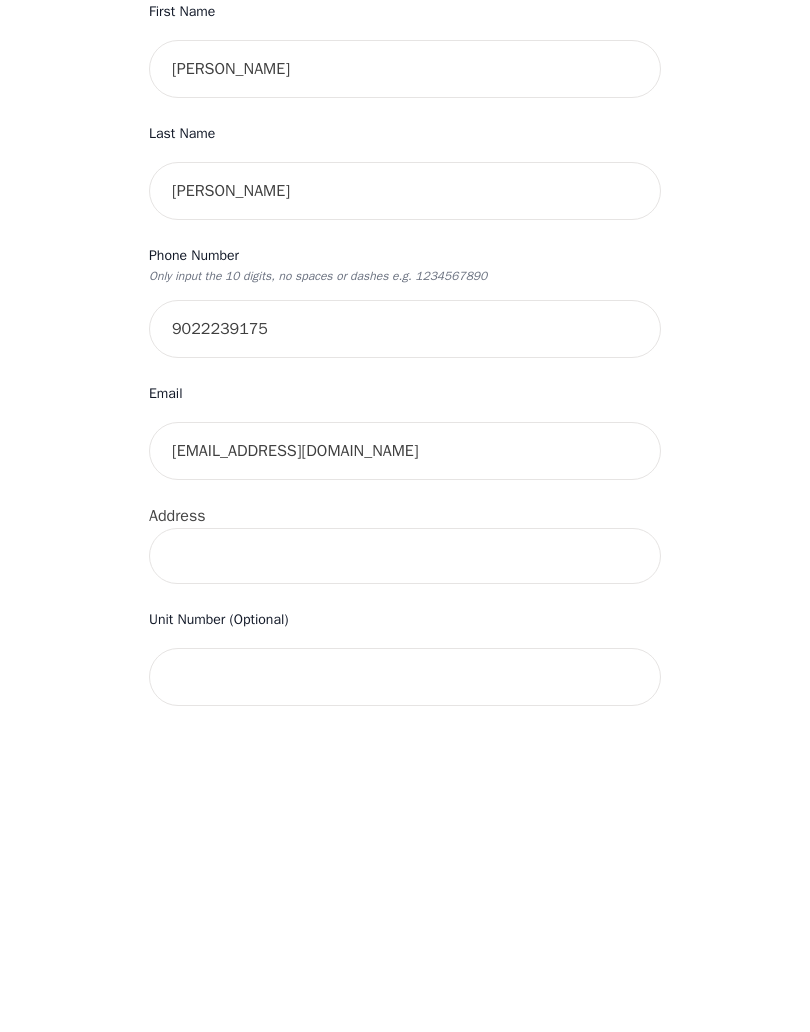 click at bounding box center (405, 876) 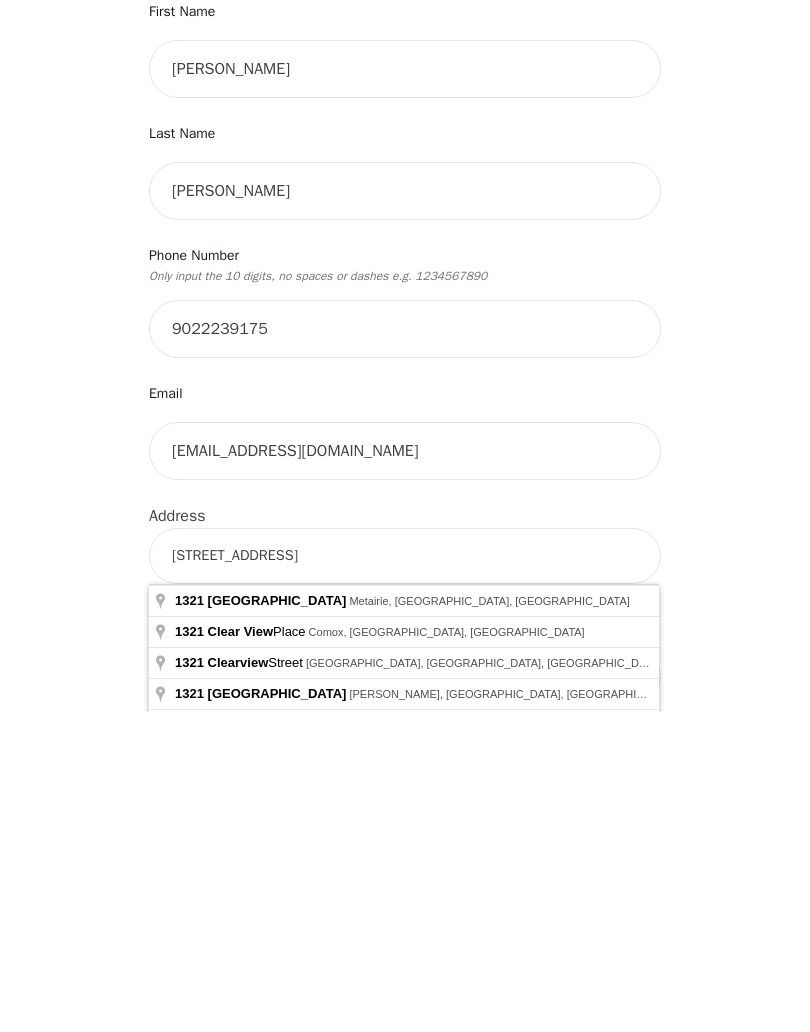 type on "[STREET_ADDRESS]" 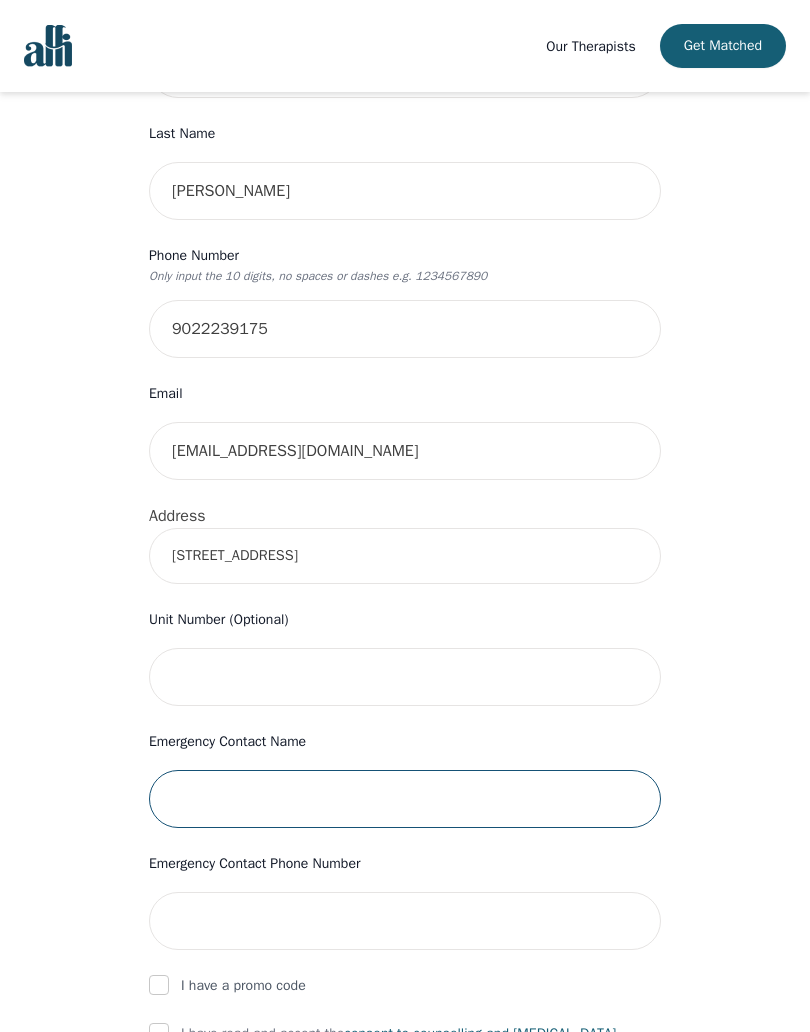click at bounding box center [405, 799] 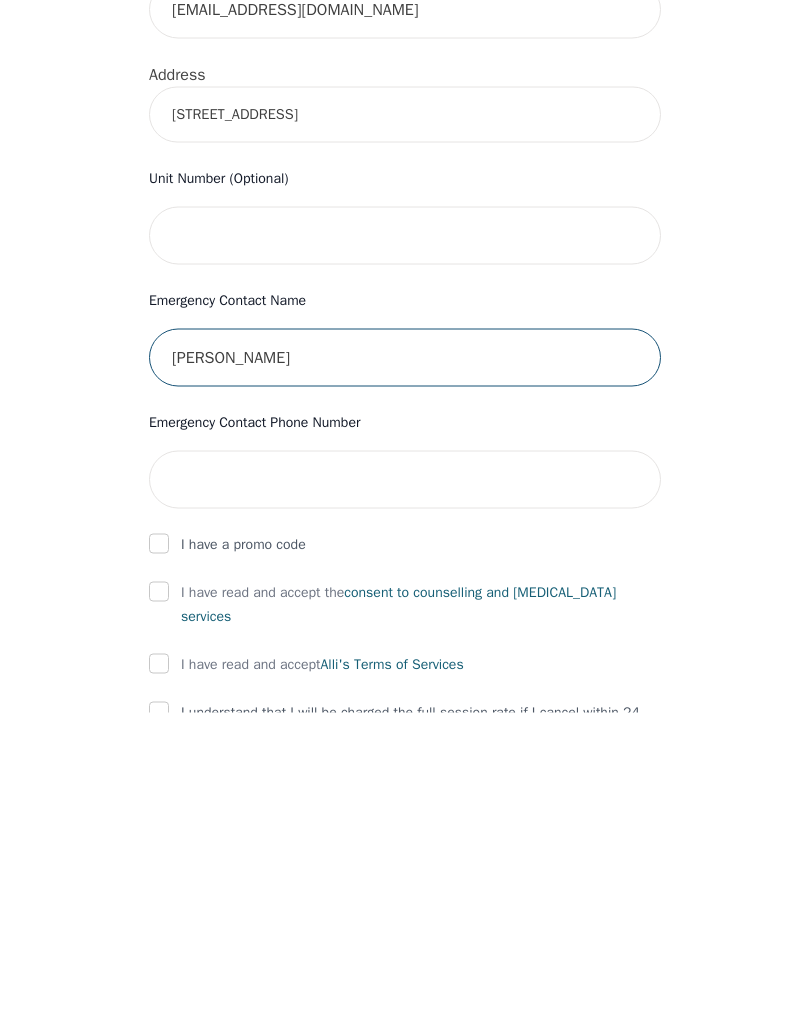 type on "[PERSON_NAME]" 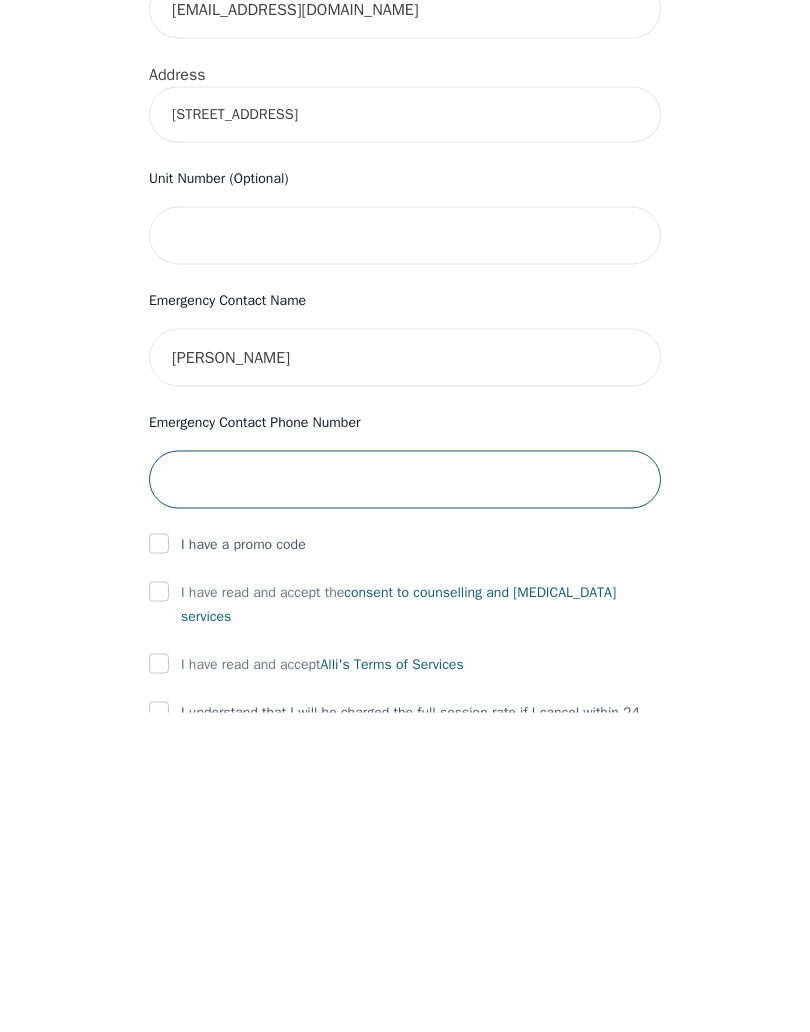 click at bounding box center (405, 799) 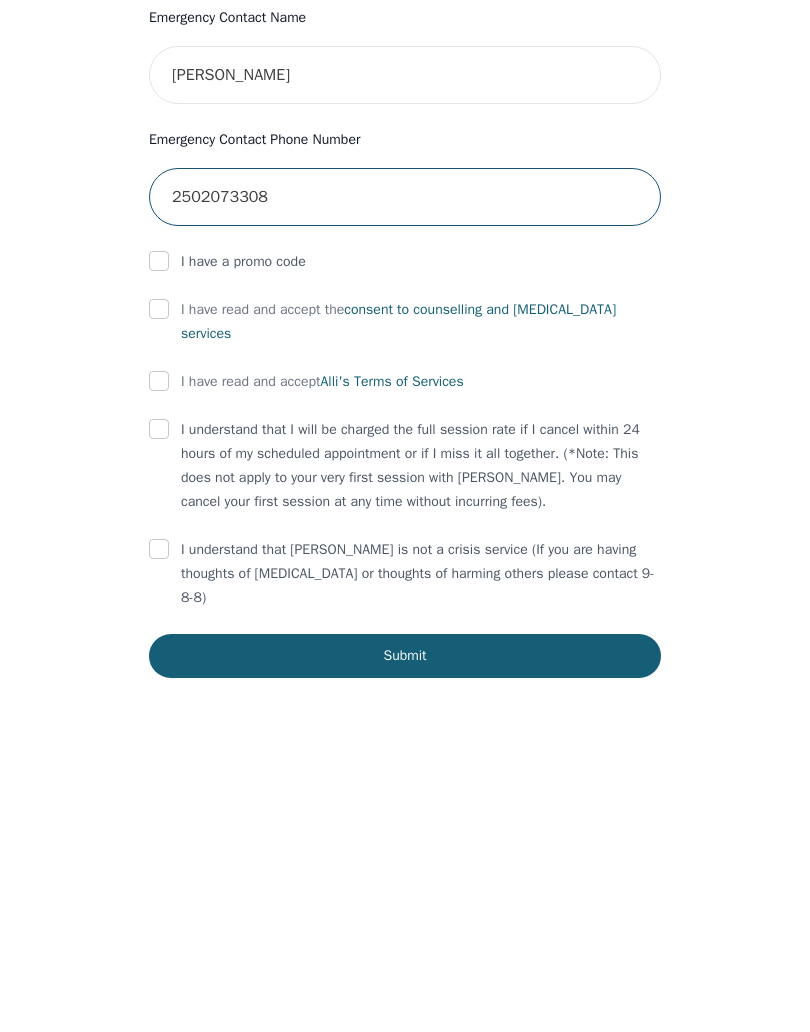 scroll, scrollTop: 770, scrollLeft: 0, axis: vertical 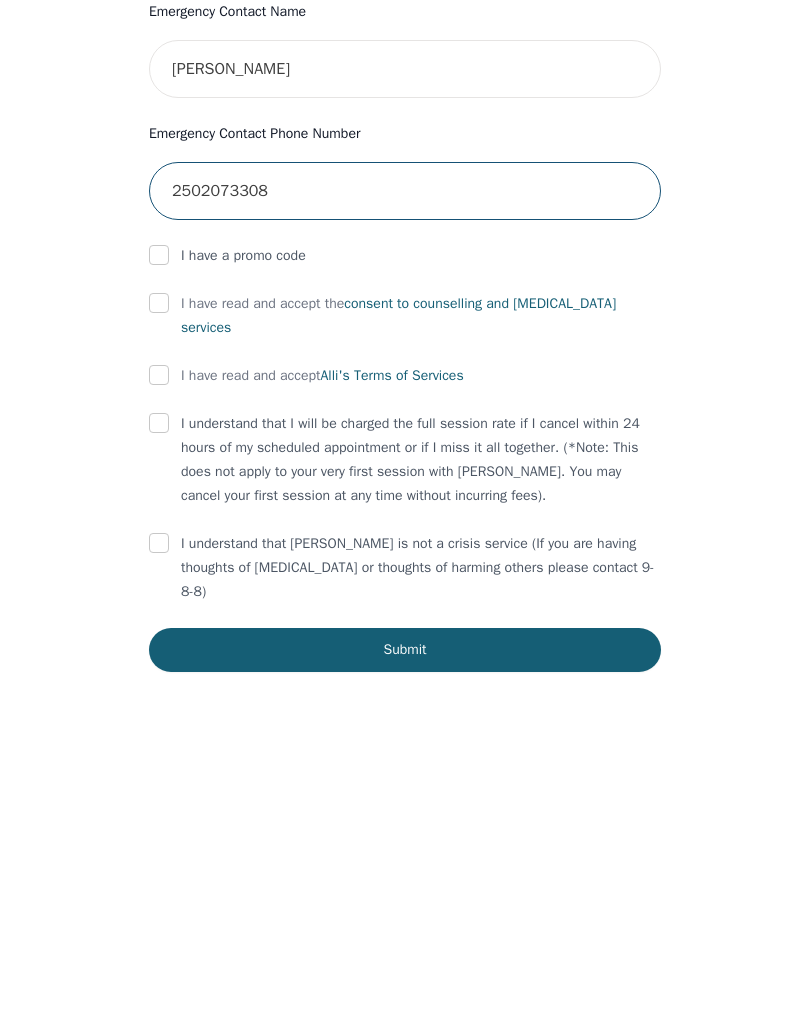 type on "2502073308" 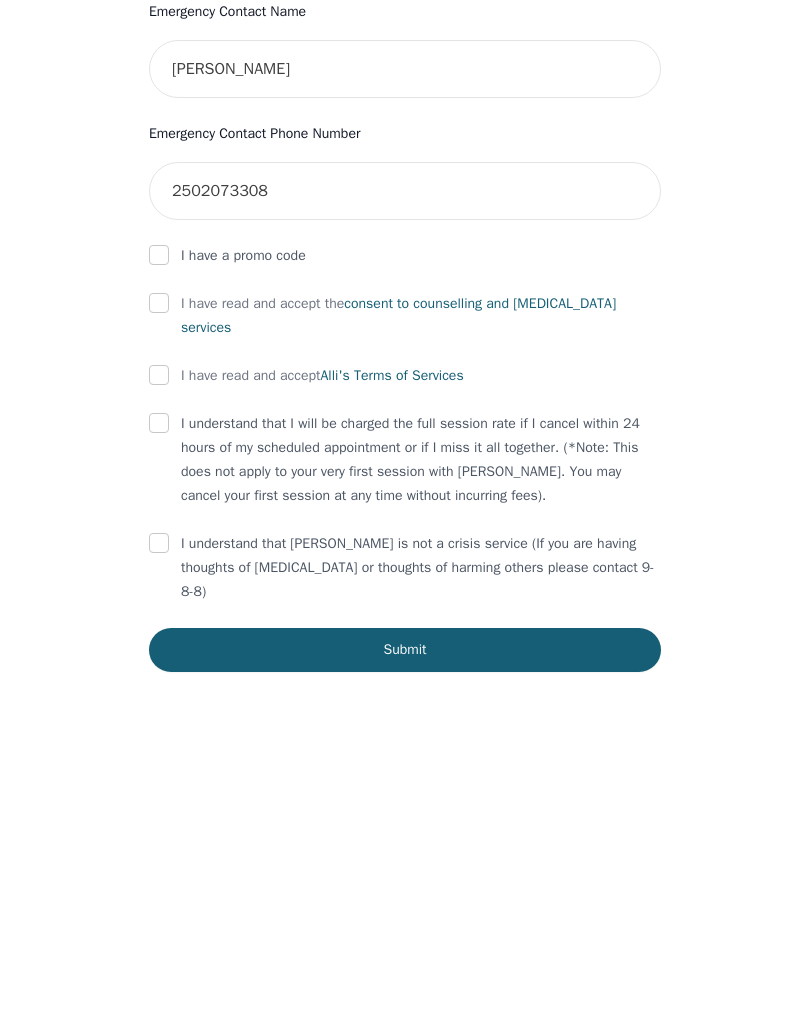 click on "consent to counselling and [MEDICAL_DATA] services" at bounding box center (398, 635) 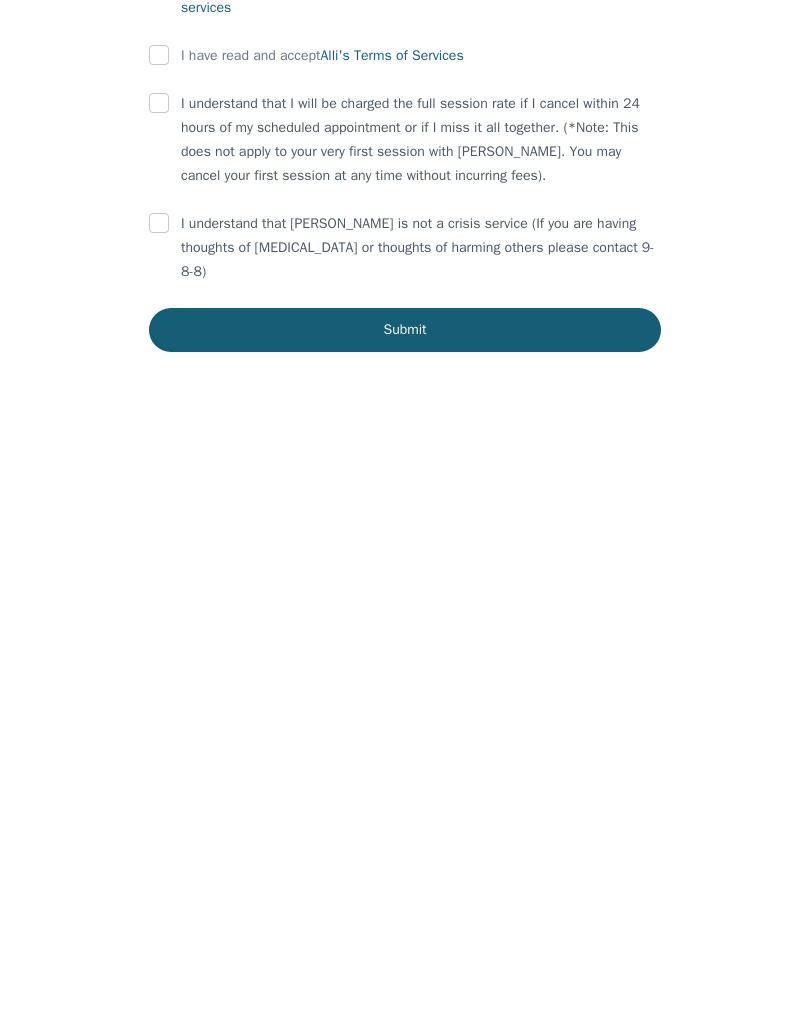 scroll, scrollTop: 0, scrollLeft: 0, axis: both 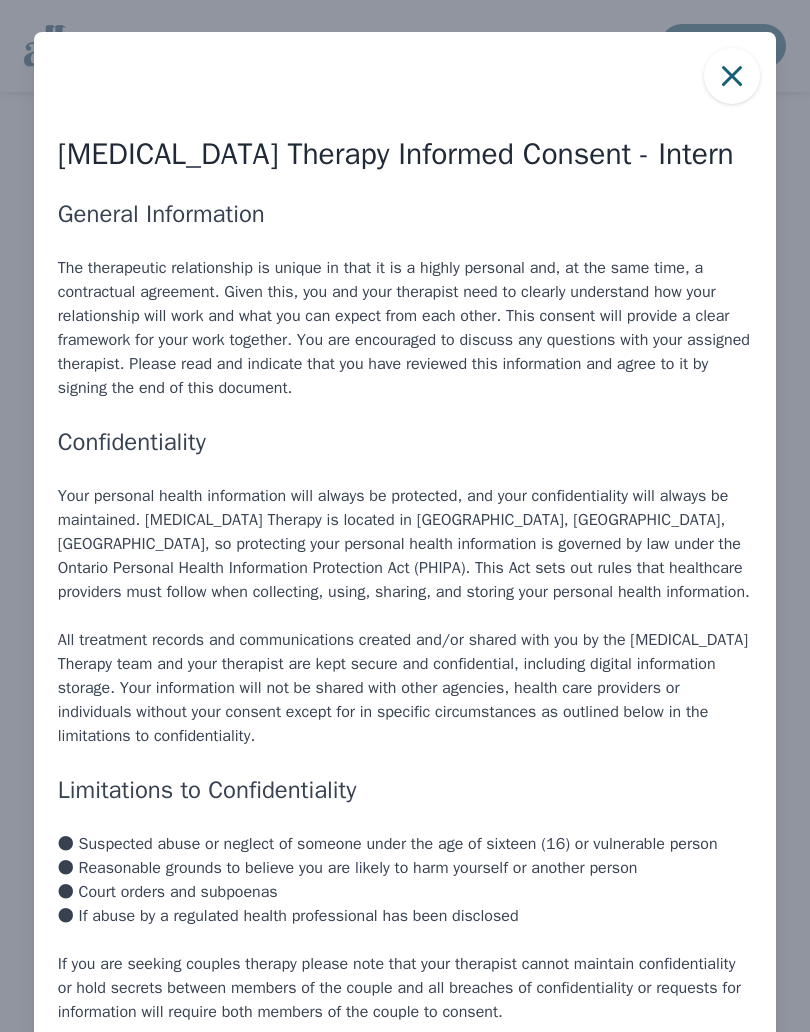 click 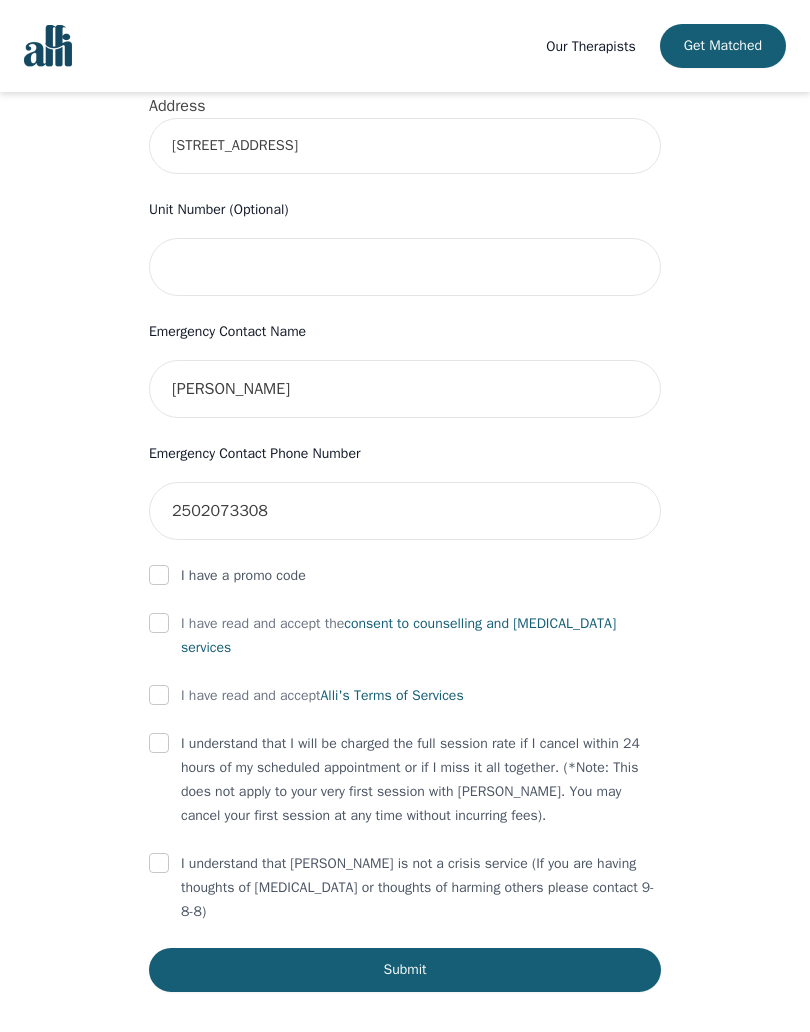 click at bounding box center (159, 623) 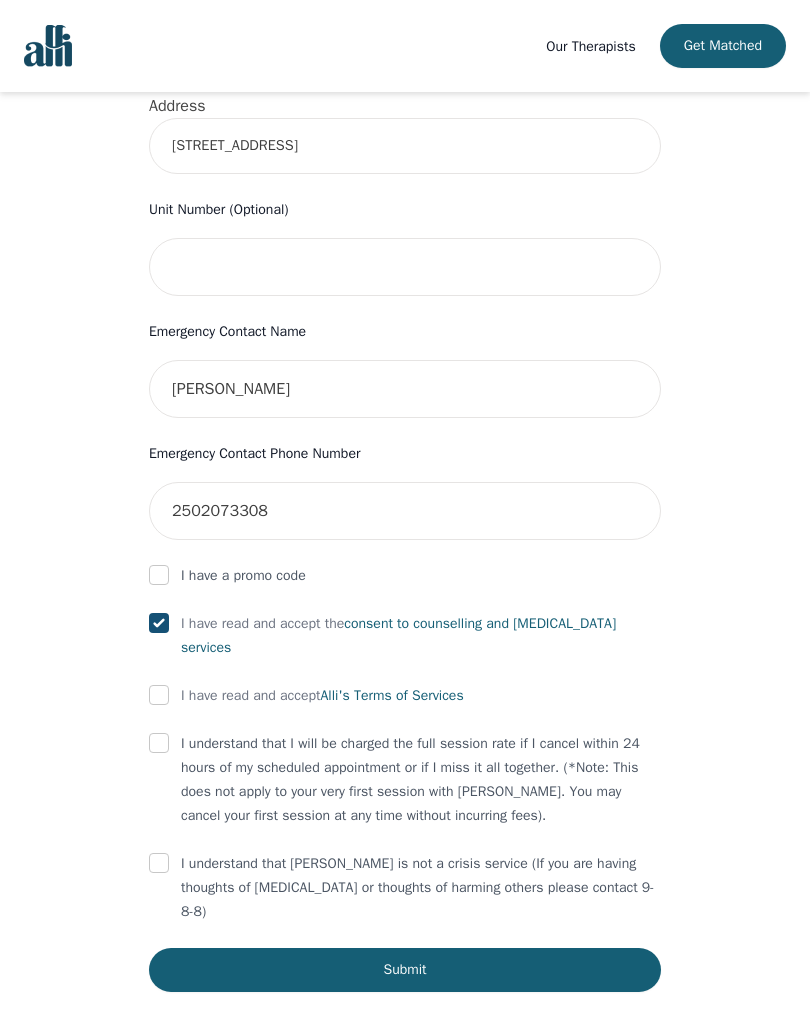 checkbox on "true" 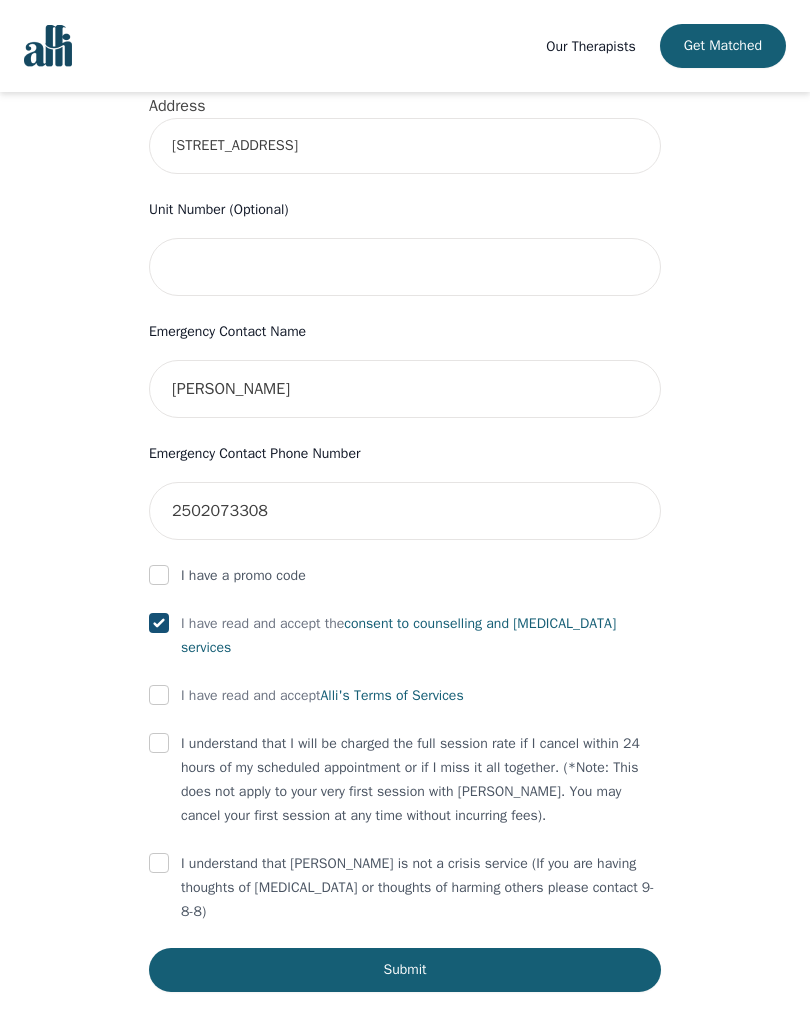 click at bounding box center [159, 695] 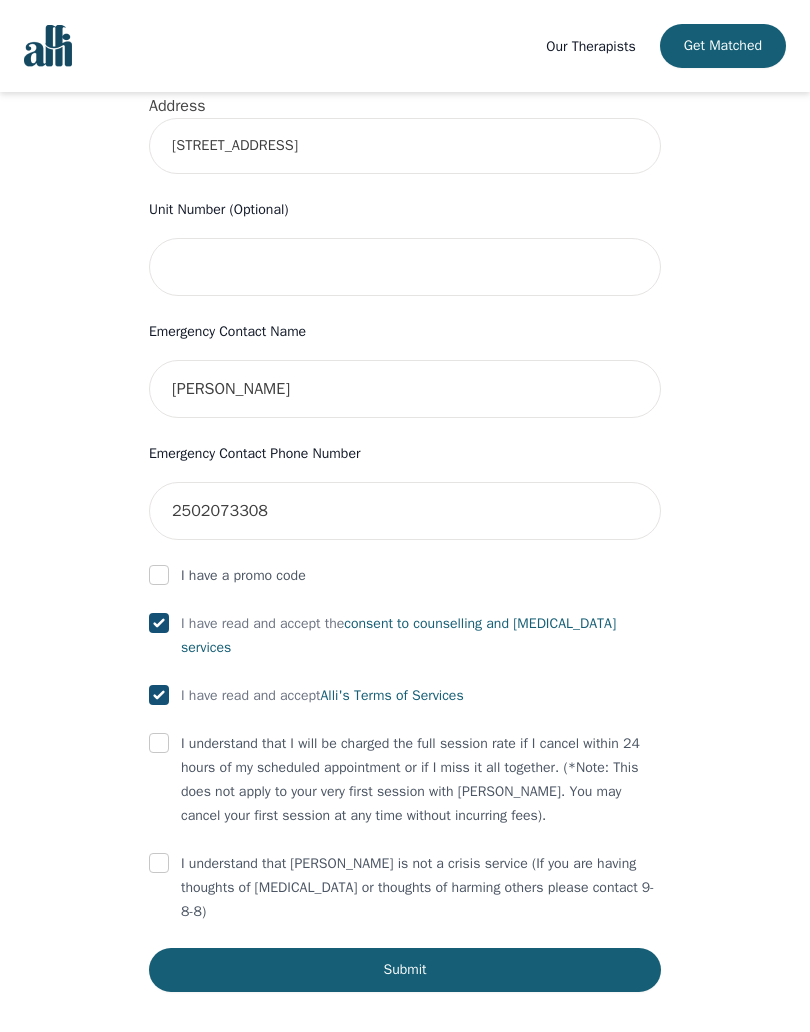 checkbox on "true" 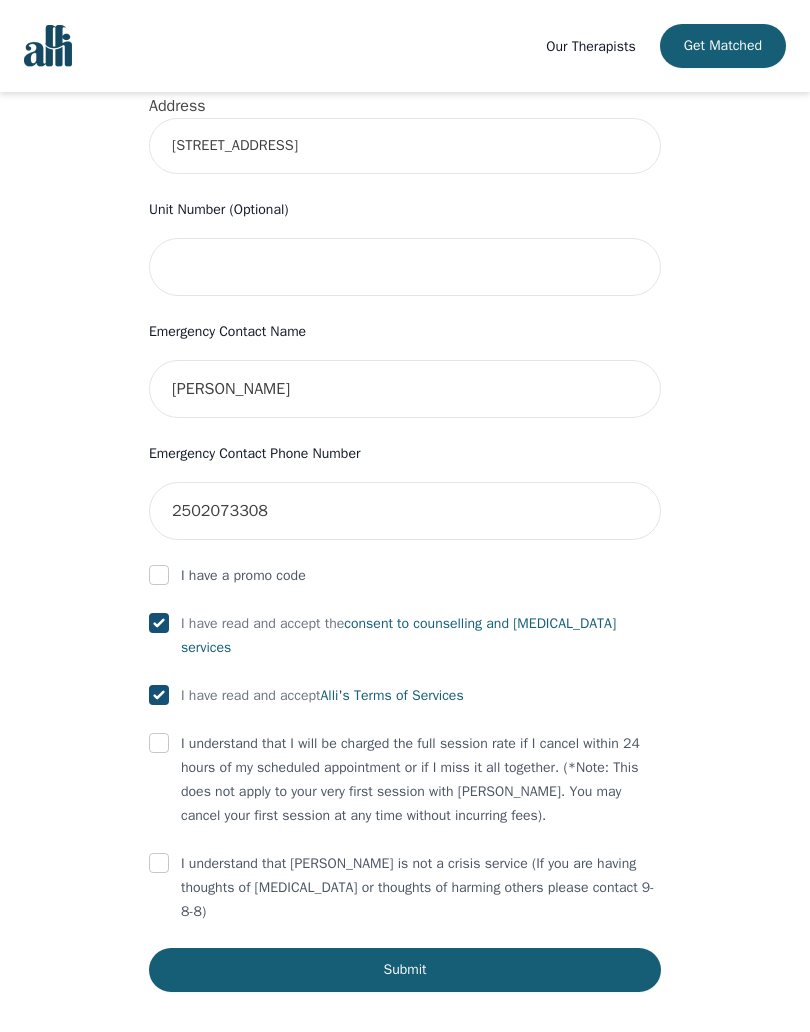 click at bounding box center [159, 743] 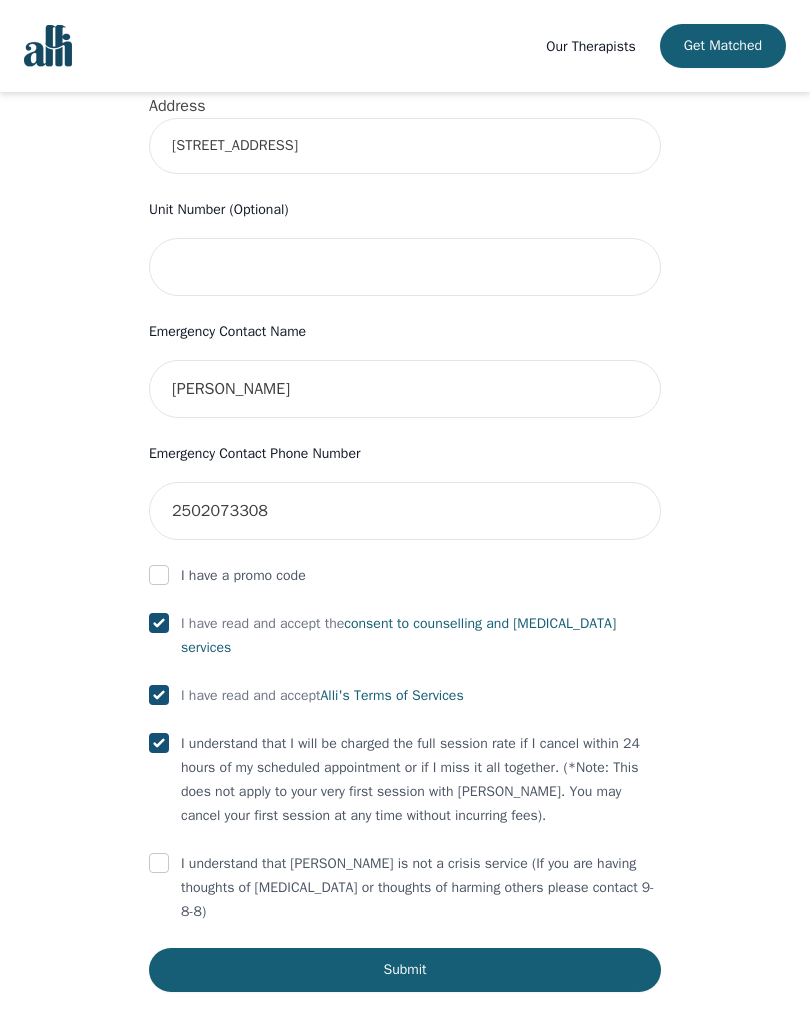 checkbox on "true" 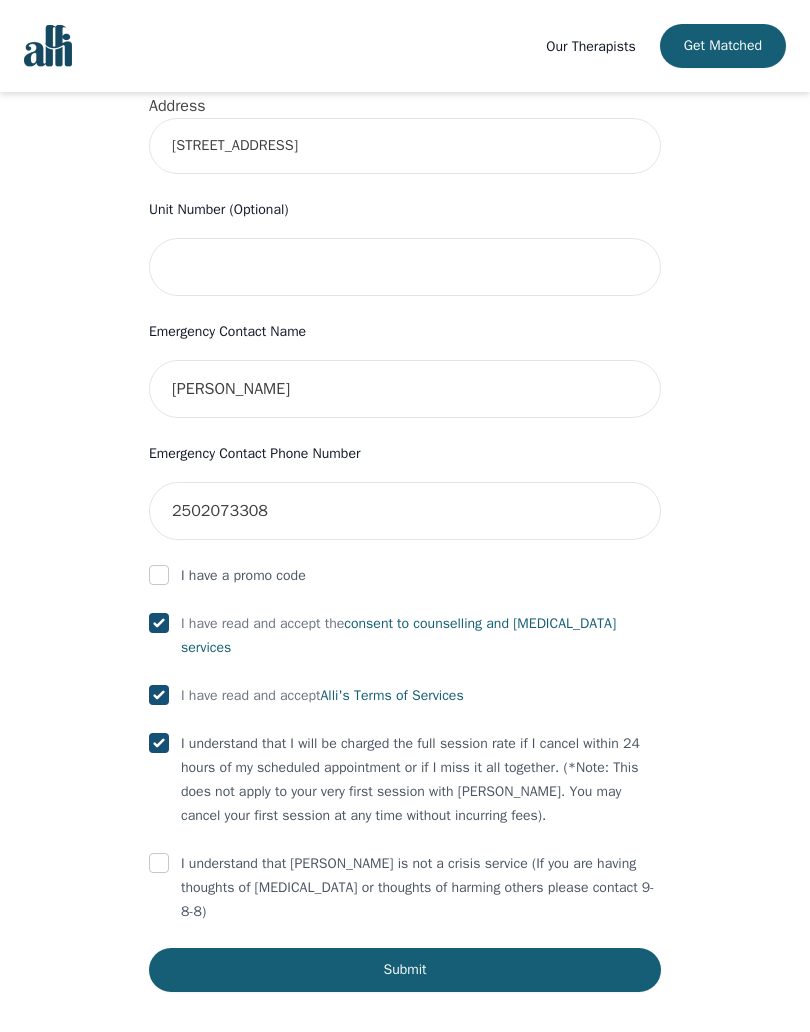 click at bounding box center [159, 863] 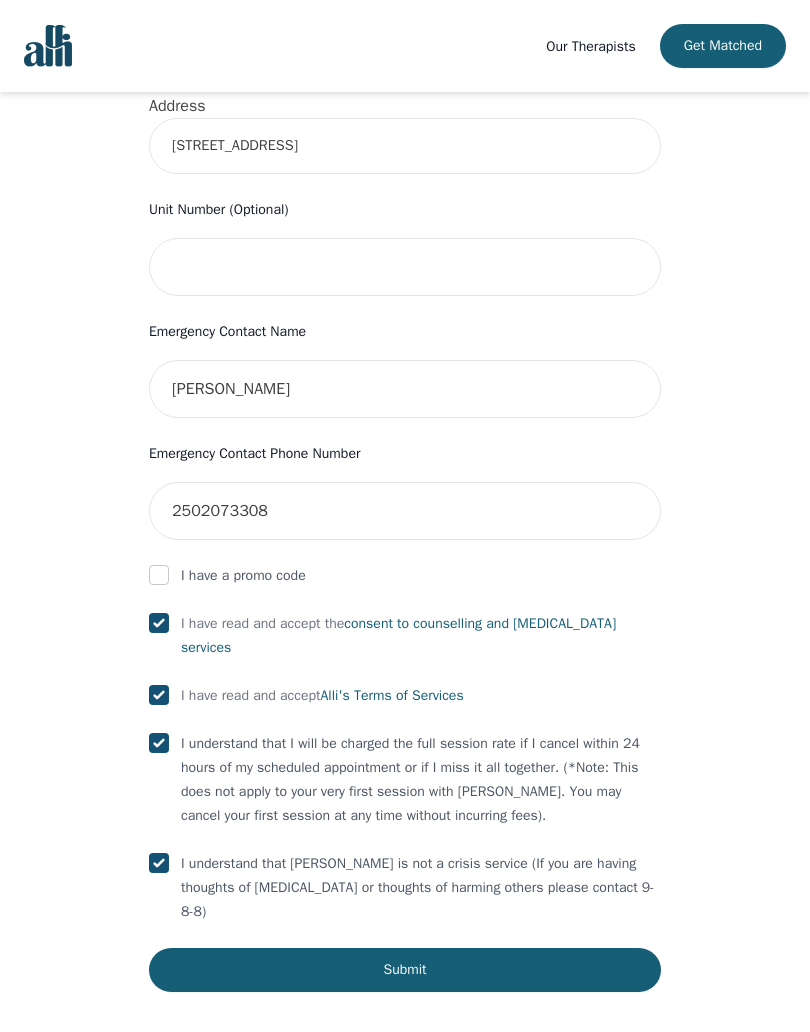 checkbox on "true" 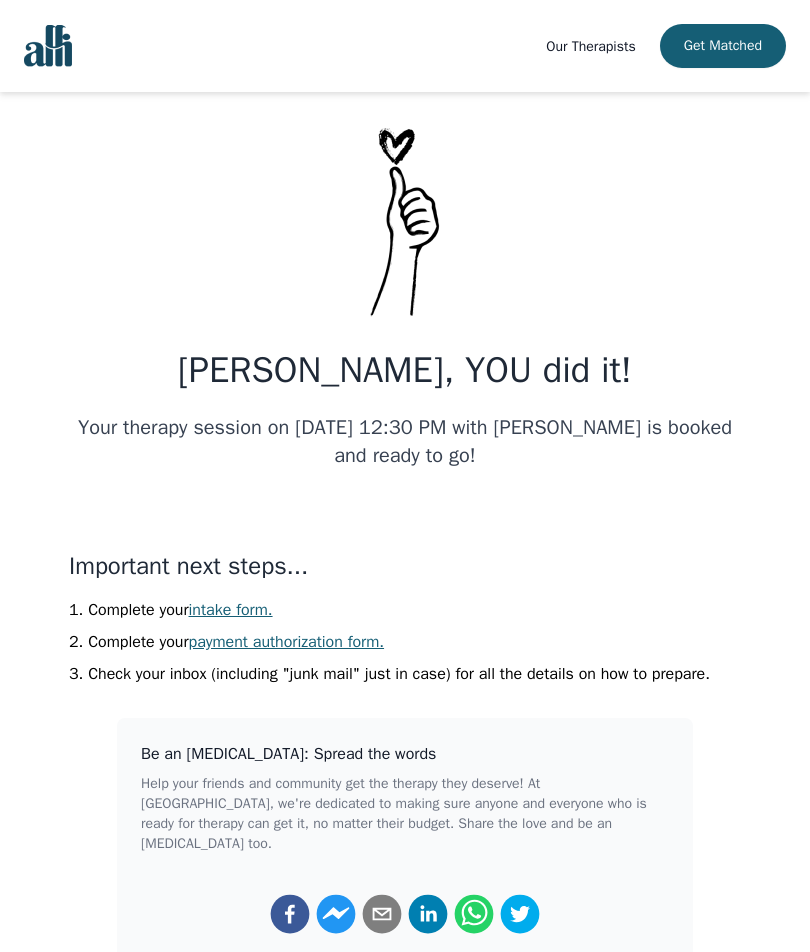 scroll, scrollTop: 0, scrollLeft: 0, axis: both 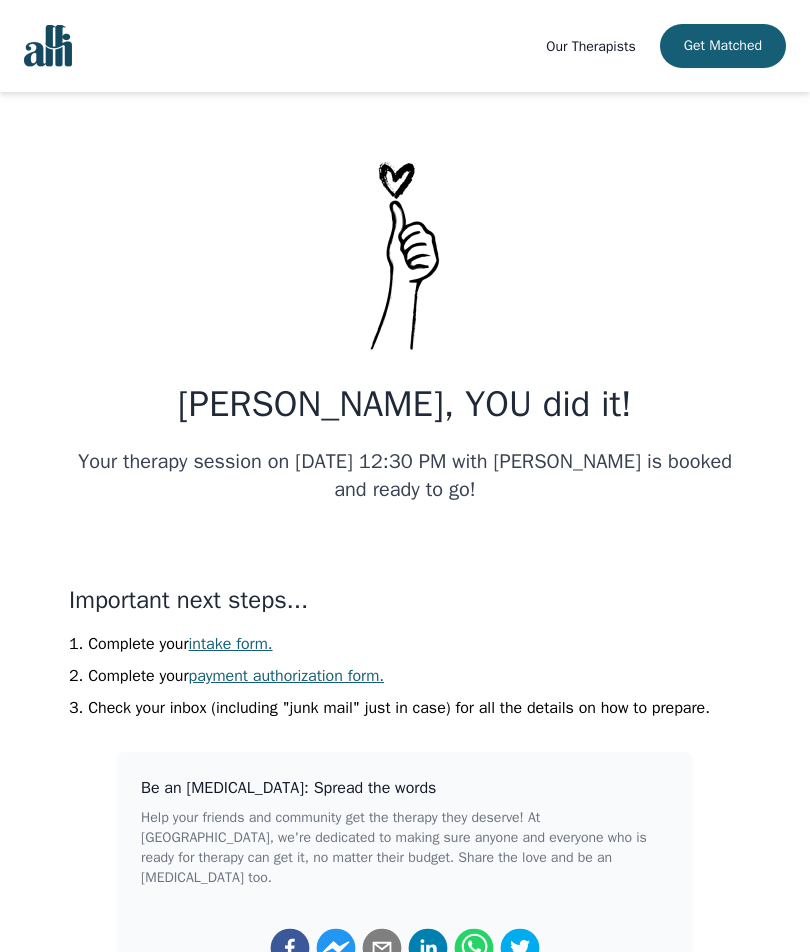click on "intake form." at bounding box center (231, 644) 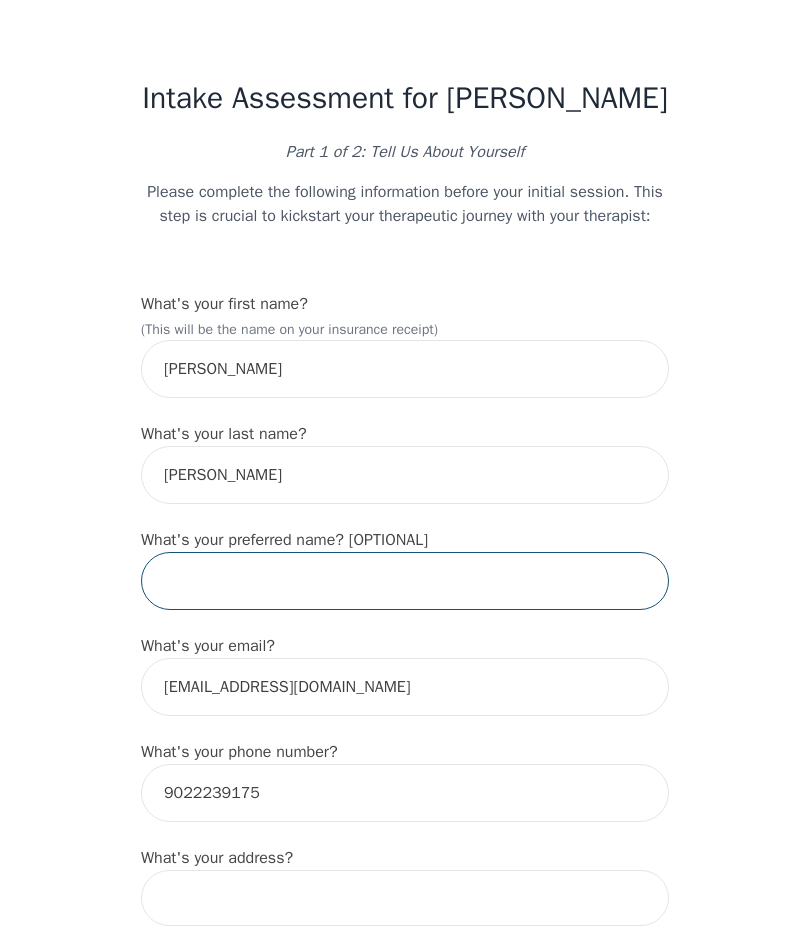 click at bounding box center (405, 581) 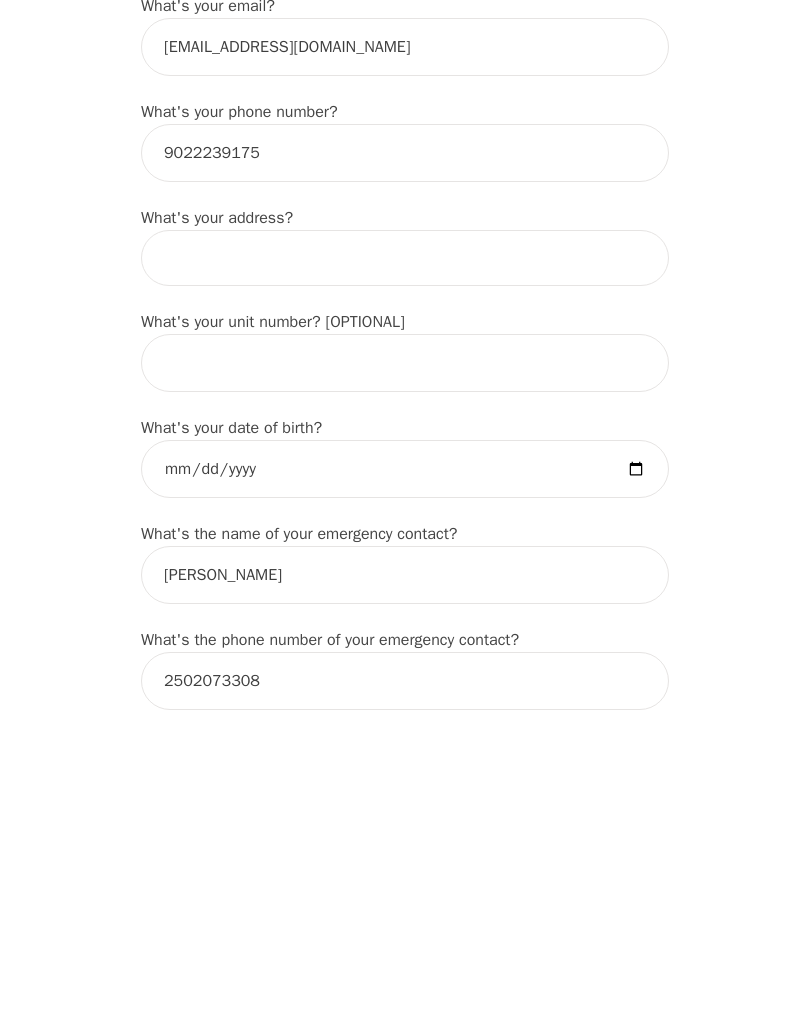 scroll, scrollTop: 321, scrollLeft: 0, axis: vertical 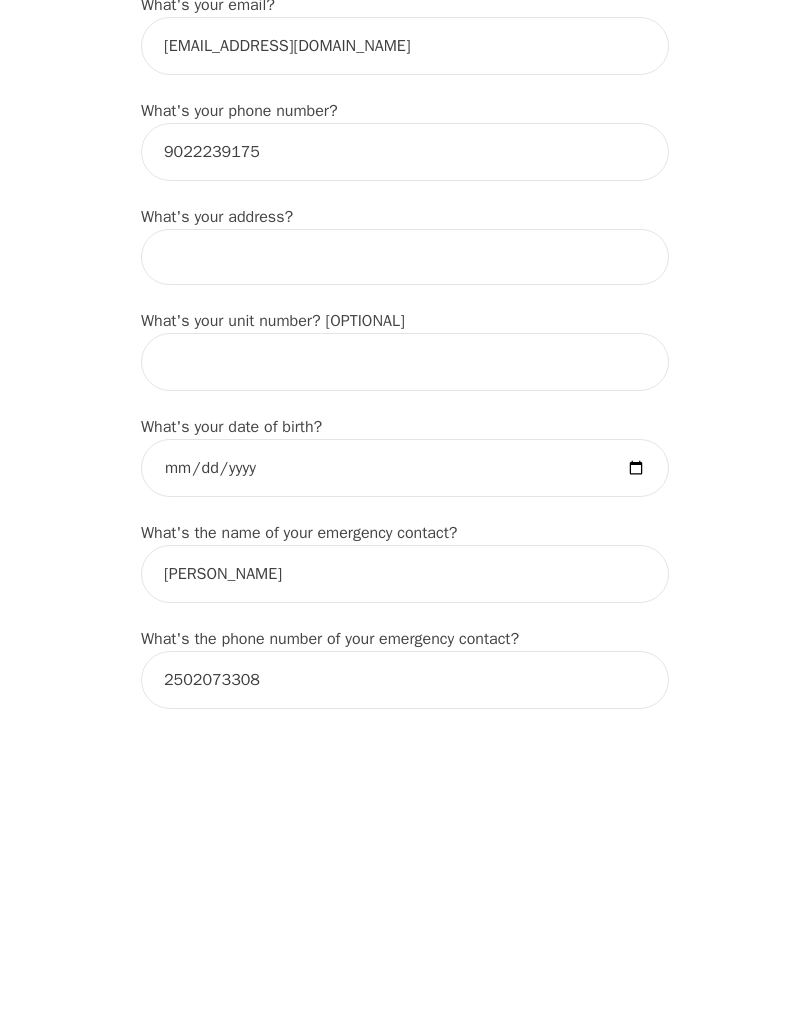 type on "[PERSON_NAME]" 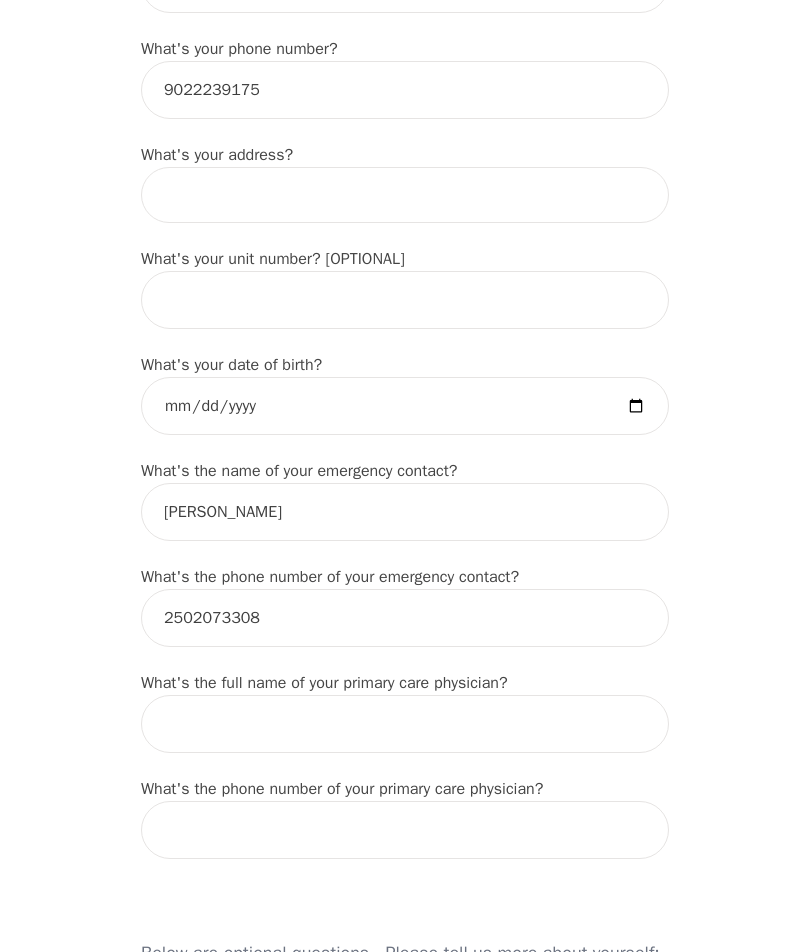 scroll, scrollTop: 702, scrollLeft: 0, axis: vertical 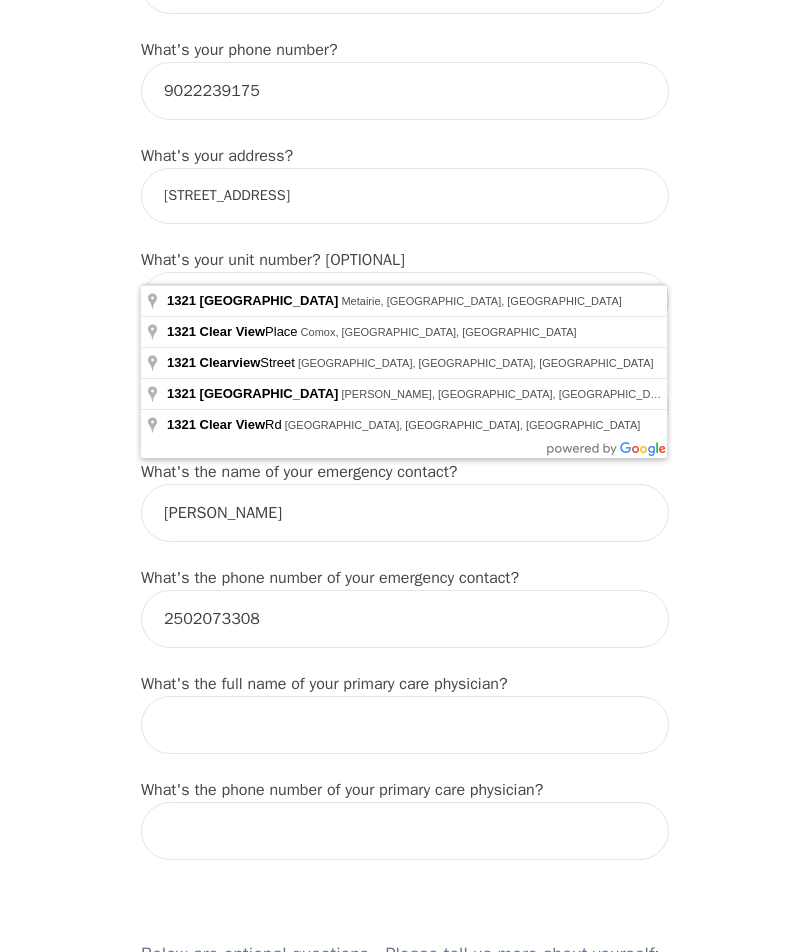 type on "[STREET_ADDRESS]" 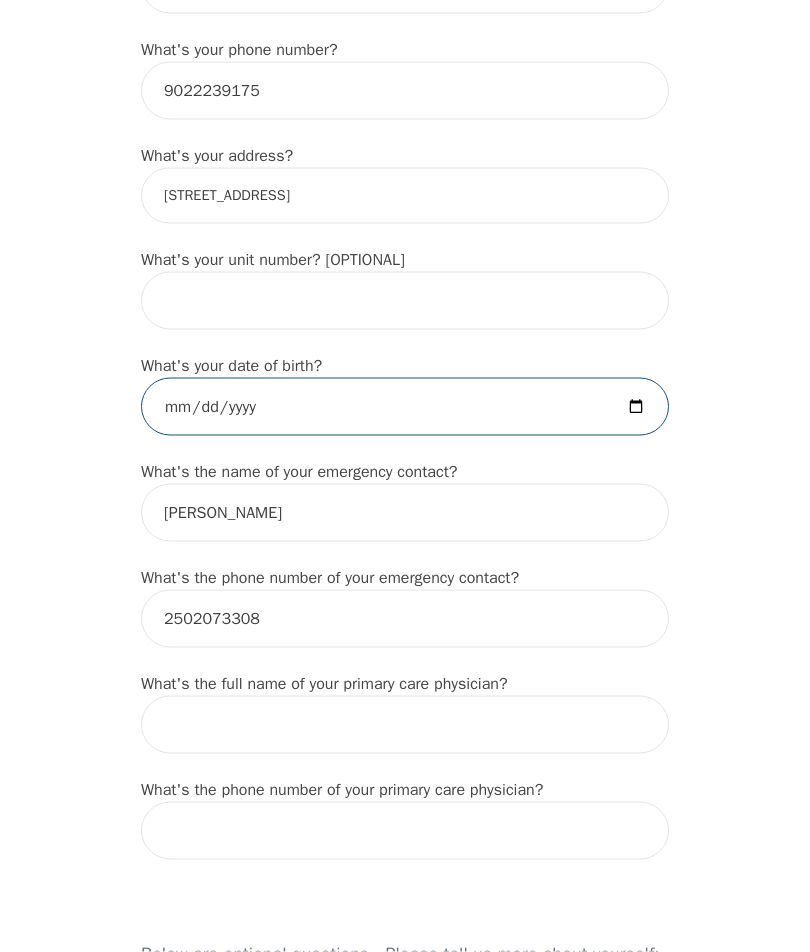 click at bounding box center [405, 407] 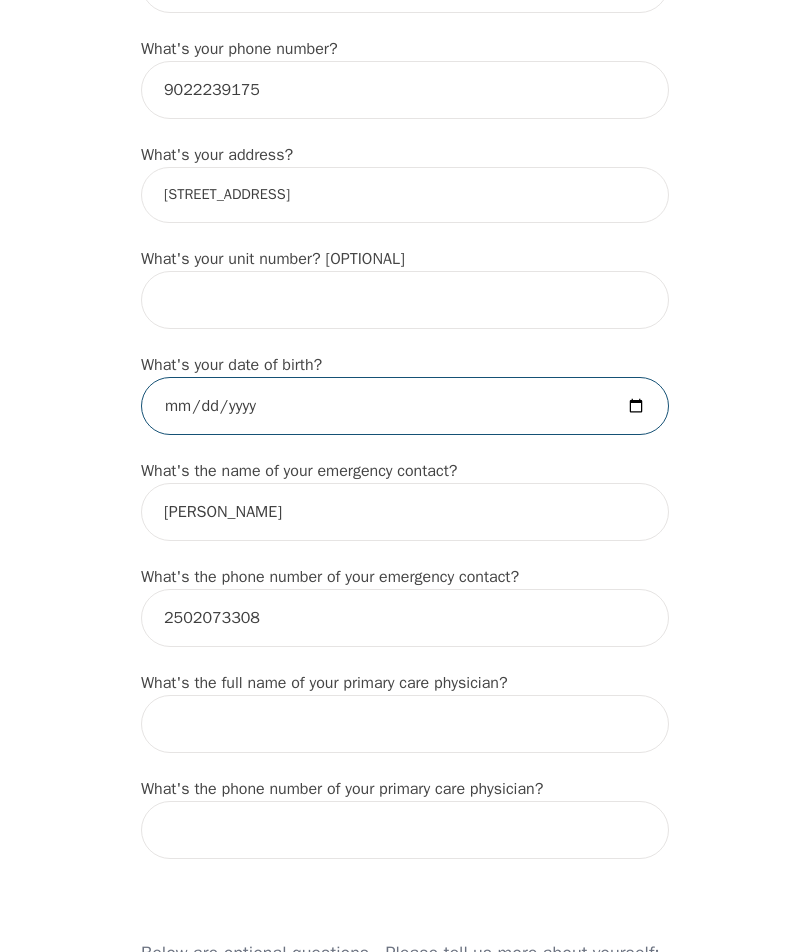 type on "[DATE]" 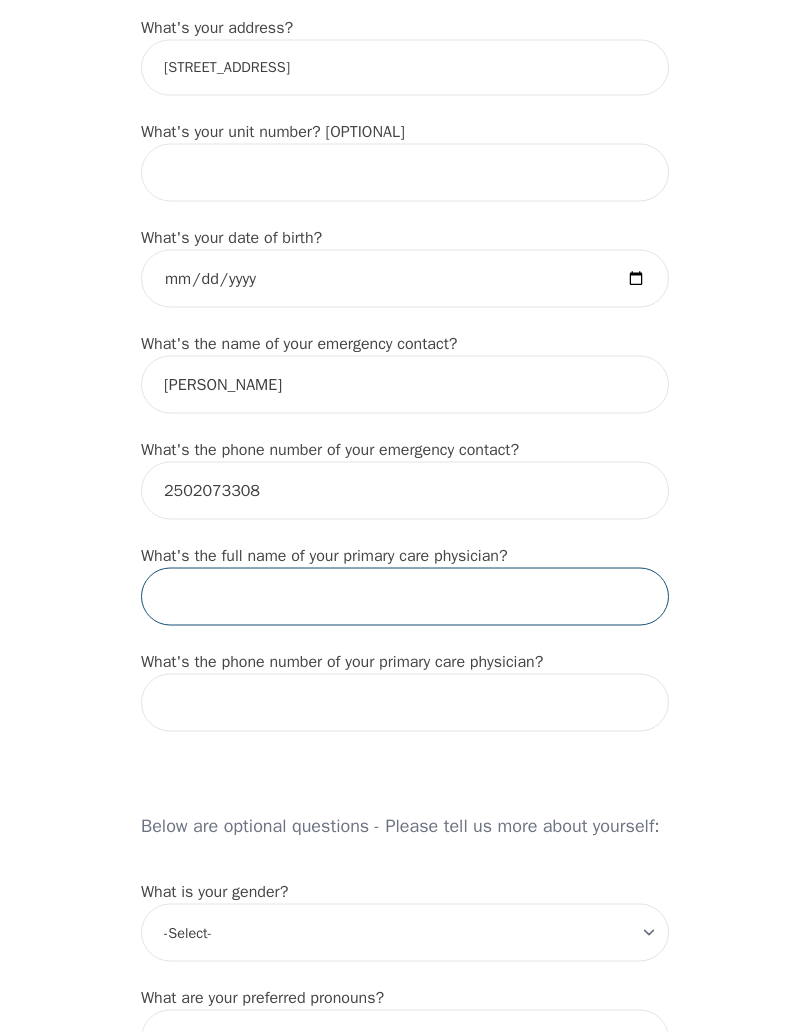 click at bounding box center [405, 597] 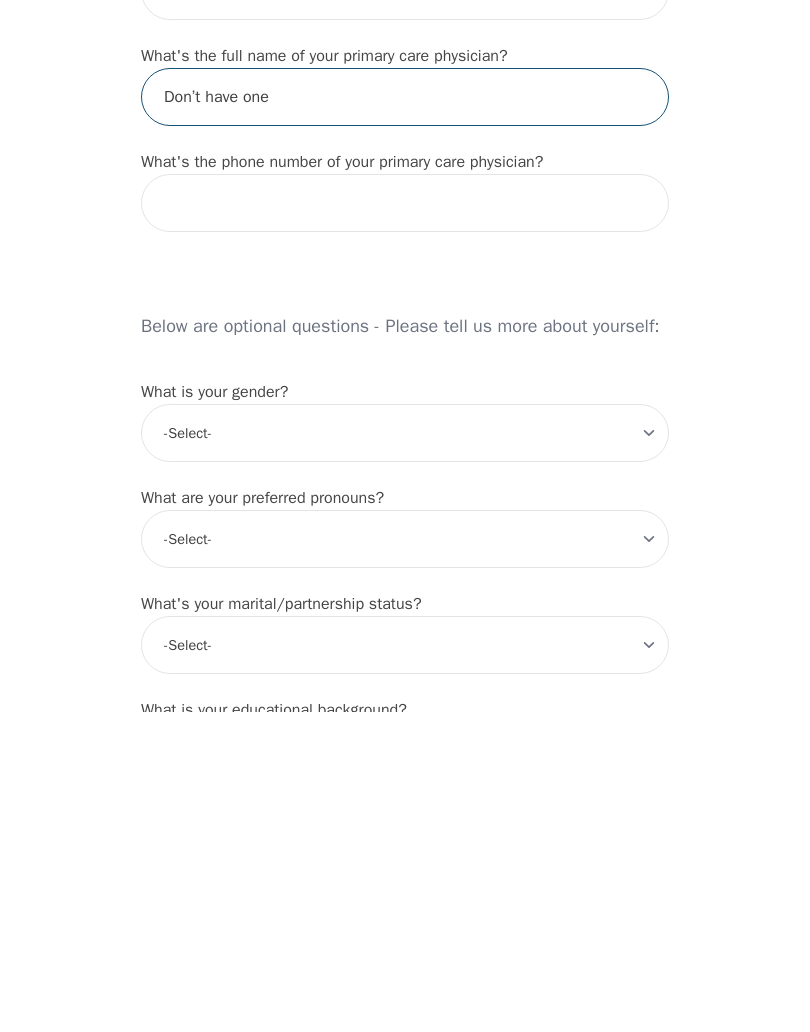 scroll, scrollTop: 1016, scrollLeft: 0, axis: vertical 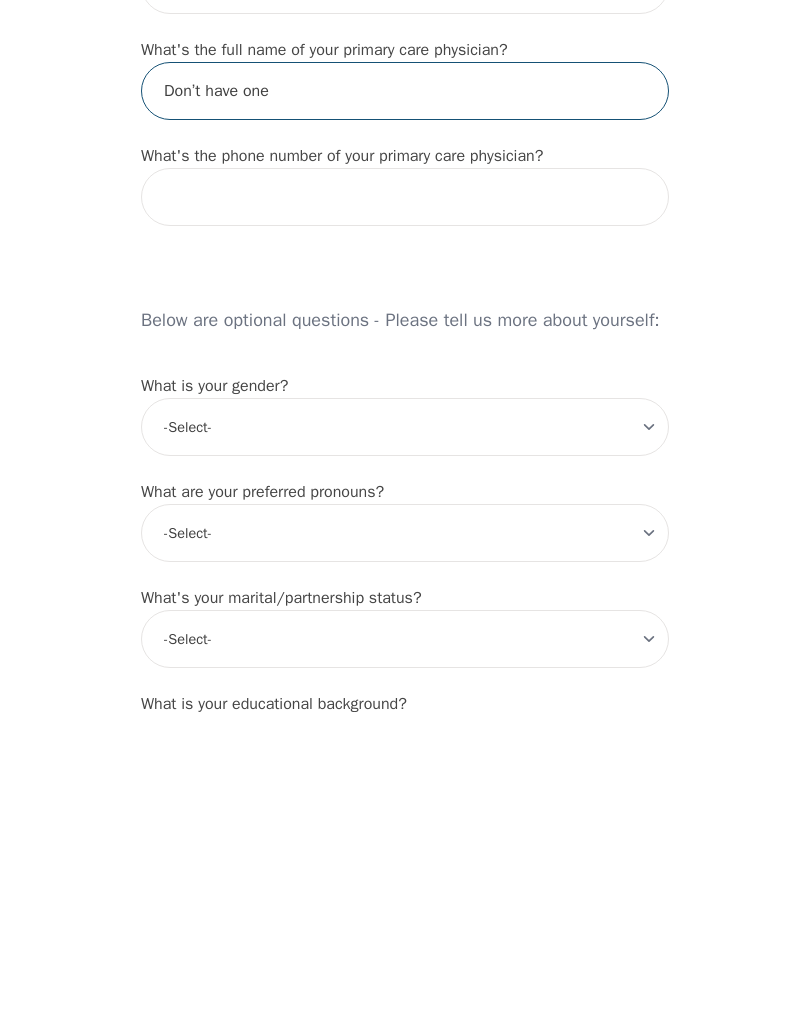 type on "Don’t have one" 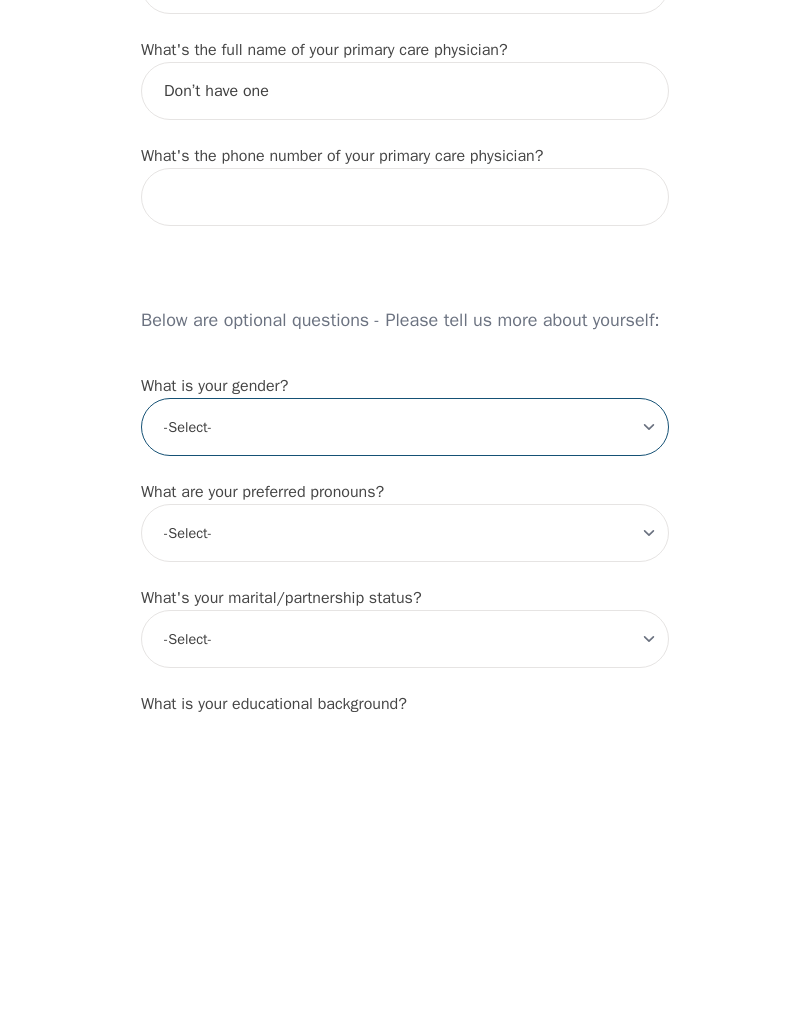 click on "-Select- [DEMOGRAPHIC_DATA] [DEMOGRAPHIC_DATA] [DEMOGRAPHIC_DATA] [DEMOGRAPHIC_DATA] [DEMOGRAPHIC_DATA] prefer_not_to_say" at bounding box center (405, 747) 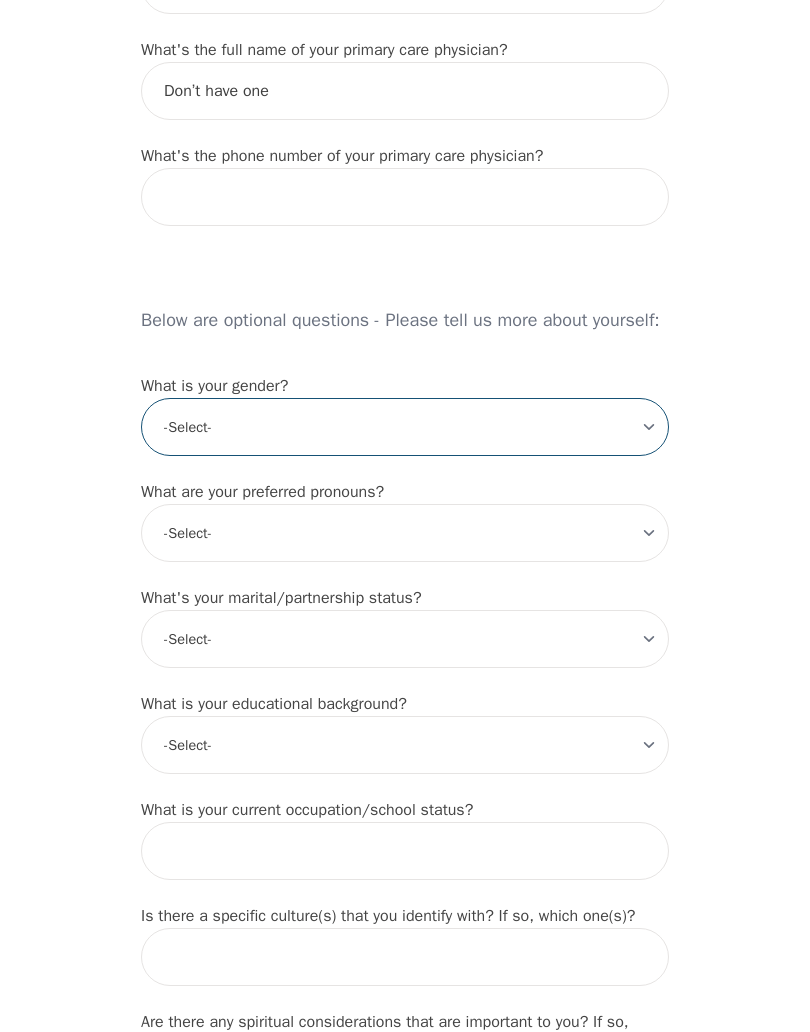 select on "[DEMOGRAPHIC_DATA]" 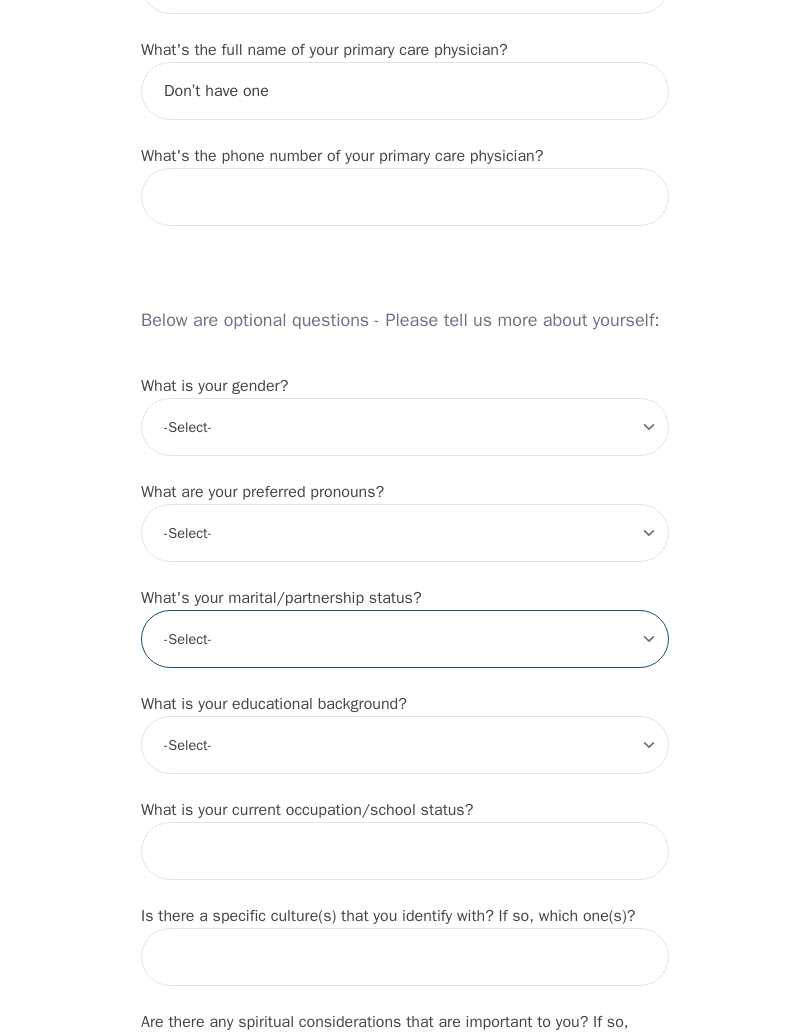 click on "-Select- Single Partnered Married Common Law Widowed Separated Divorced" at bounding box center [405, 639] 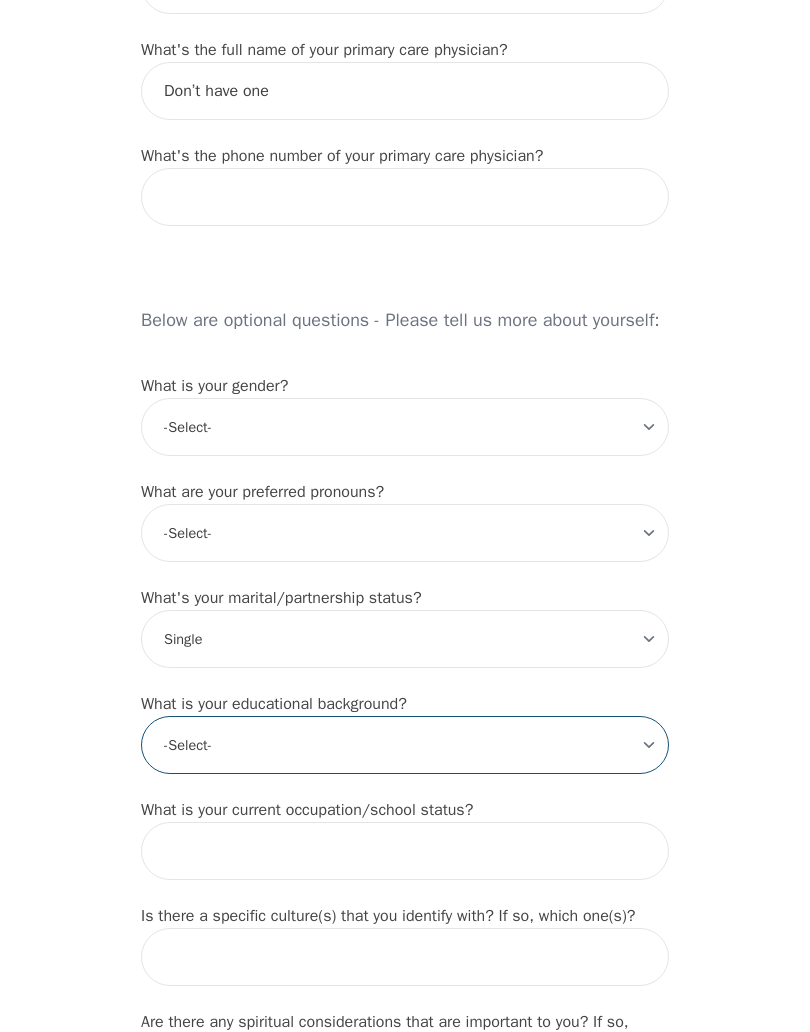 click on "-Select- Less than high school High school Associate degree Bachelor degree Master's degree Professional degree Doctorial degree" at bounding box center [405, 745] 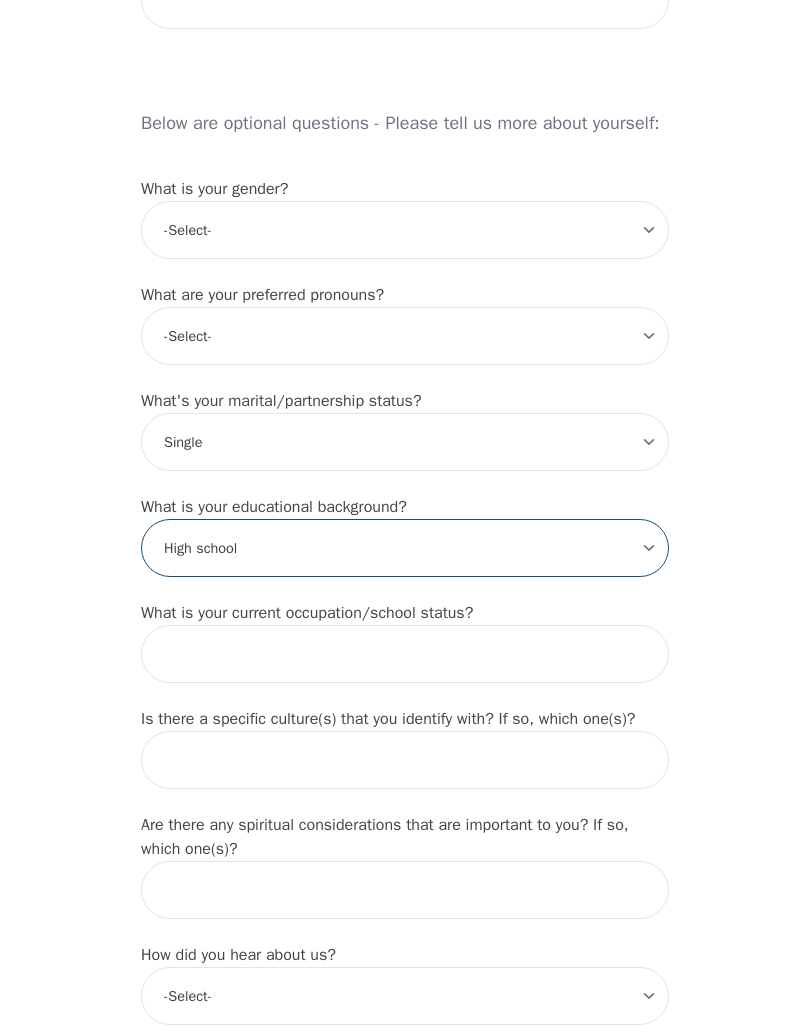 scroll, scrollTop: 1566, scrollLeft: 0, axis: vertical 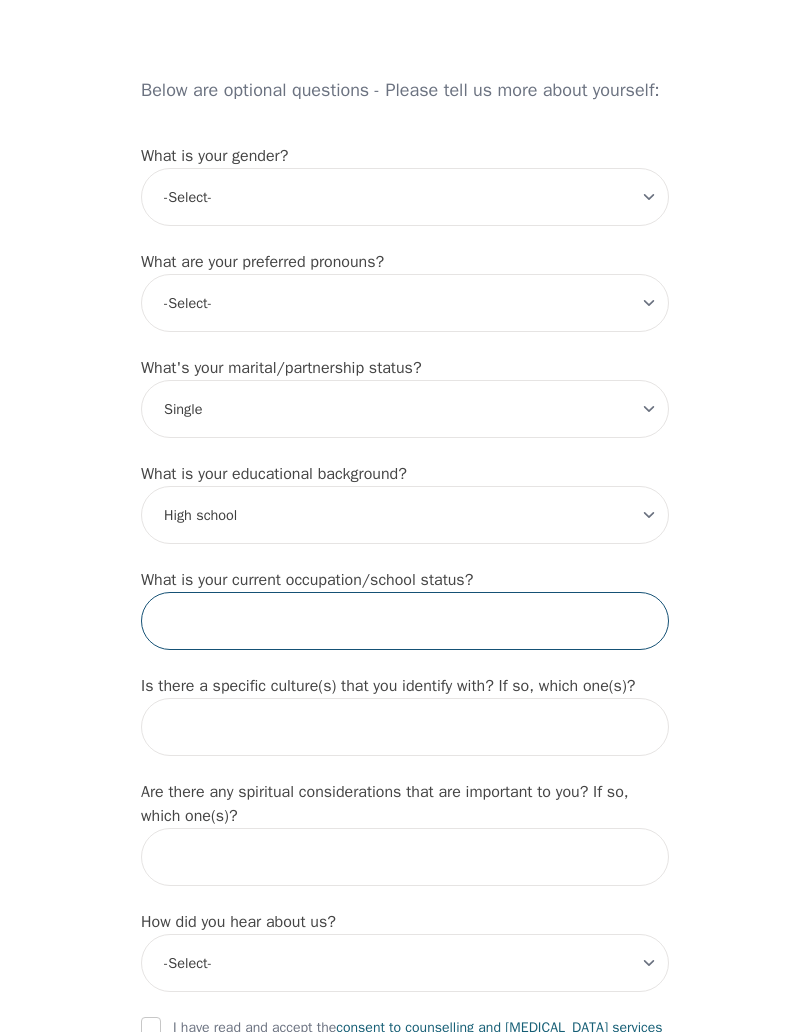 click at bounding box center [405, 621] 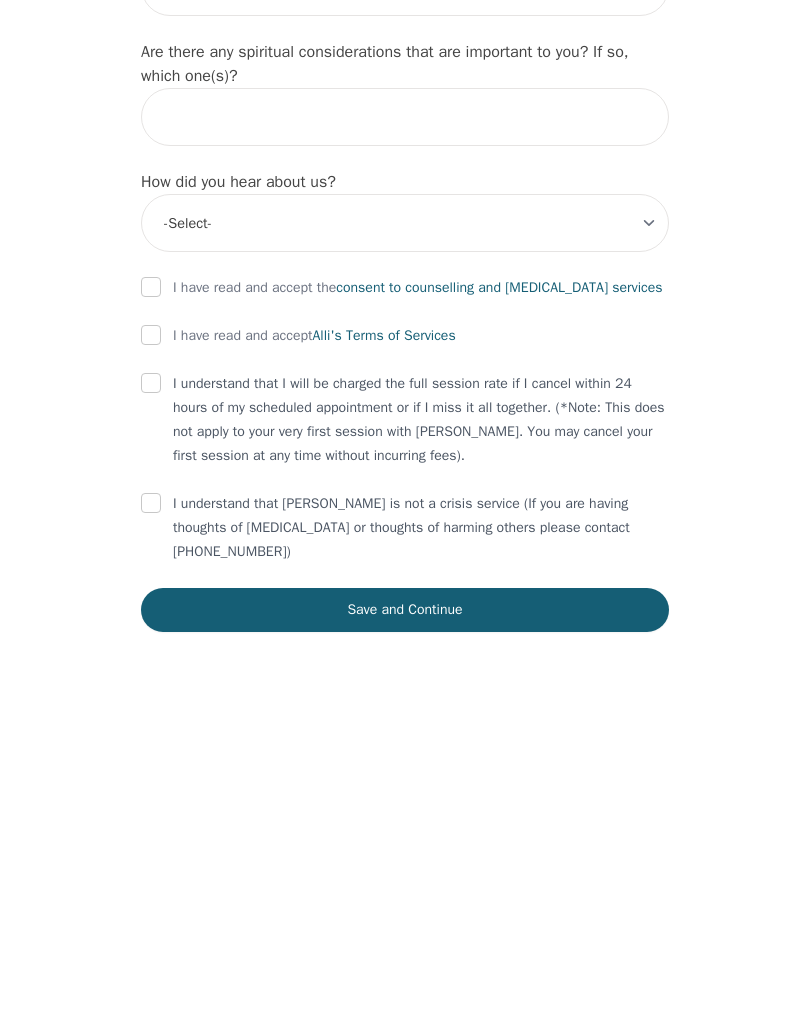 type on "Server" 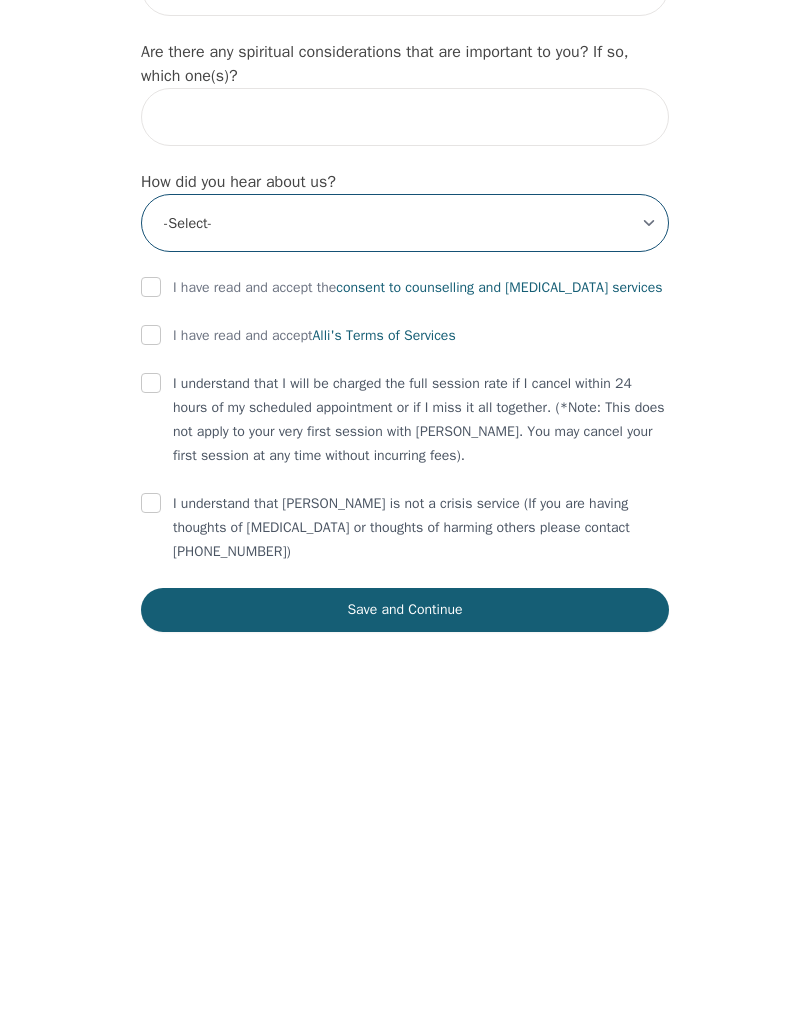 click on "-Select- Physician/Specialist Friend Facebook Instagram Google Search Google Ads Facebook/Instagram Ads Other" at bounding box center [405, 543] 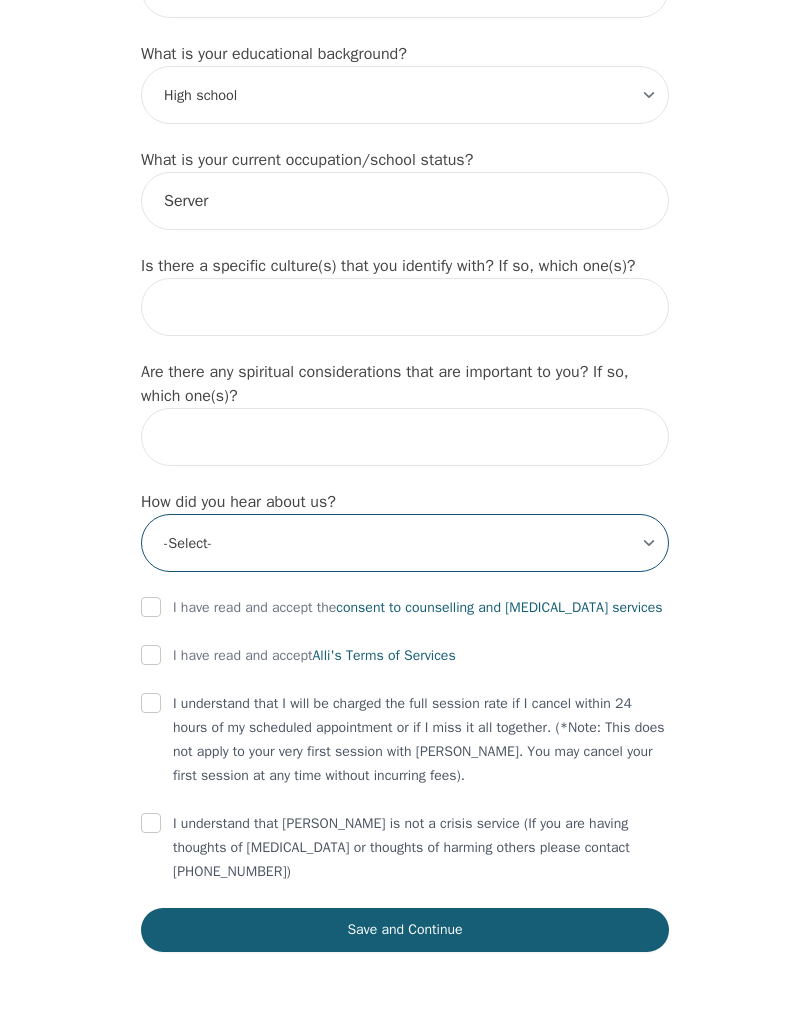 select on "Facebook" 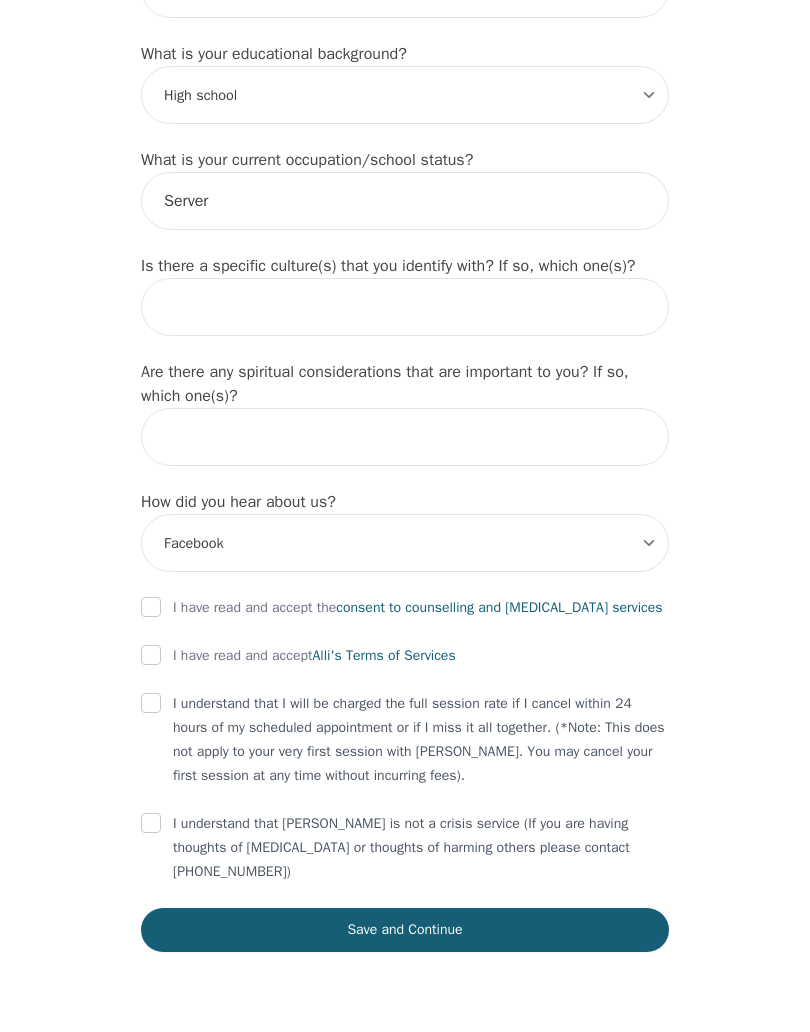 click on "I have read and accept the  consent to counselling and [MEDICAL_DATA] services" at bounding box center (405, 608) 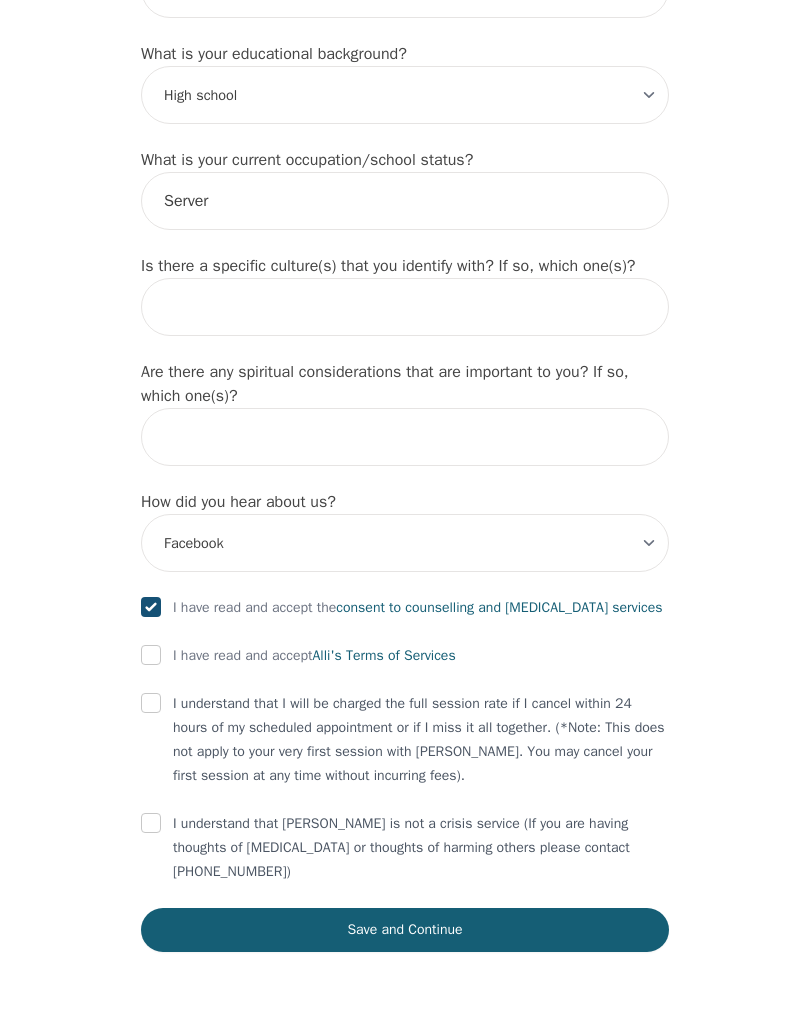 checkbox on "true" 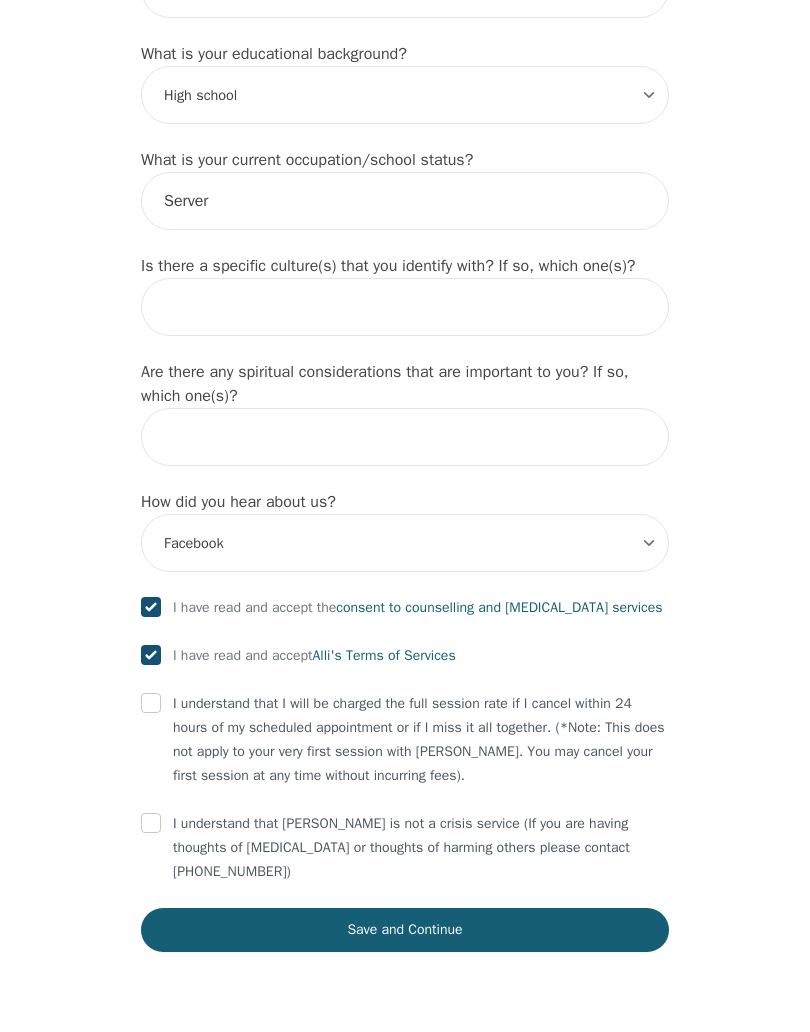 checkbox on "true" 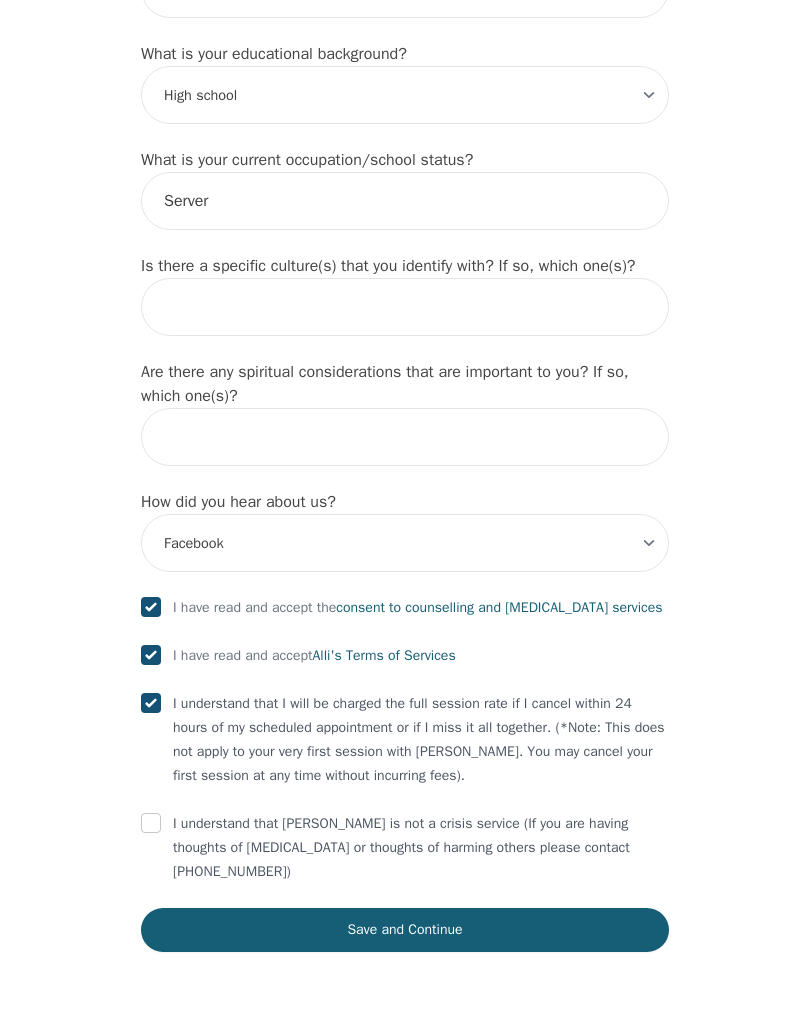 checkbox on "true" 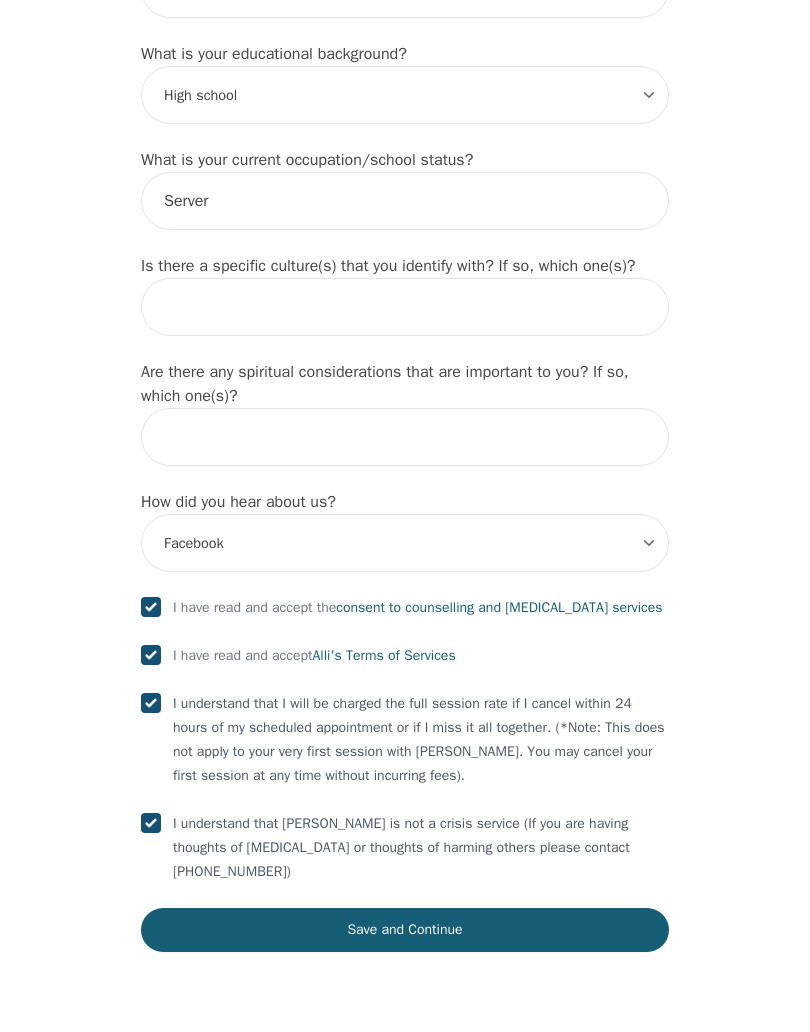 checkbox on "true" 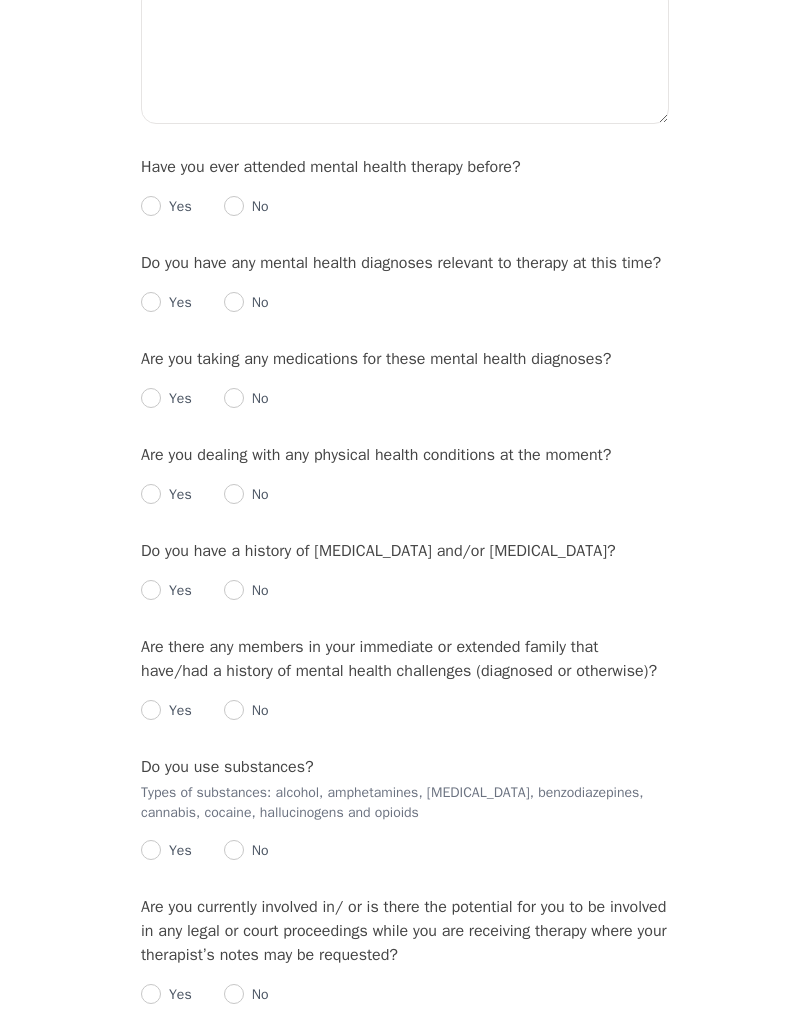 scroll, scrollTop: 0, scrollLeft: 0, axis: both 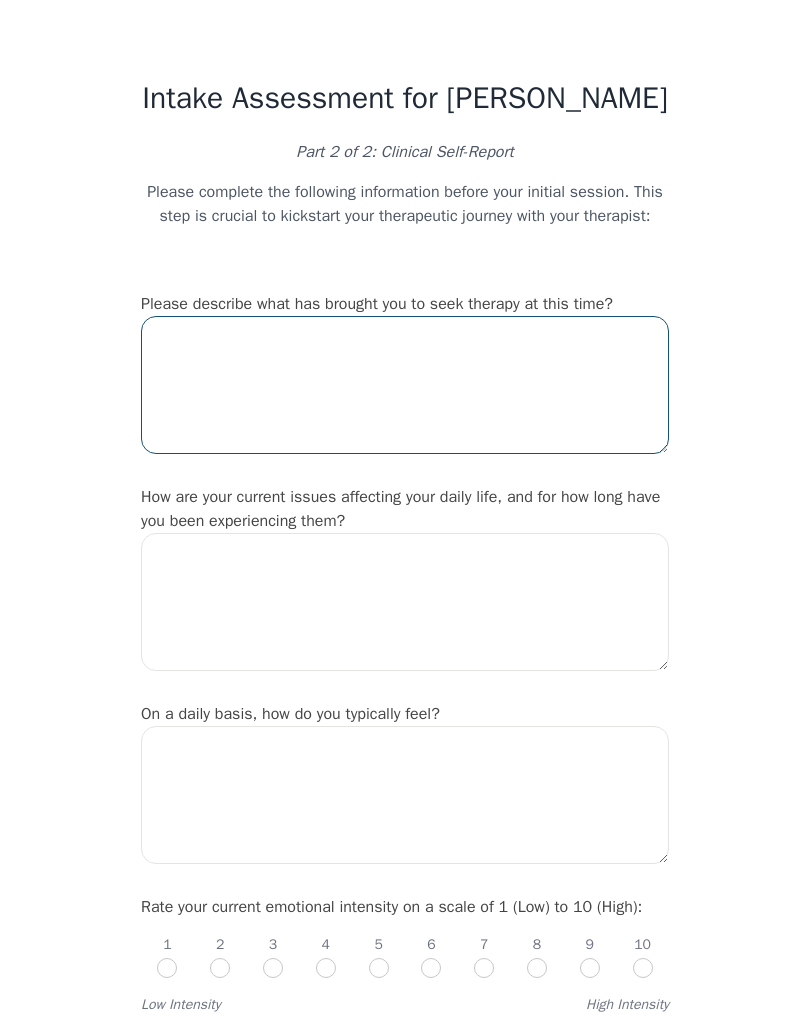 click at bounding box center (405, 385) 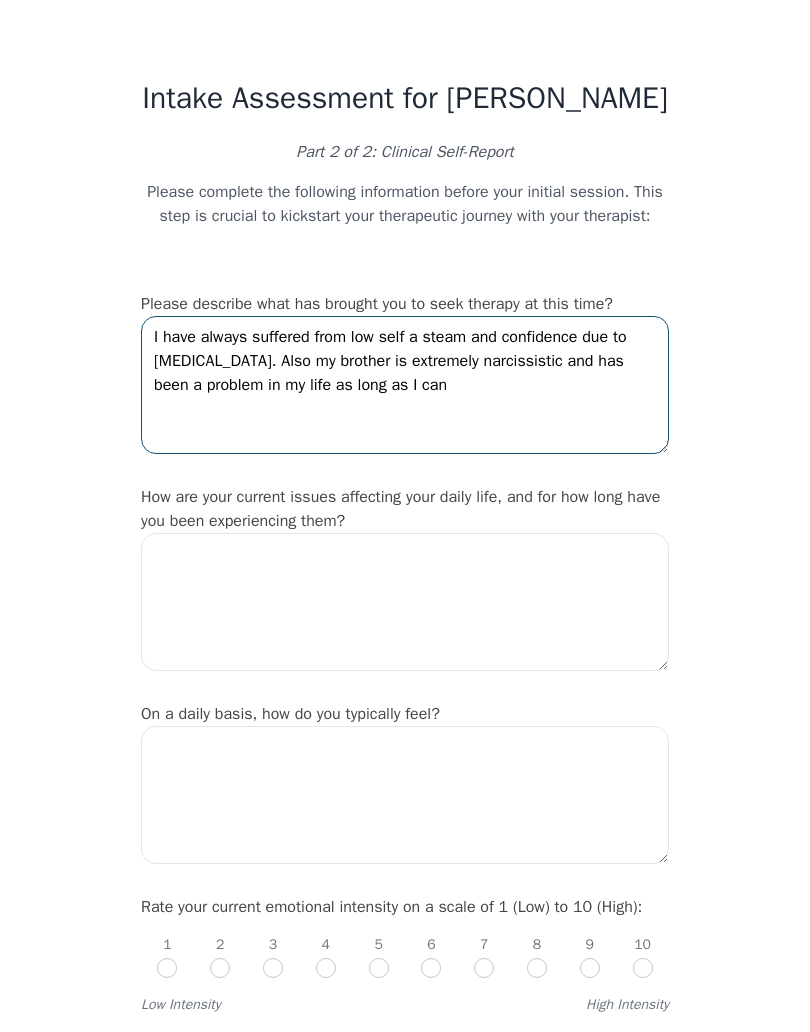 click on "I have always suffered from low self a steam and confidence due to [MEDICAL_DATA]. Also my brother is extremely narcissistic and has been a problem in my life as long as I can" at bounding box center [405, 385] 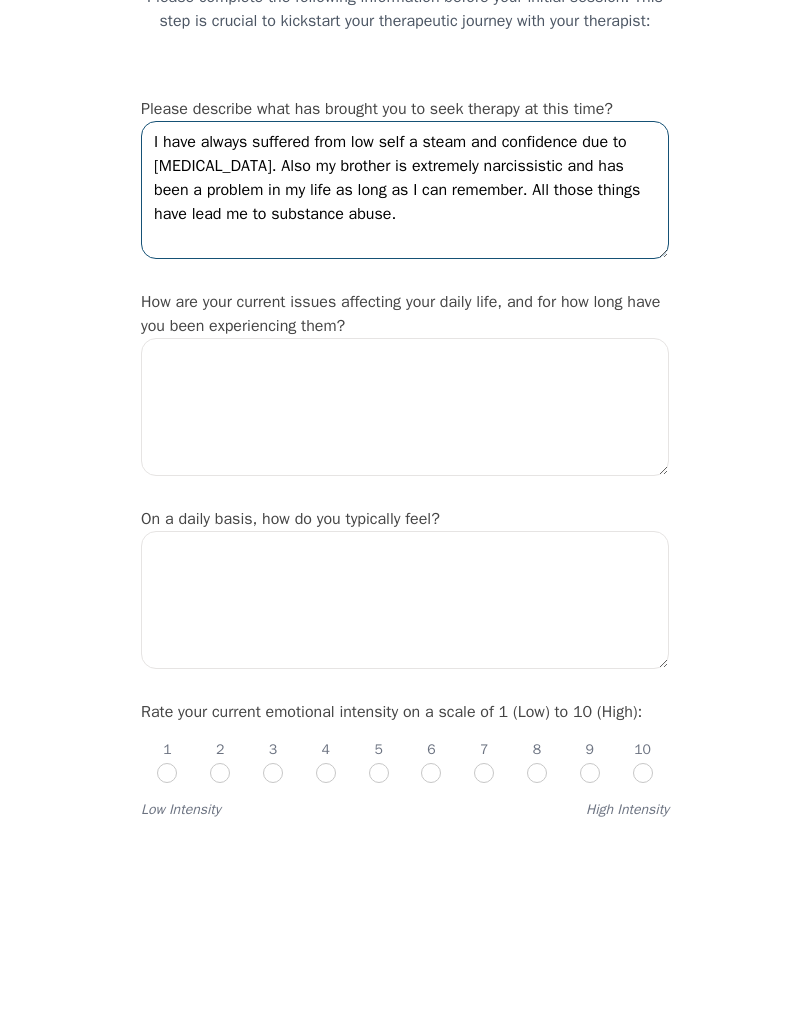 type on "I have always suffered from low self a steam and confidence due to [MEDICAL_DATA]. Also my brother is extremely narcissistic and has been a problem in my life as long as I can remember. All those things have lead me to substance abuse." 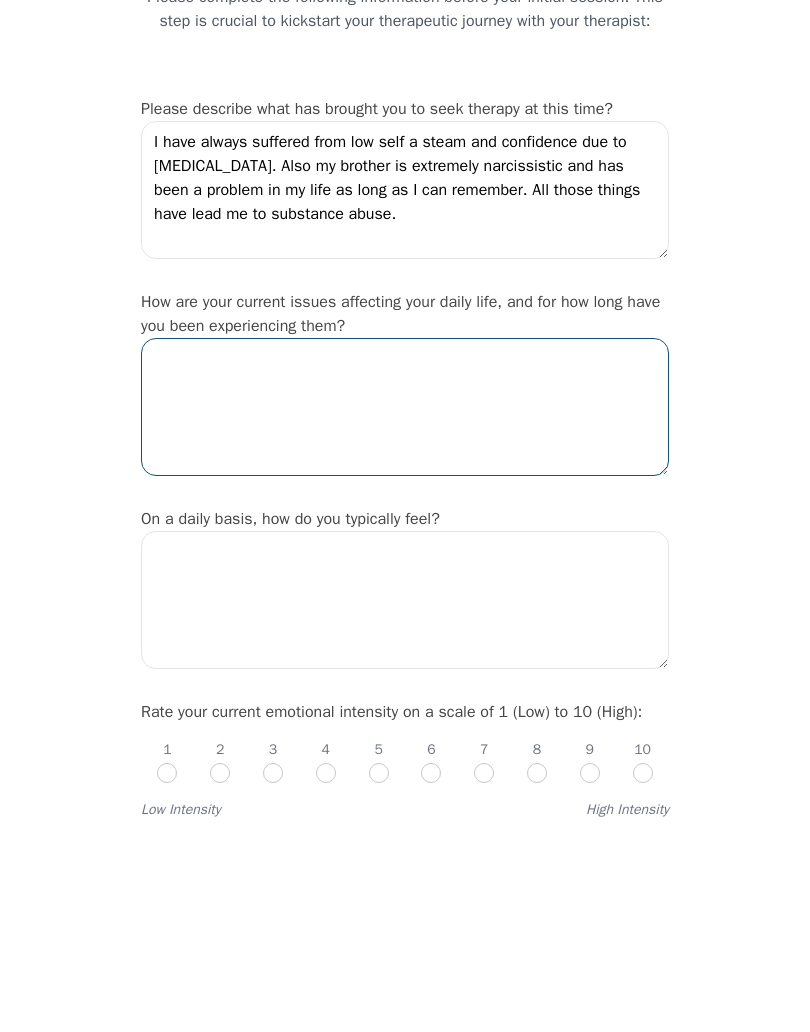click at bounding box center [405, 602] 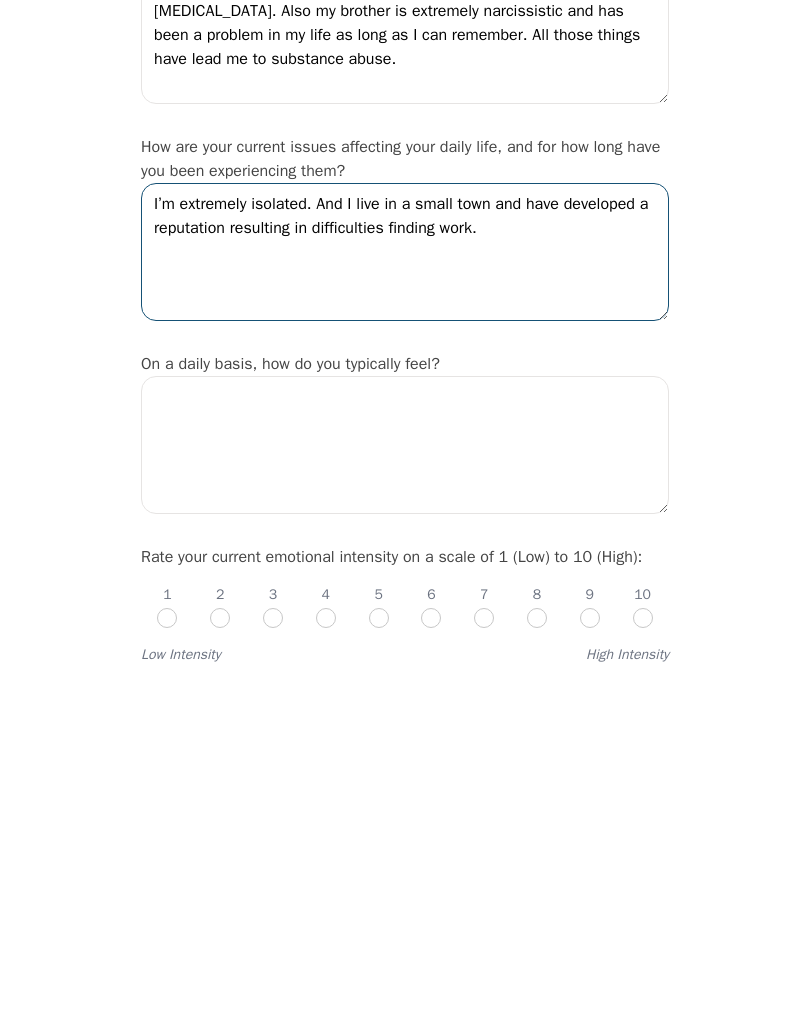 scroll, scrollTop: 33, scrollLeft: 0, axis: vertical 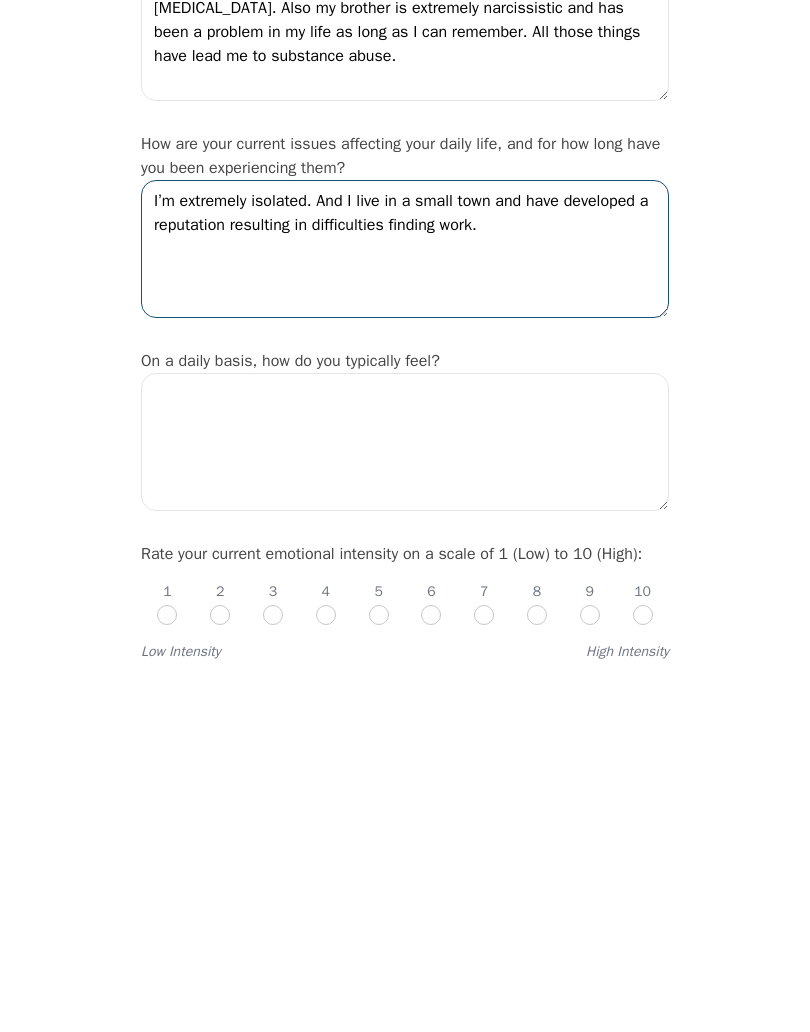 type on "I’m extremely isolated. And I live in a small town and have developed a reputation resulting in difficulties finding work." 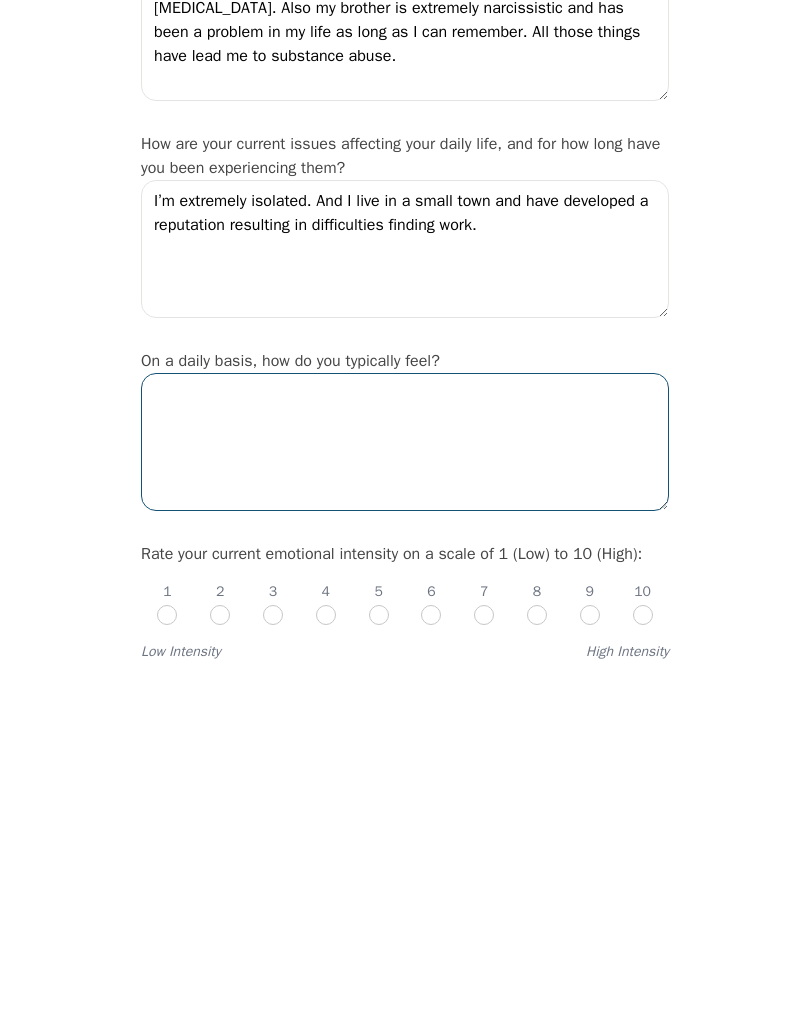 click at bounding box center [405, 762] 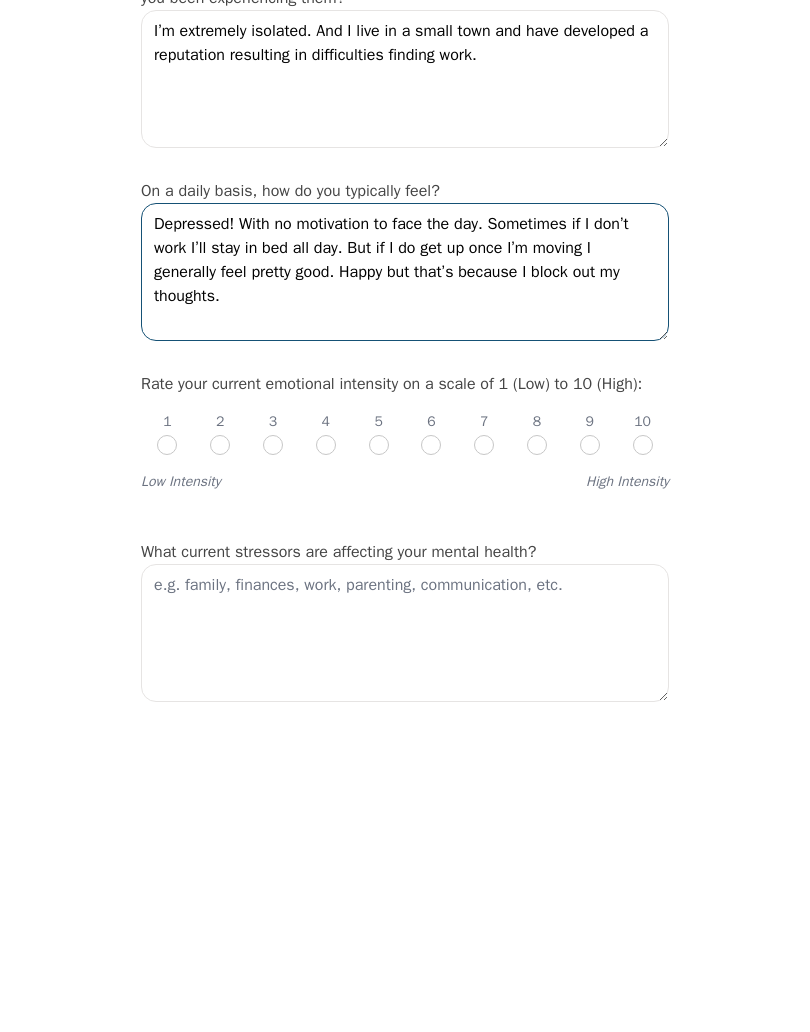 scroll, scrollTop: 222, scrollLeft: 0, axis: vertical 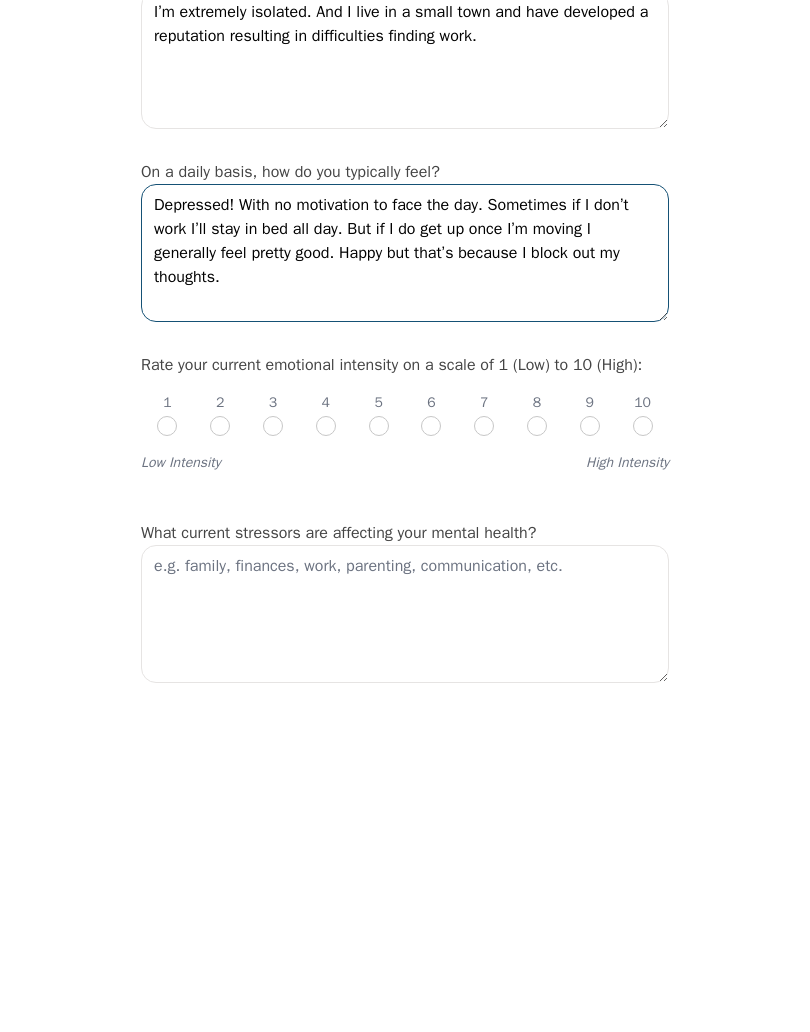 type on "Depressed! With no motivation to face the day. Sometimes if I don’t work I’ll stay in bed all day. But if I do get up once I’m moving I generally feel pretty good. Happy but that’s because I block out my thoughts." 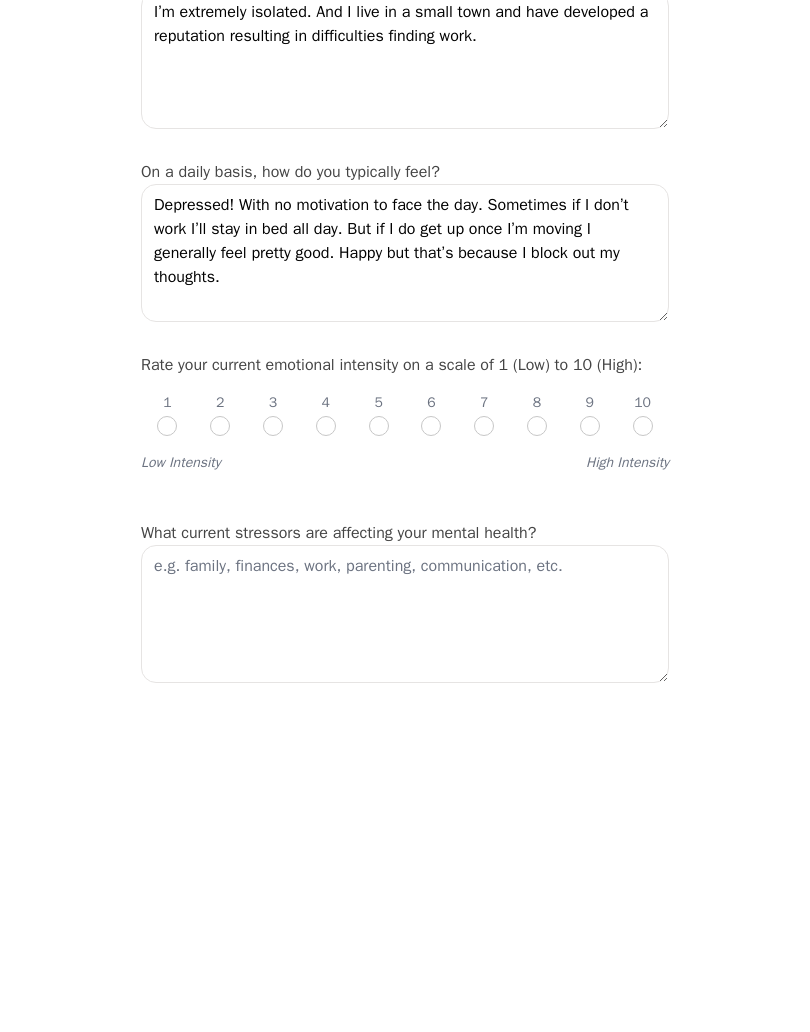 click at bounding box center [326, 746] 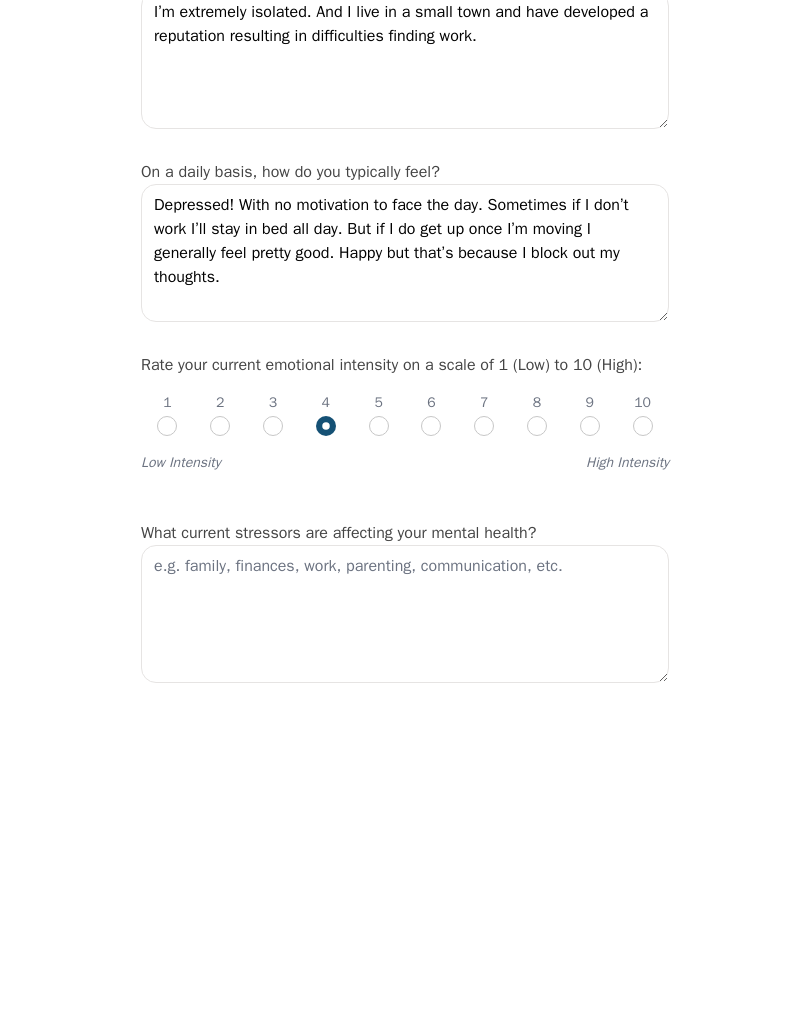 radio on "true" 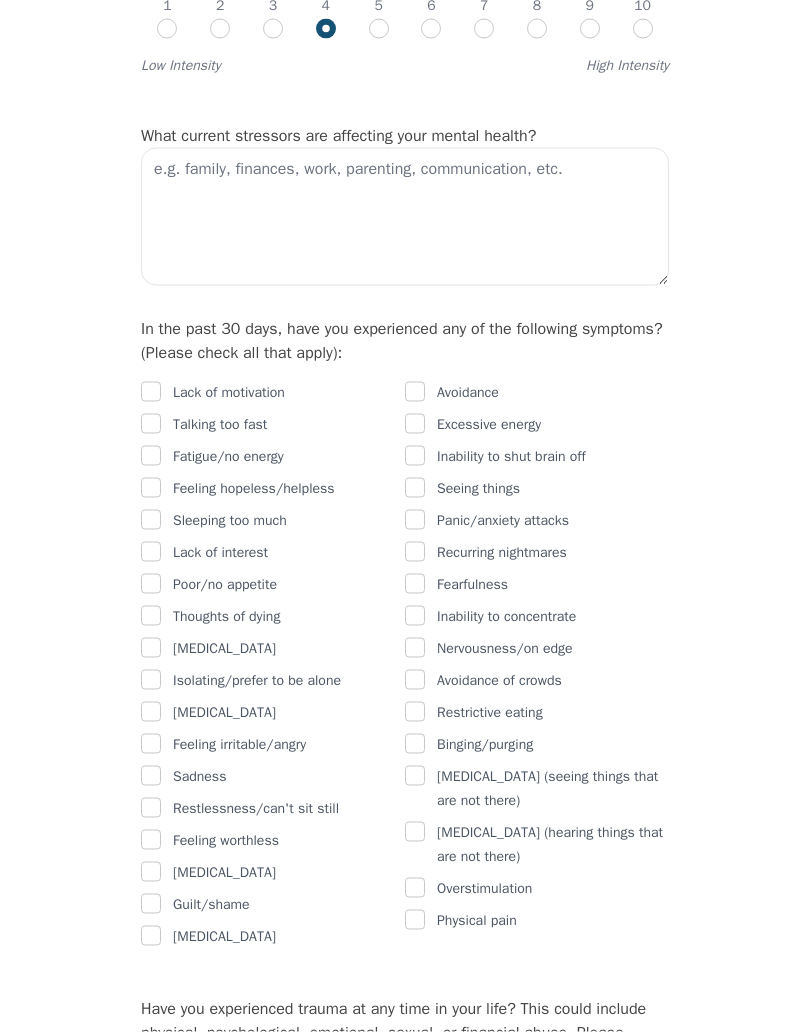 scroll, scrollTop: 941, scrollLeft: 0, axis: vertical 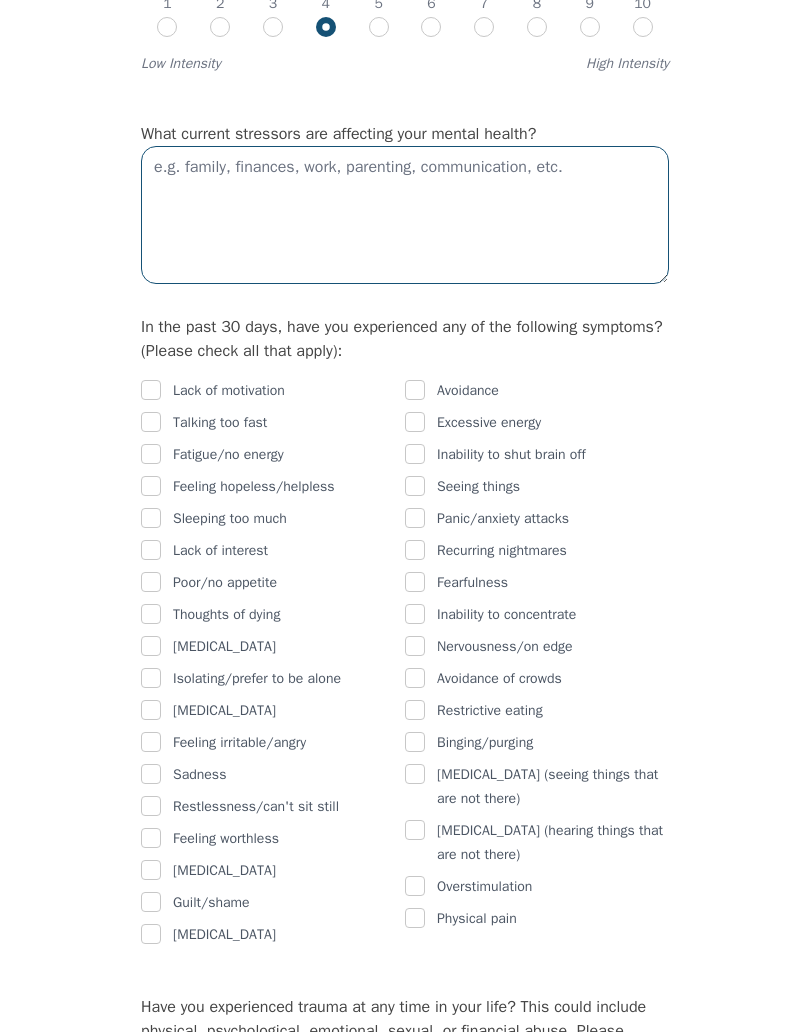 click at bounding box center (405, 215) 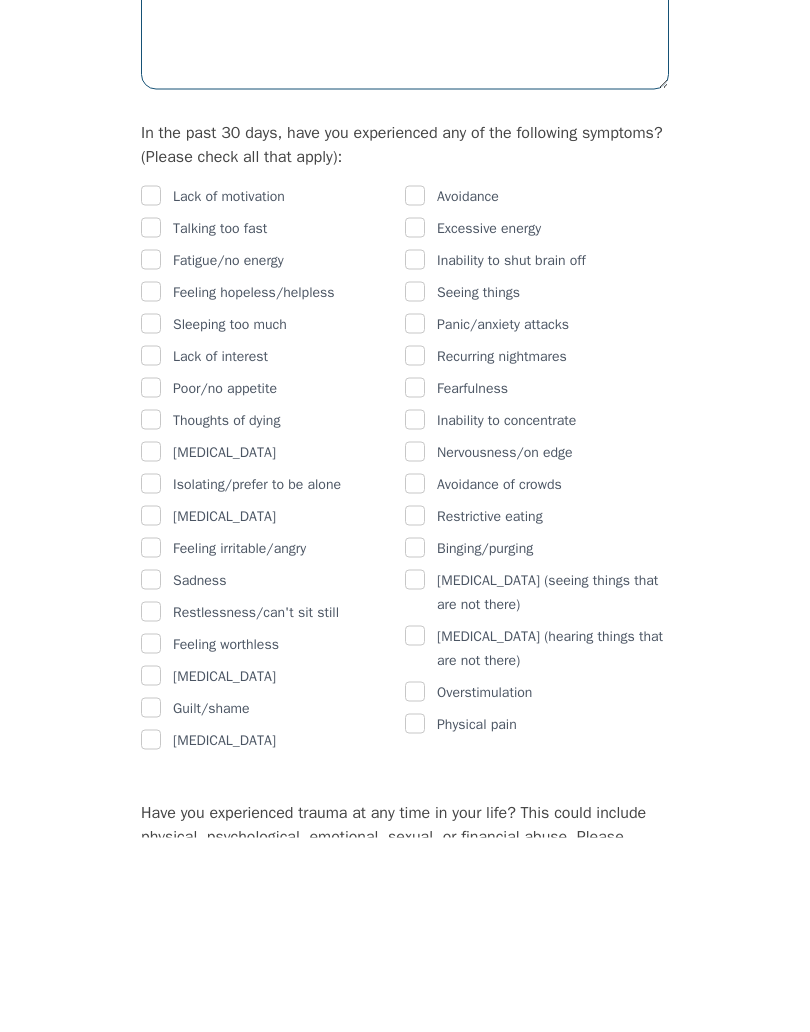 type on "Family work my finances substance abuse." 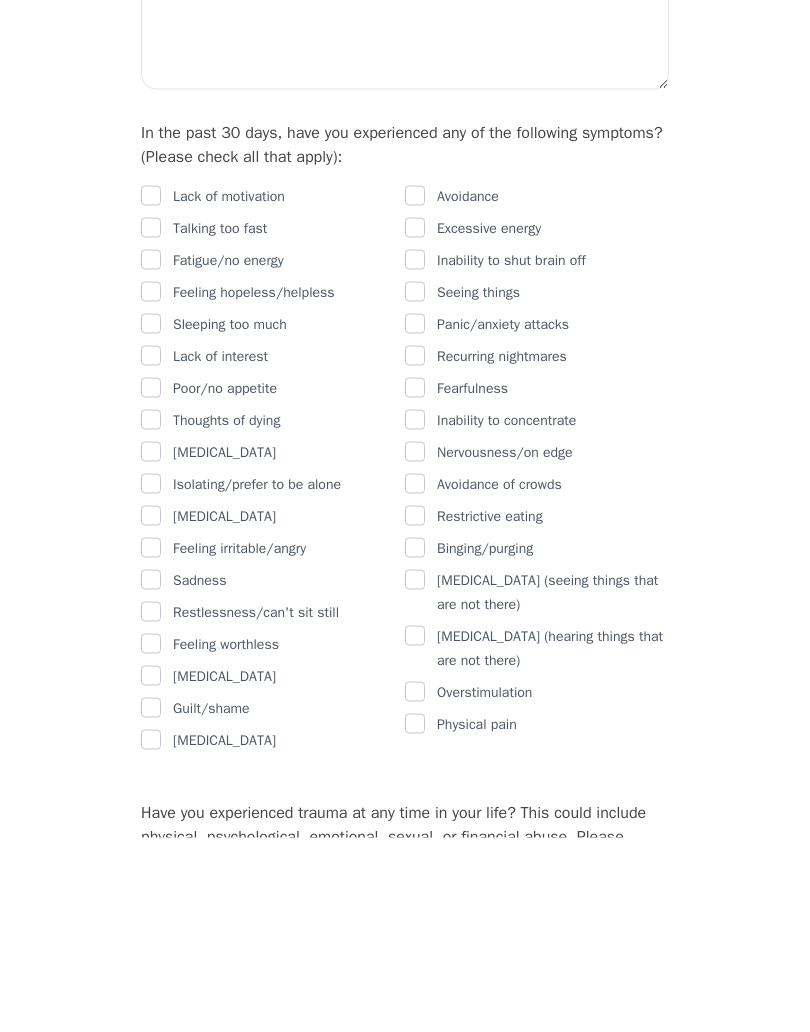 click at bounding box center [151, 390] 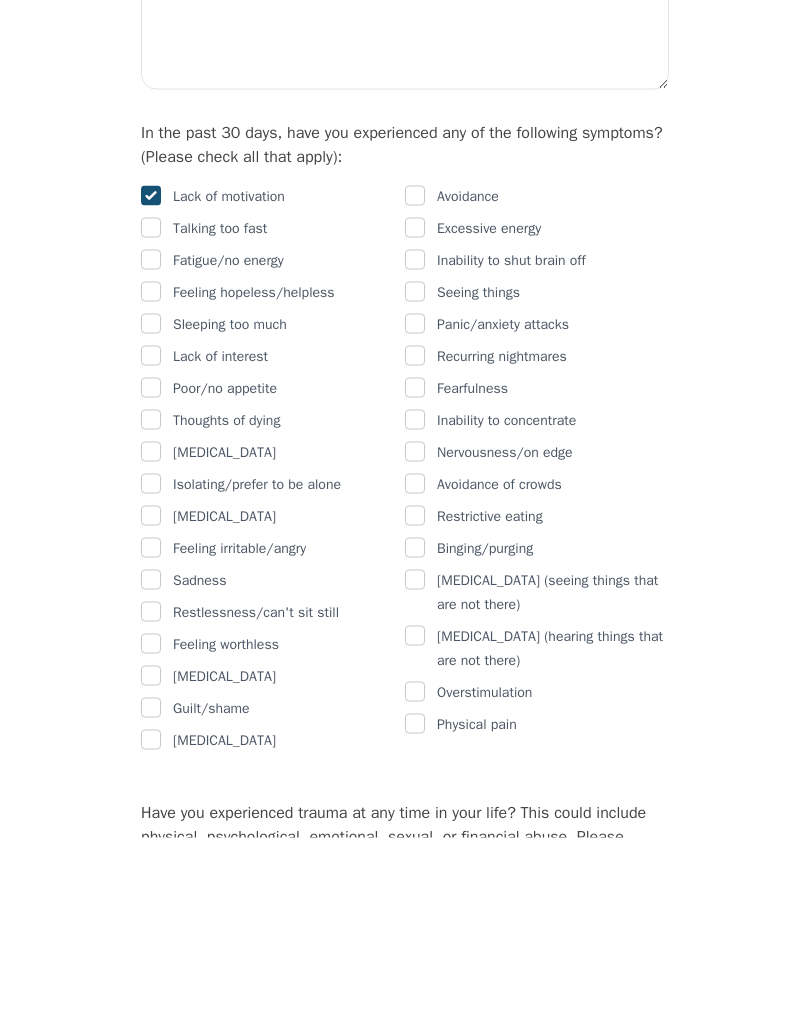 scroll, scrollTop: 1135, scrollLeft: 0, axis: vertical 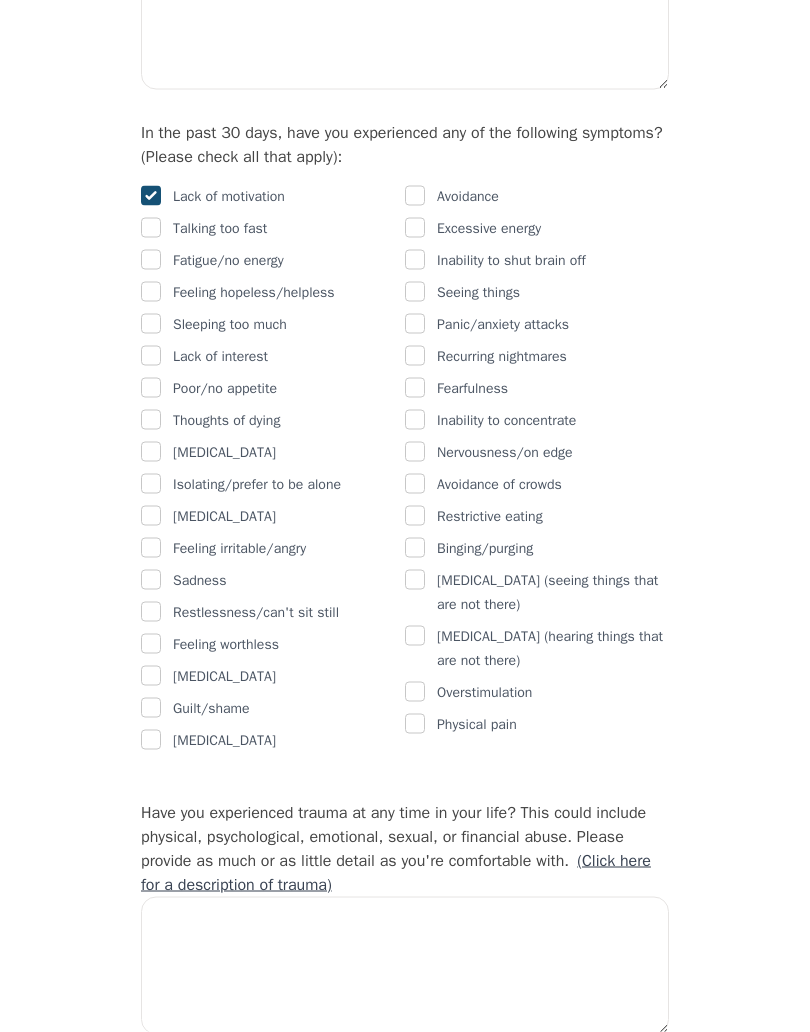 click at bounding box center (151, 228) 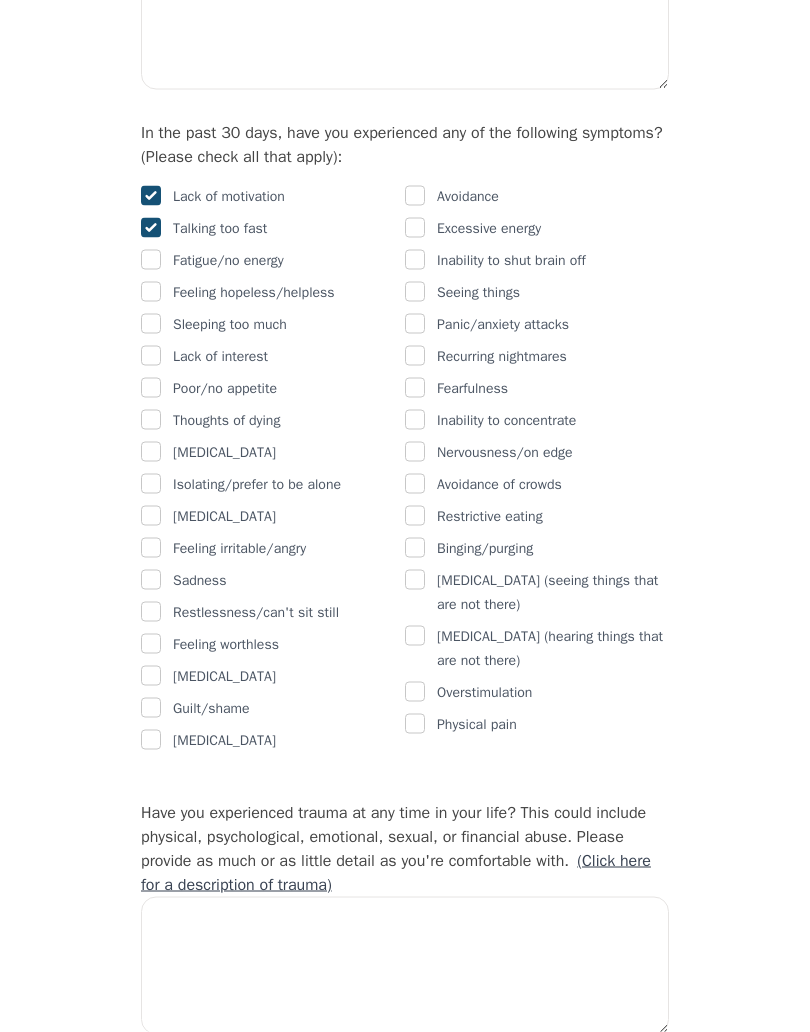 checkbox on "true" 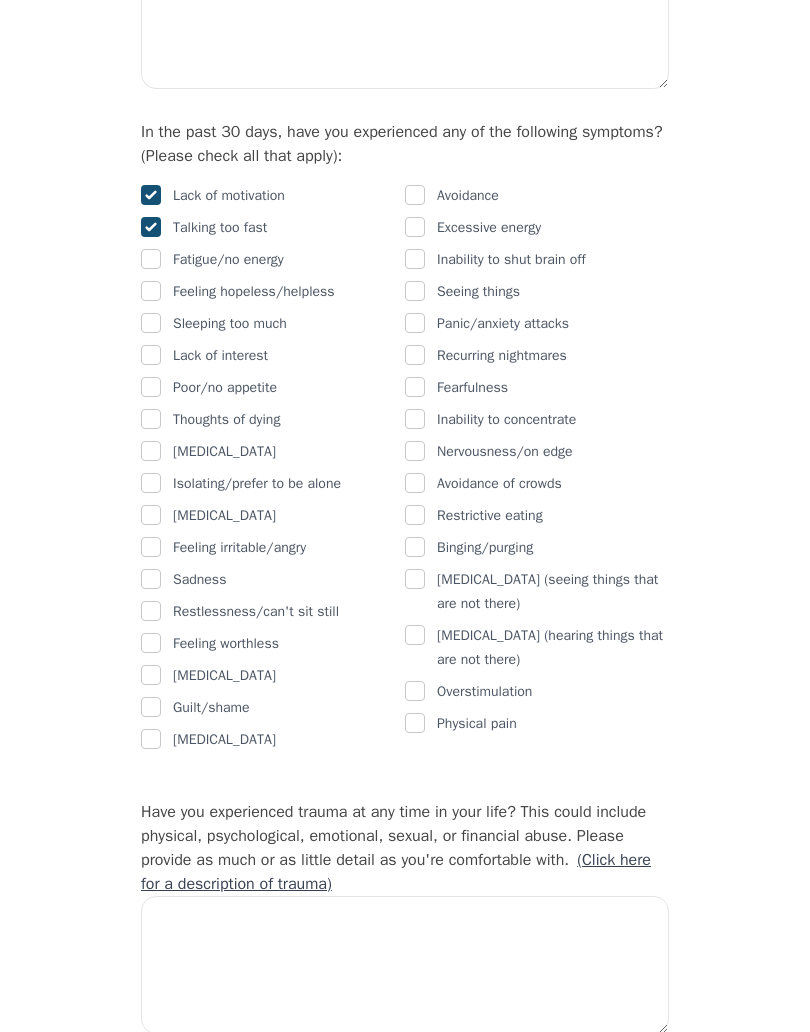 click at bounding box center (151, 259) 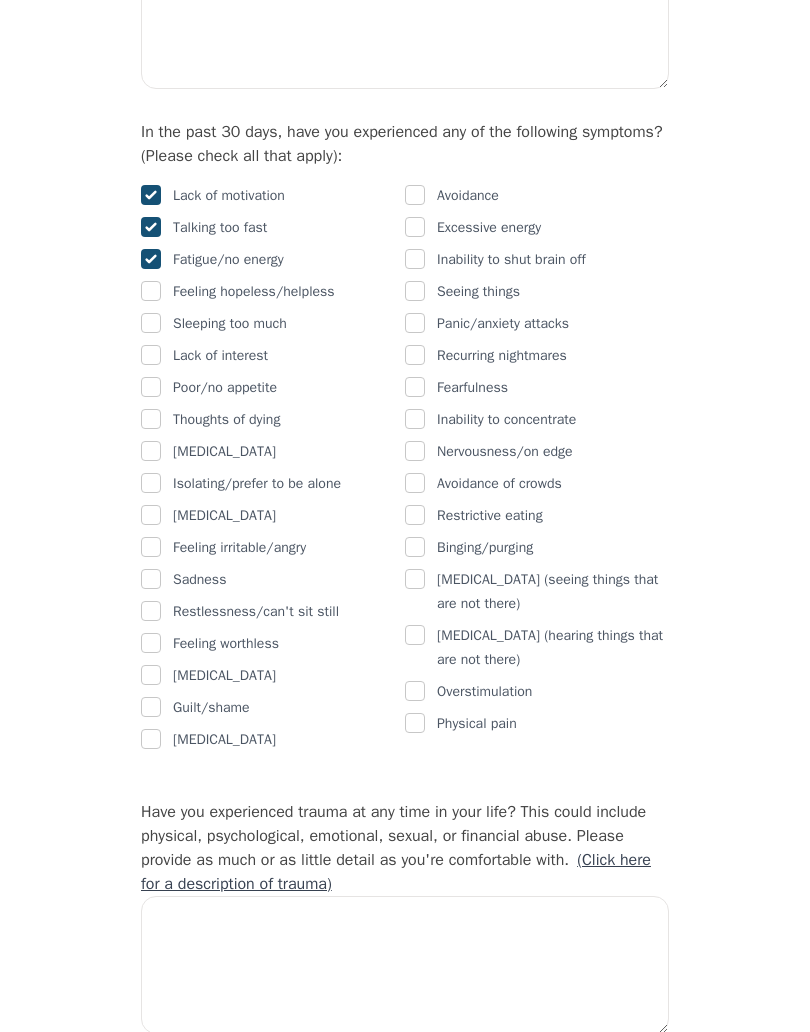 checkbox on "true" 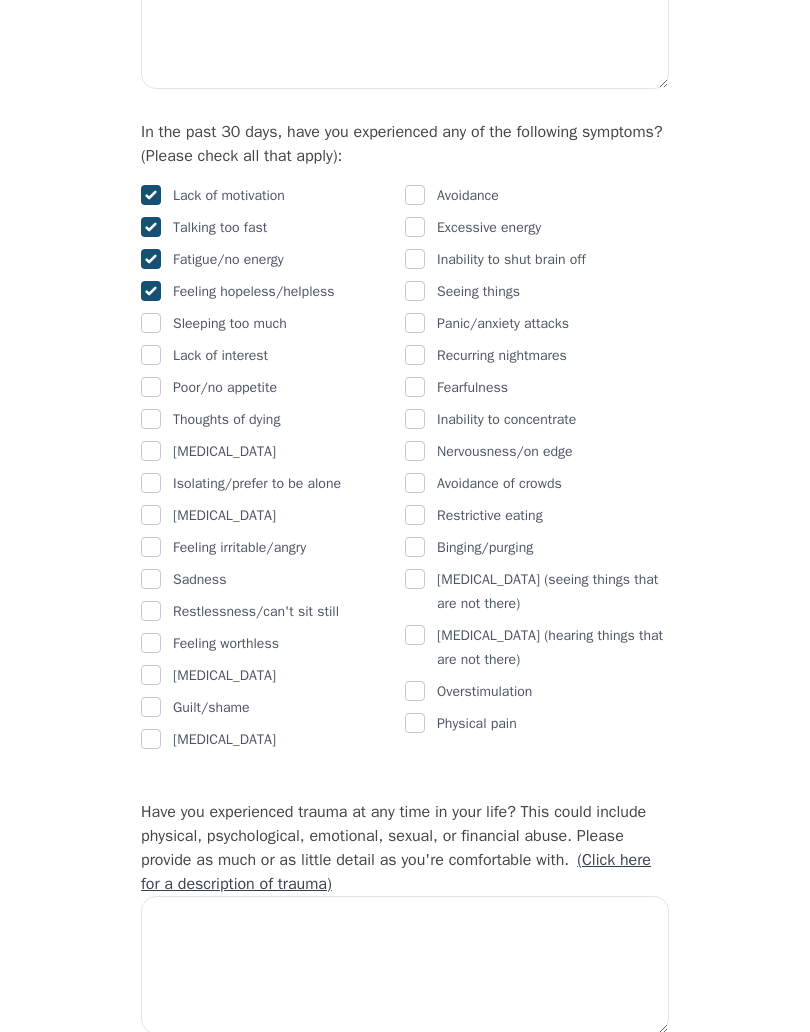 checkbox on "true" 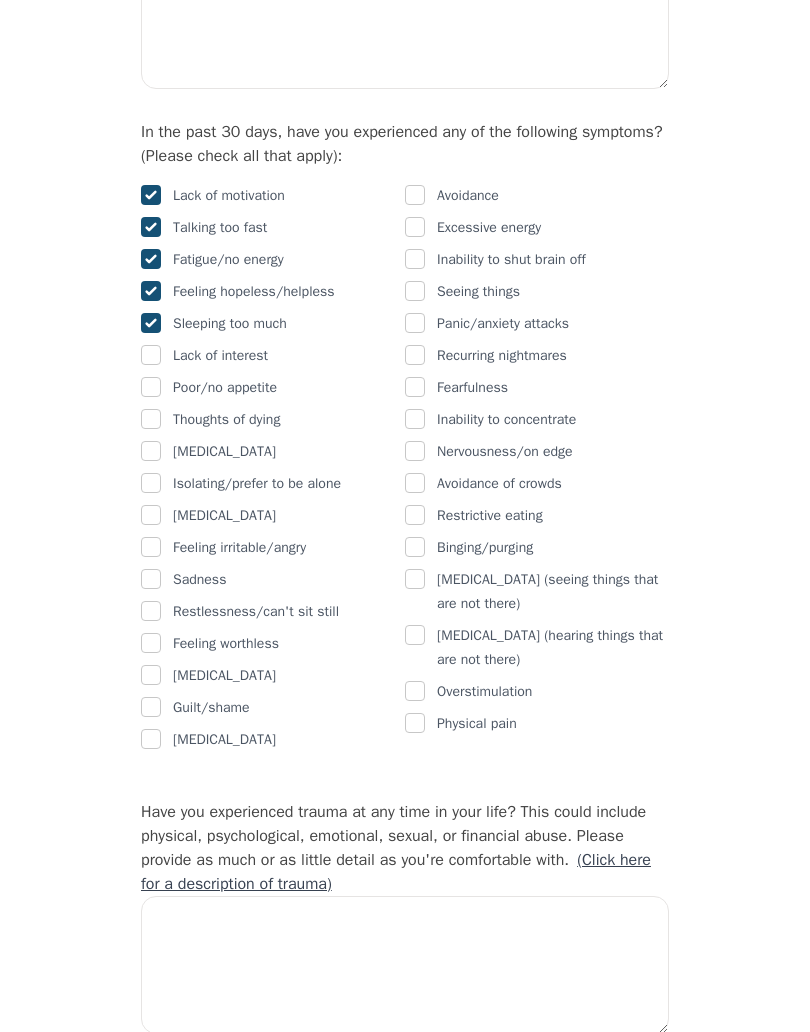 checkbox on "true" 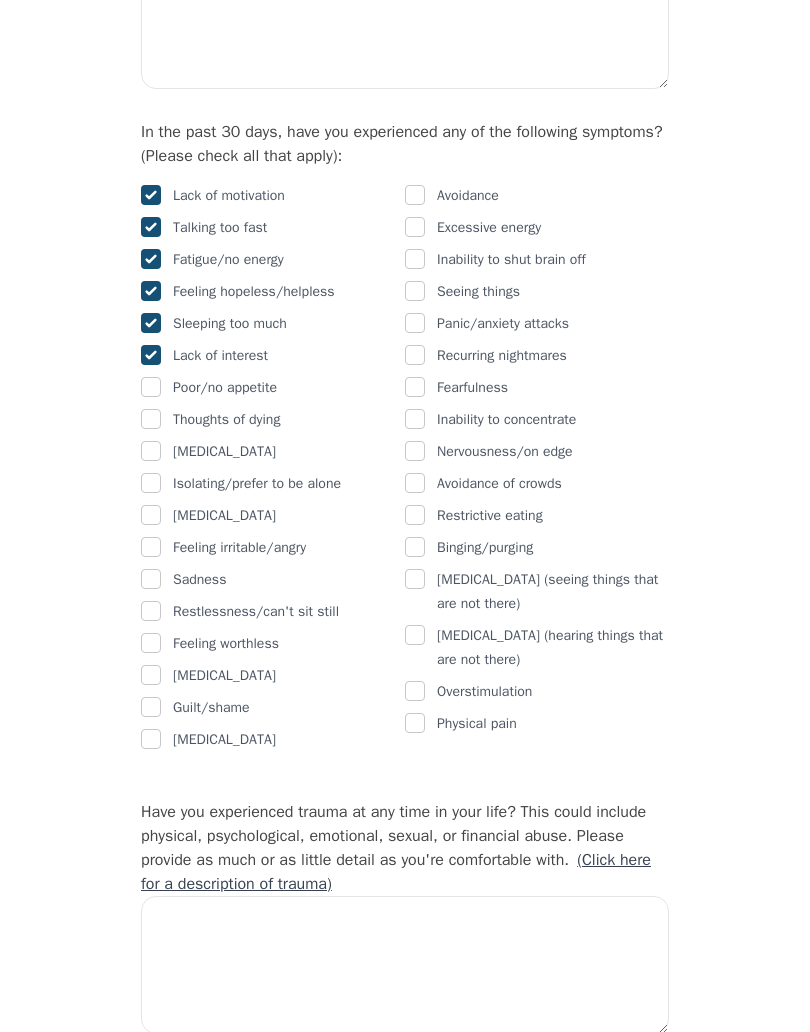 checkbox on "true" 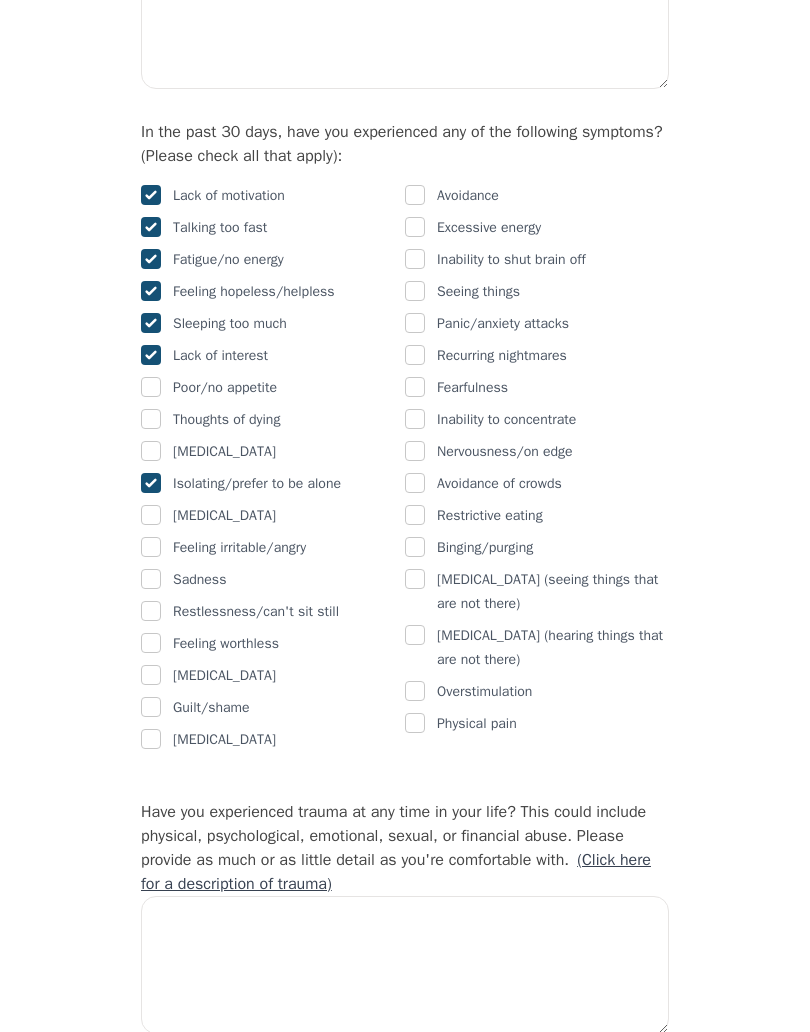 checkbox on "true" 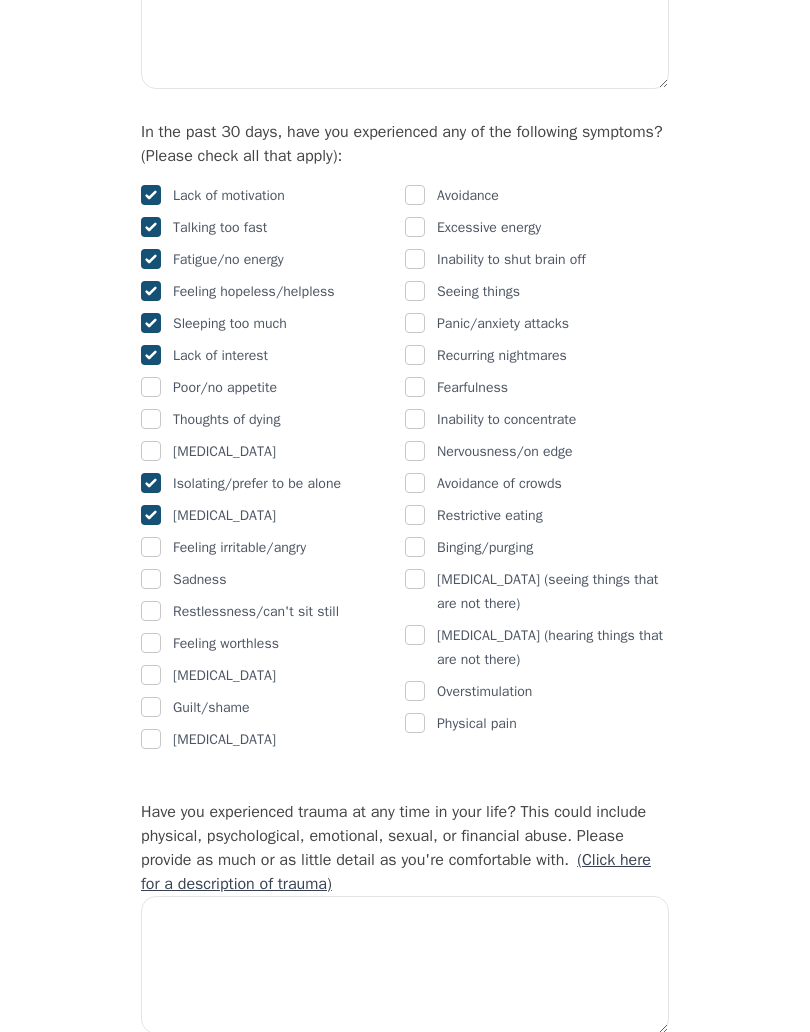 checkbox on "true" 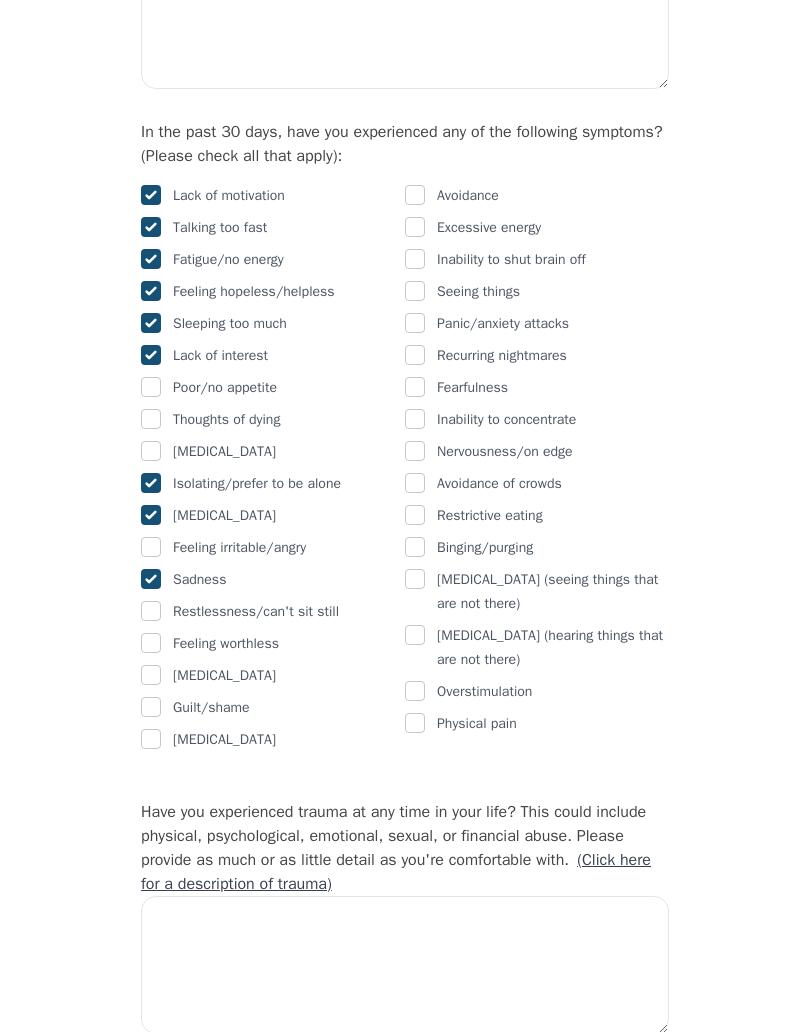 checkbox on "true" 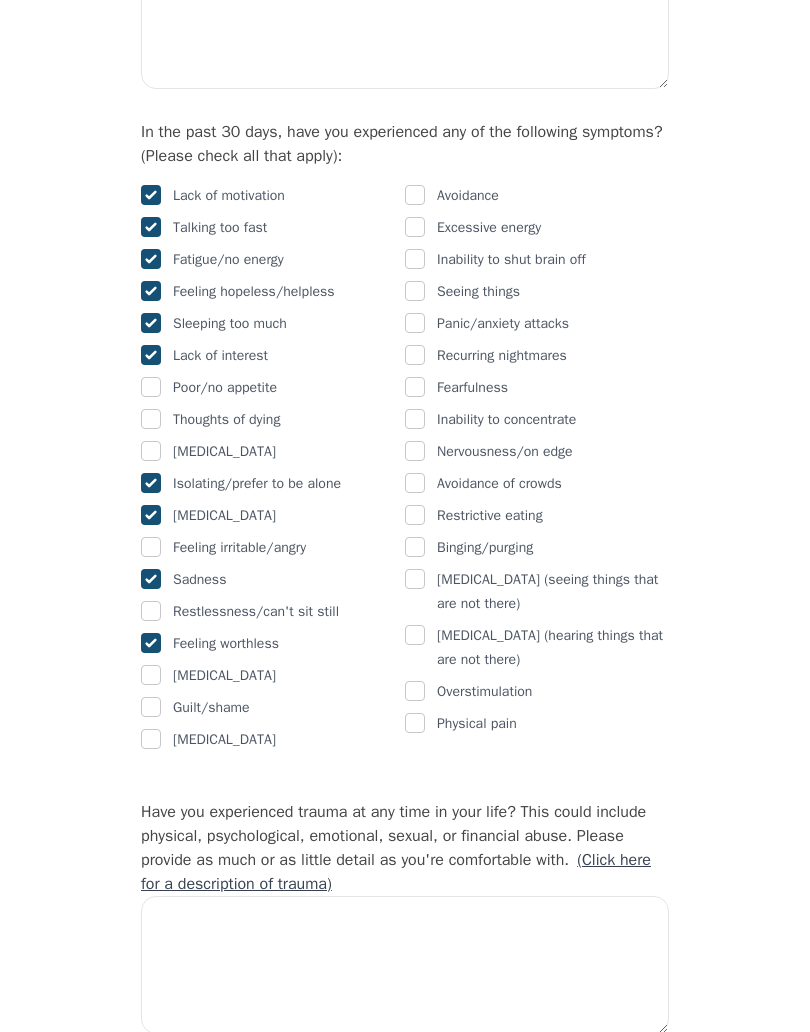 checkbox on "true" 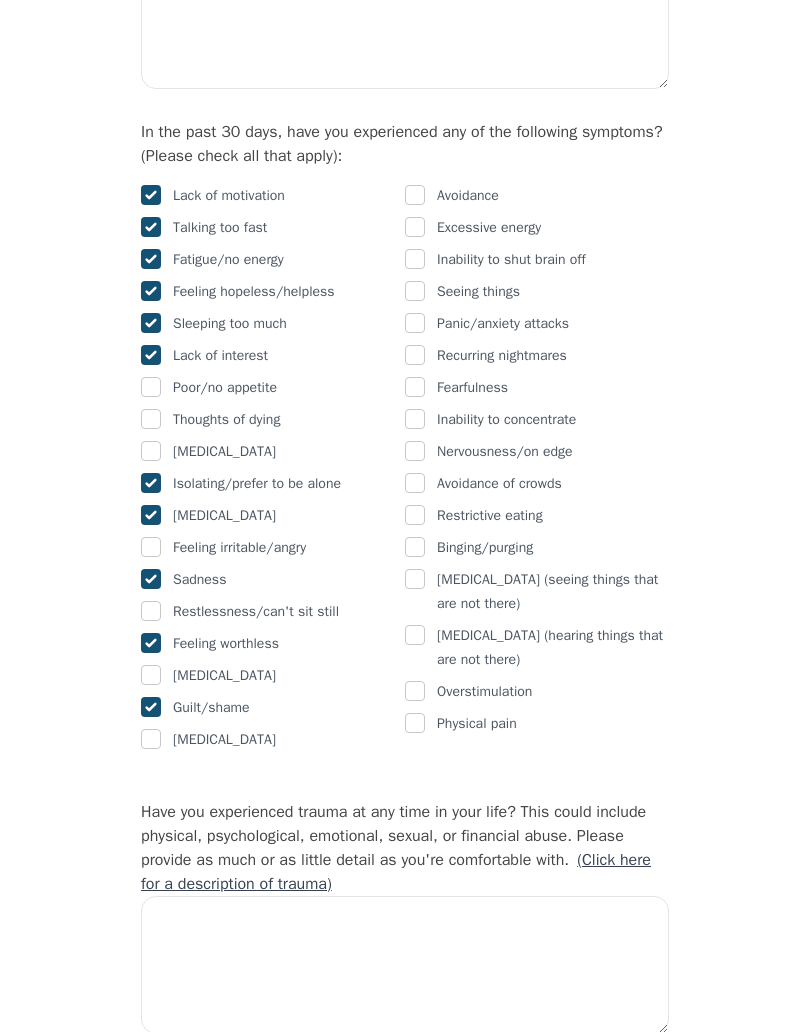 checkbox on "true" 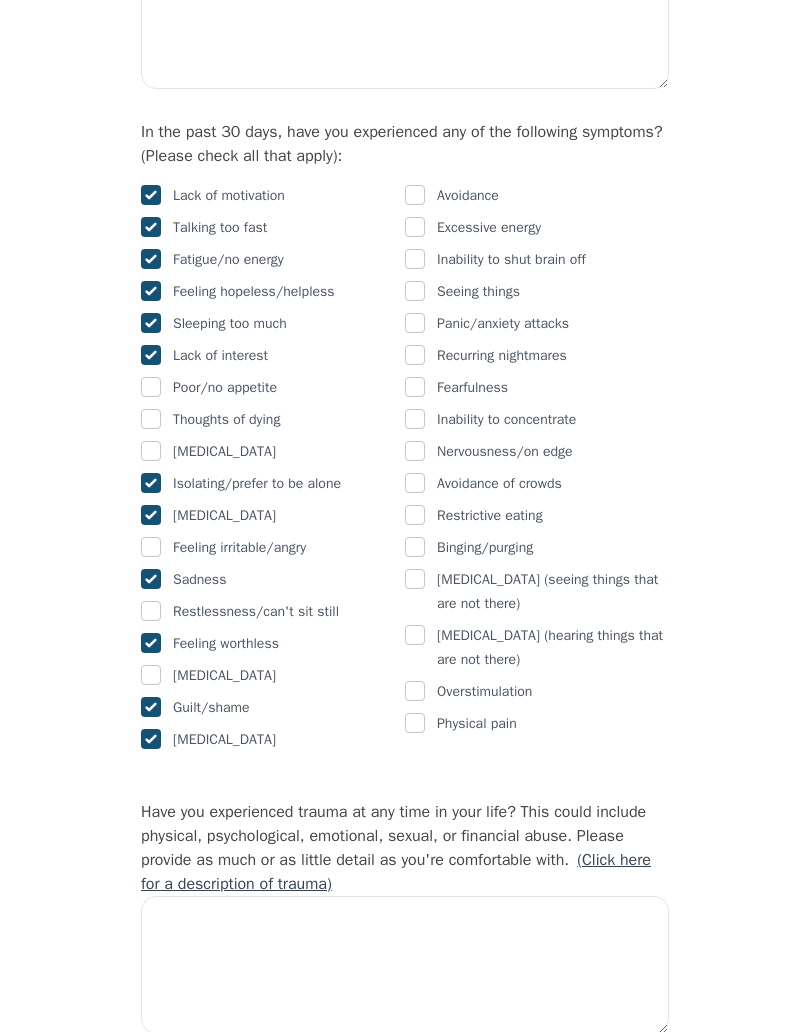 checkbox on "true" 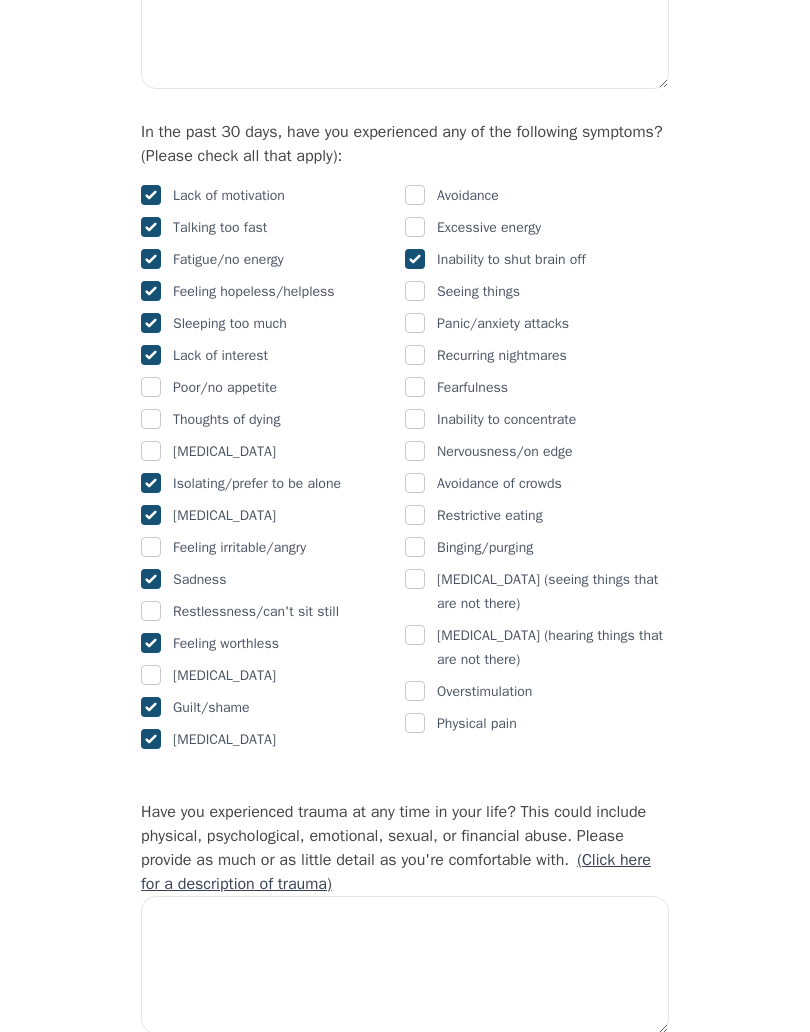 checkbox on "true" 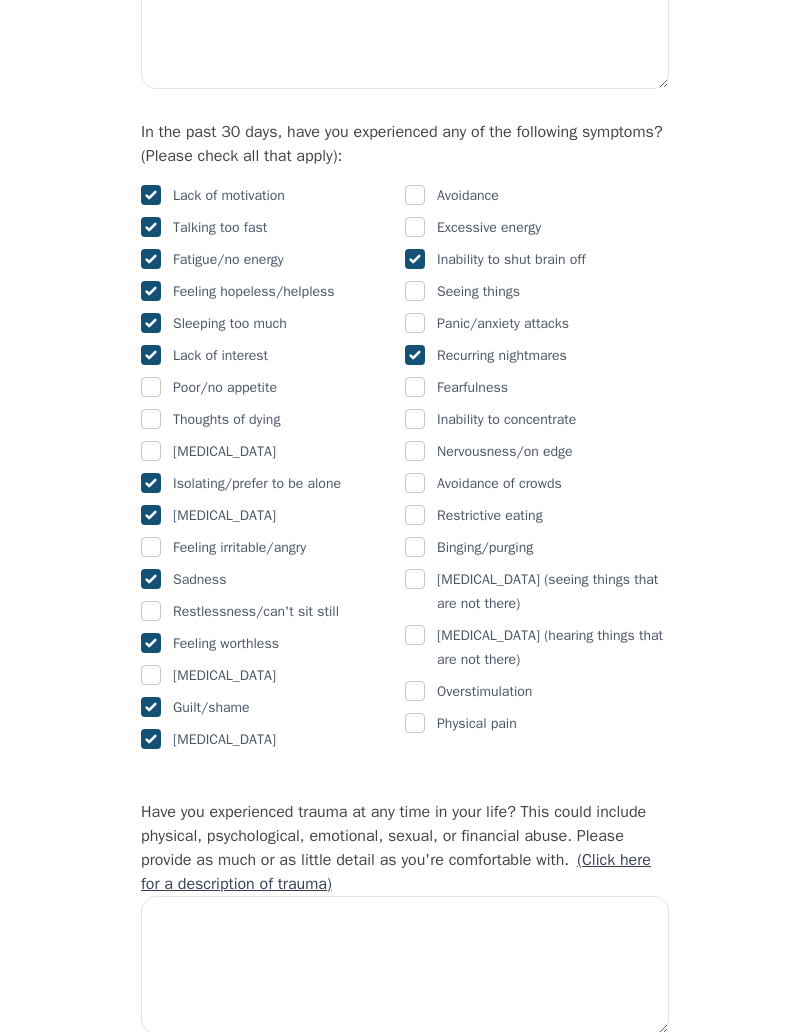 checkbox on "true" 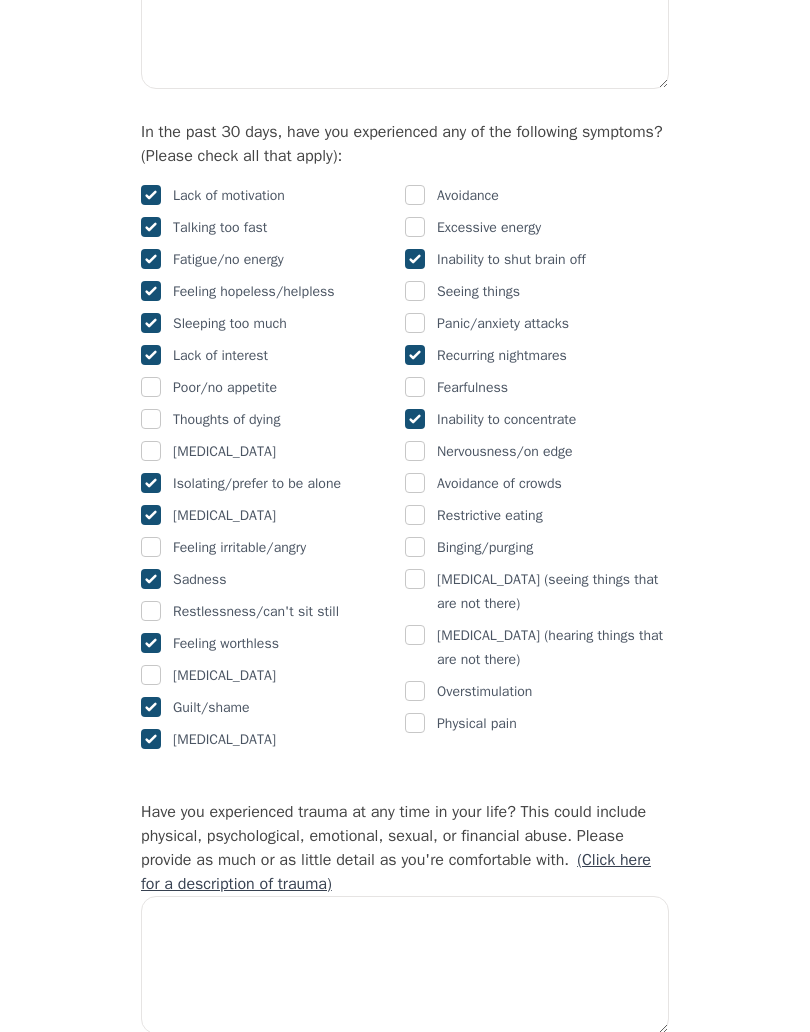 checkbox on "true" 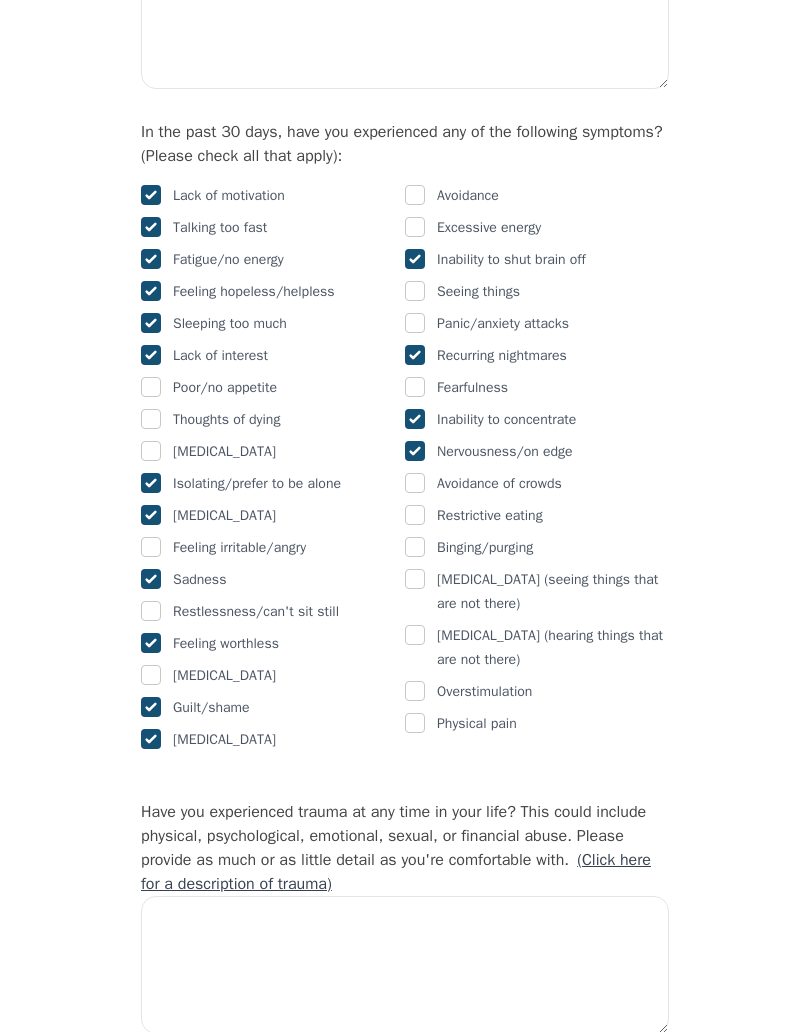 checkbox on "true" 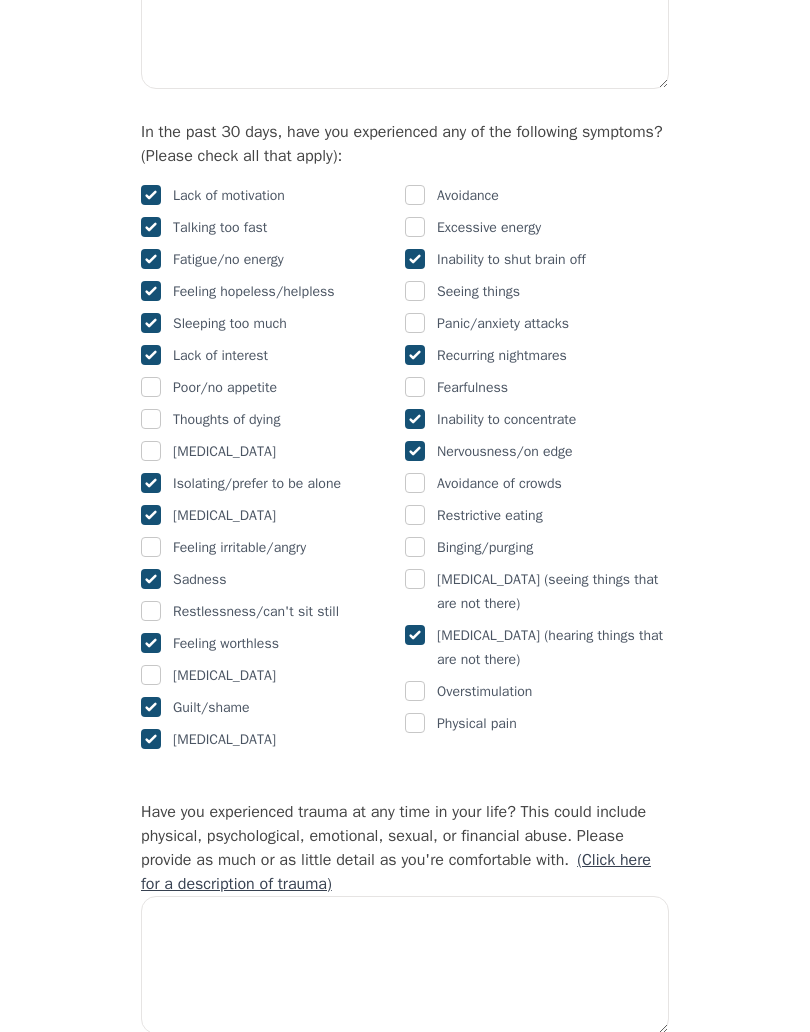 checkbox on "true" 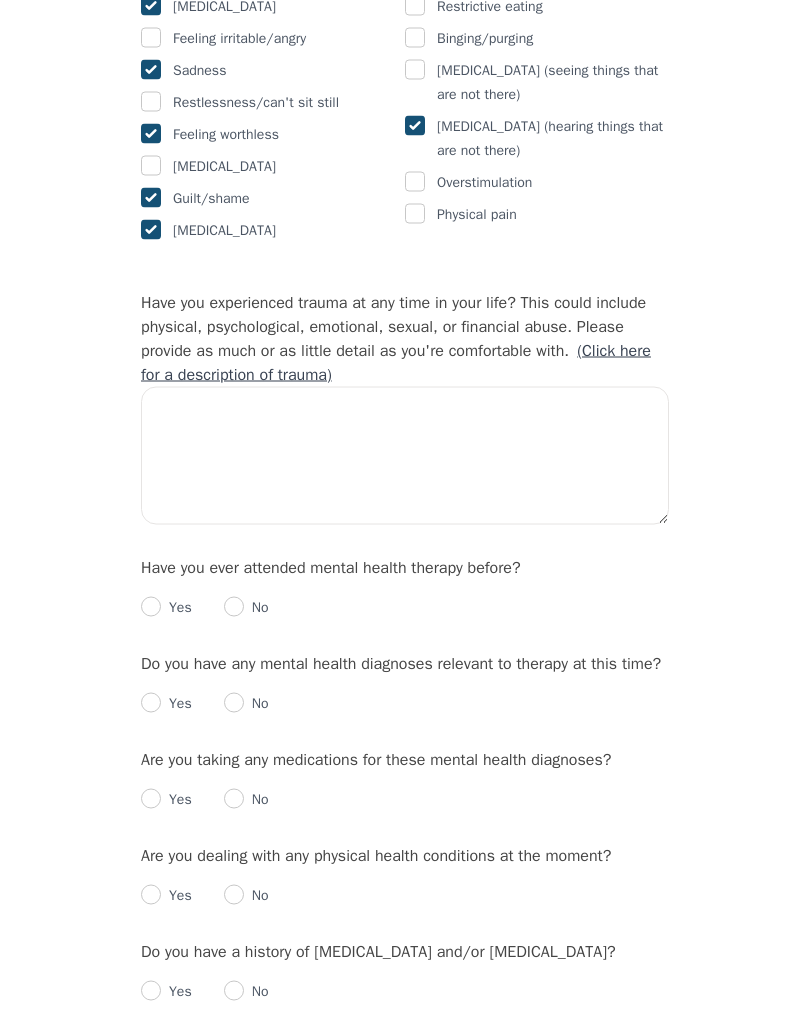 scroll, scrollTop: 1648, scrollLeft: 0, axis: vertical 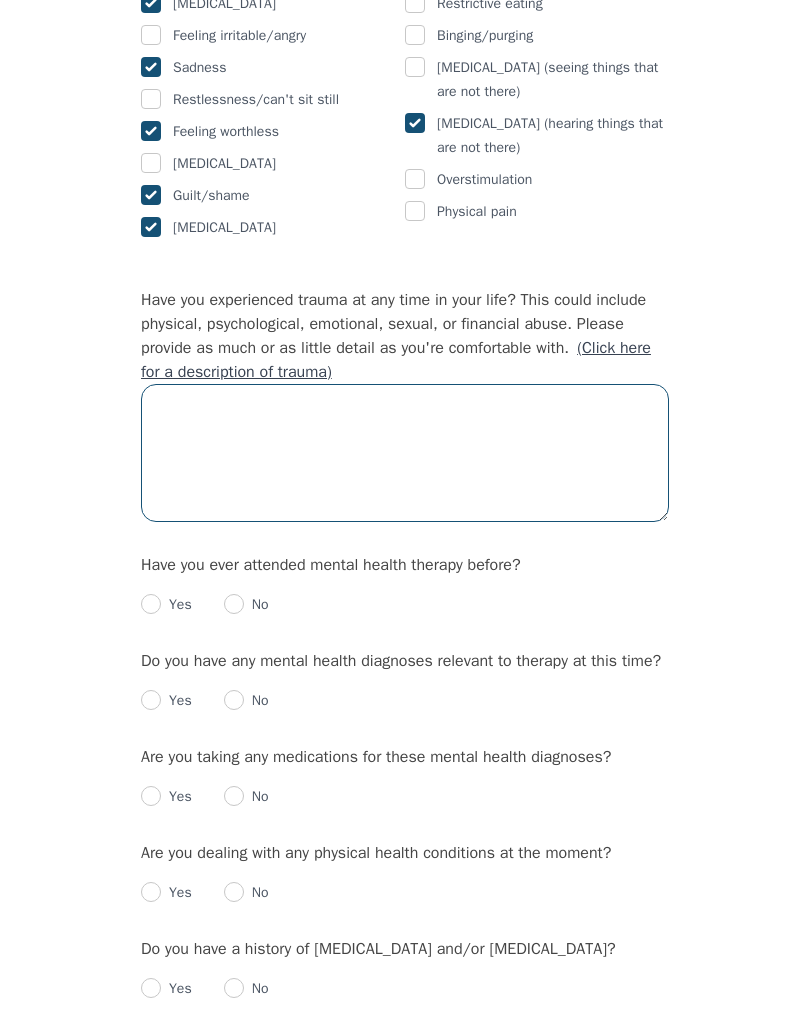 click at bounding box center (405, 453) 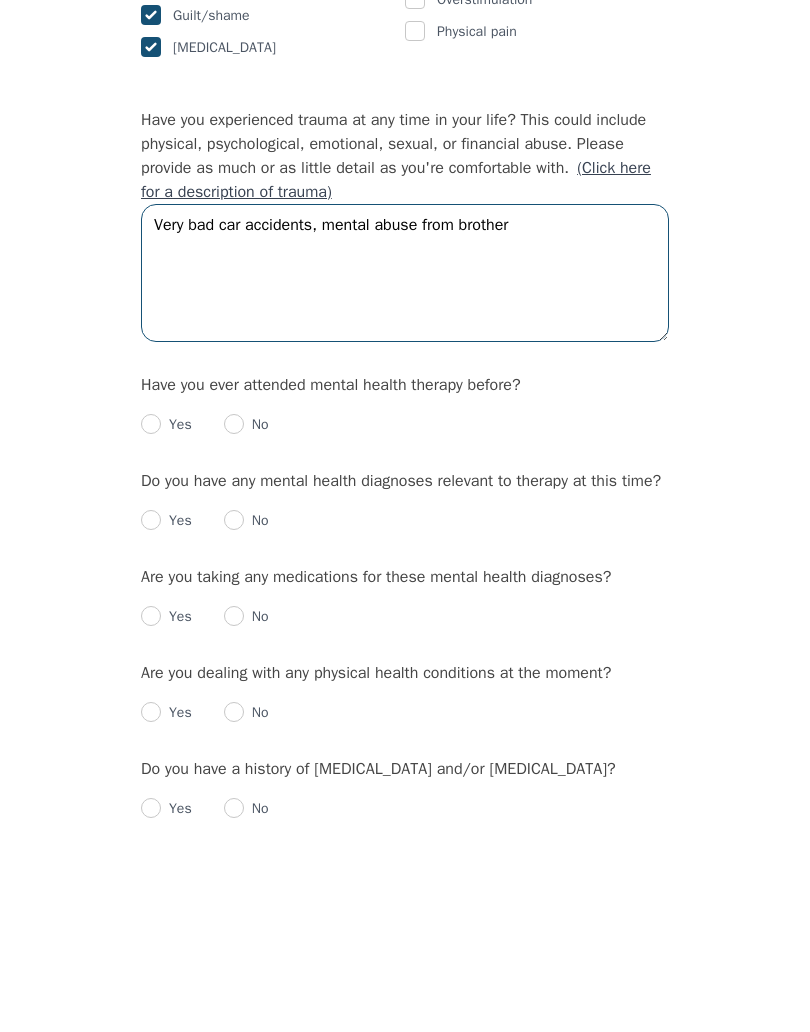 type on "Very bad car accidents, mental abuse from brother" 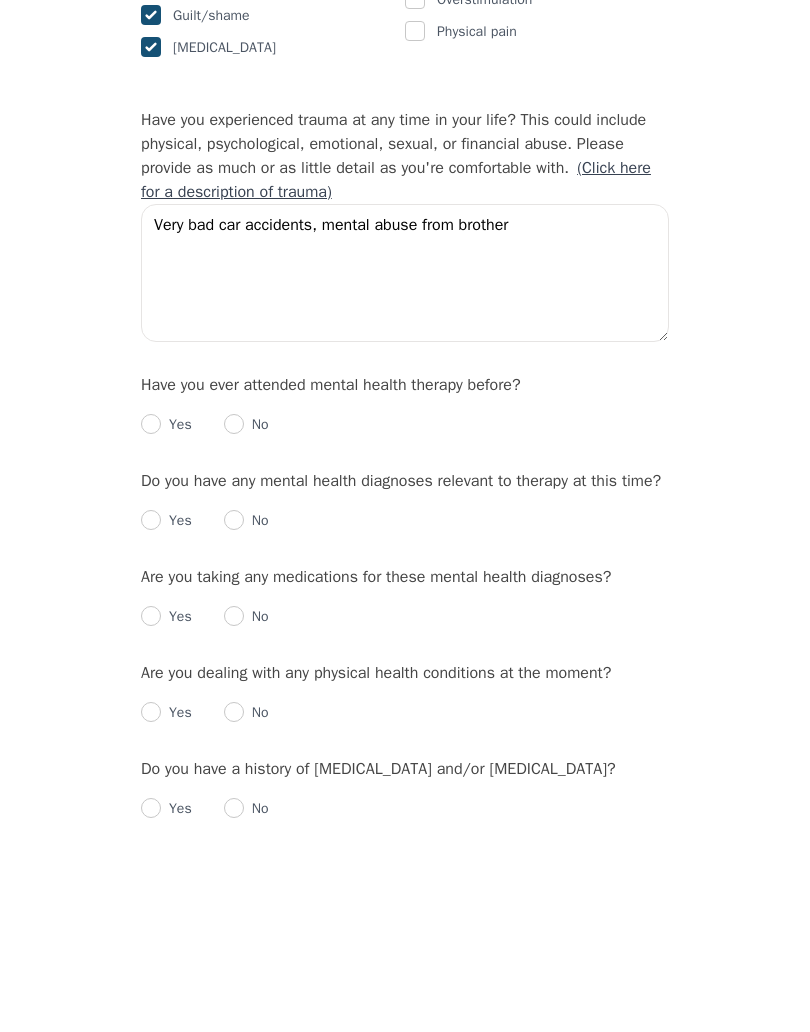 click at bounding box center [234, 604] 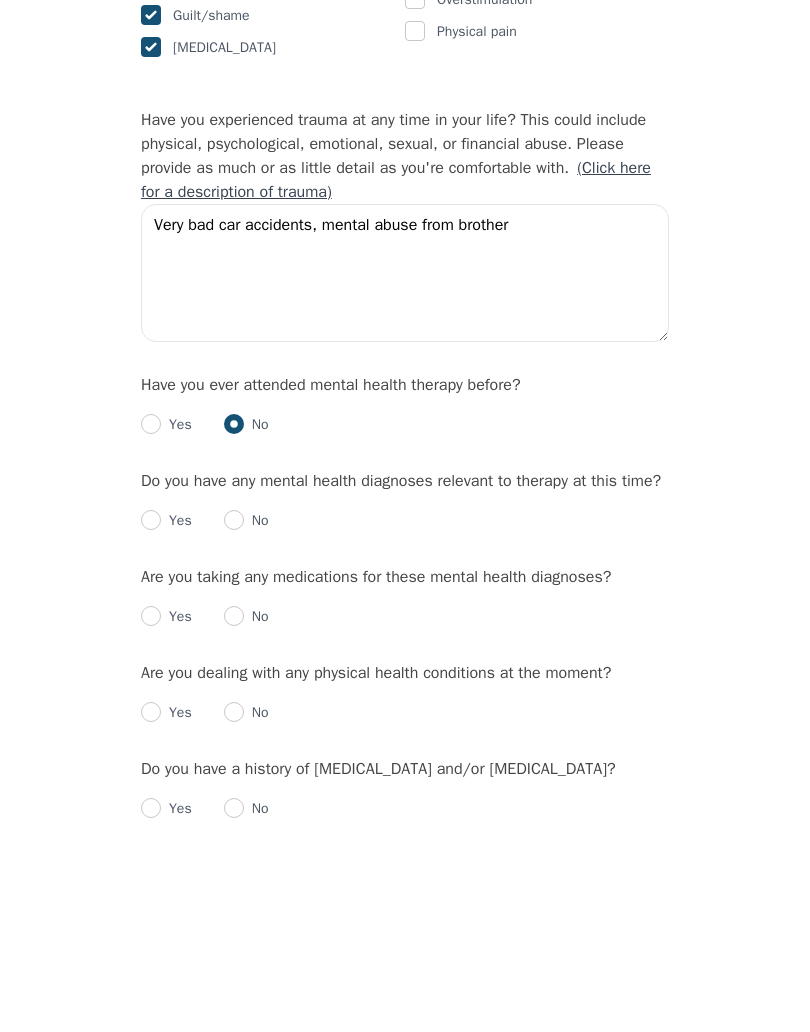 radio on "true" 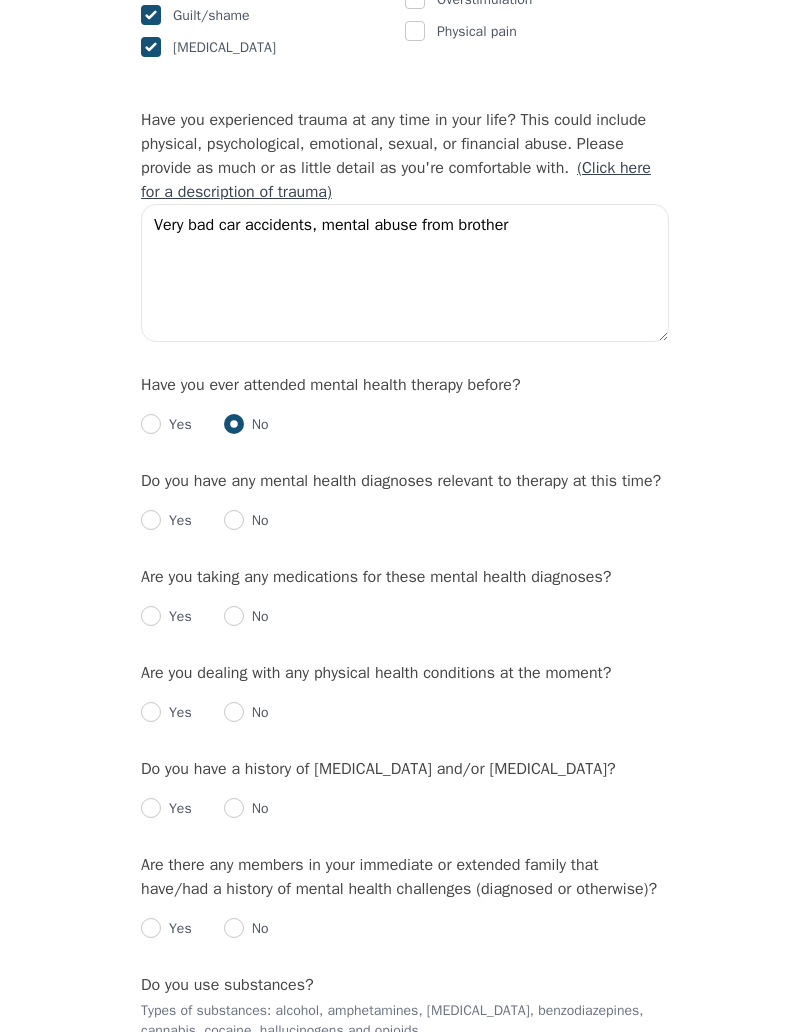 click at bounding box center (234, 520) 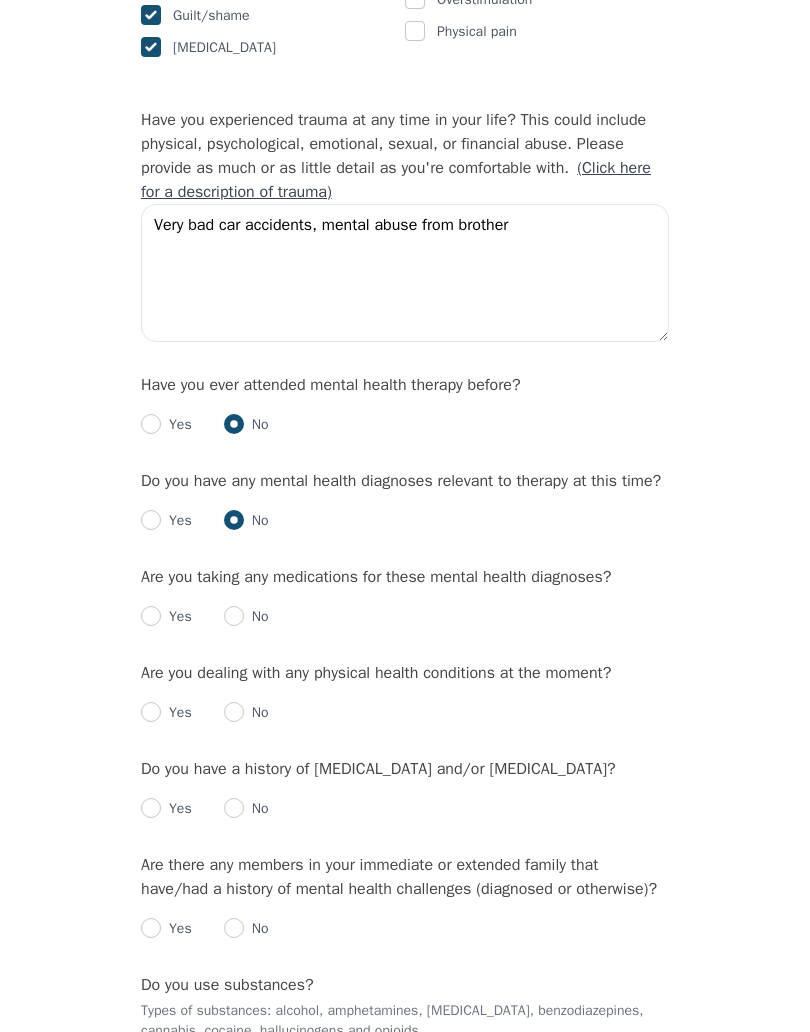 radio on "true" 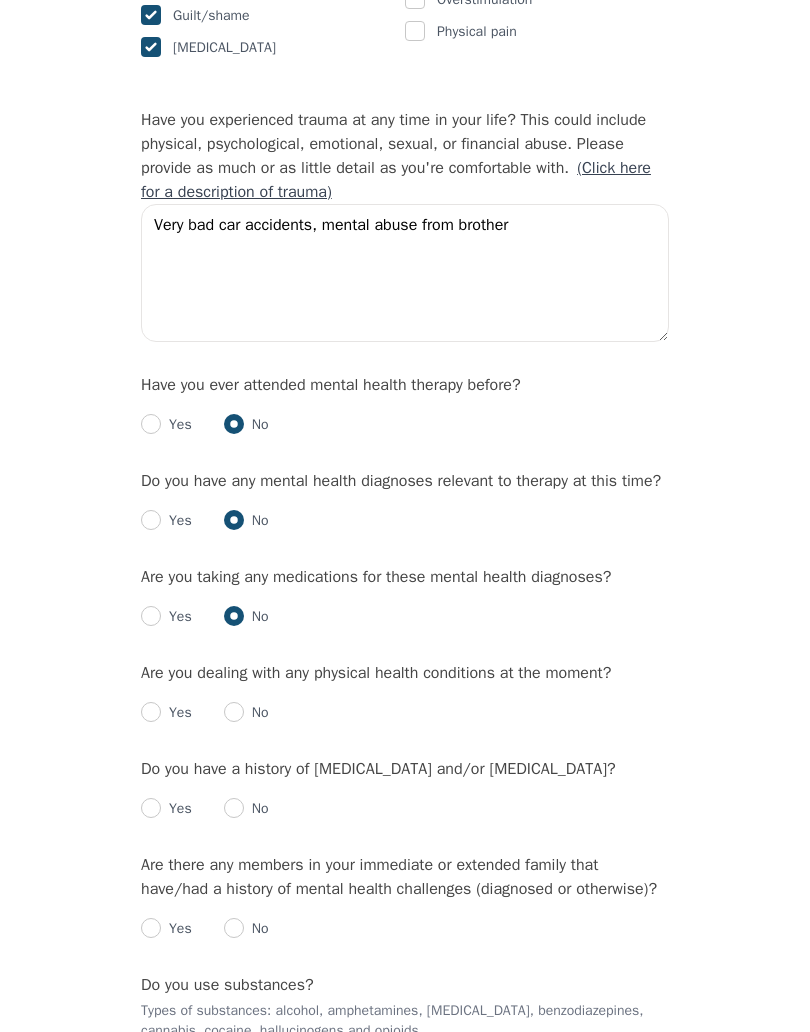 radio on "true" 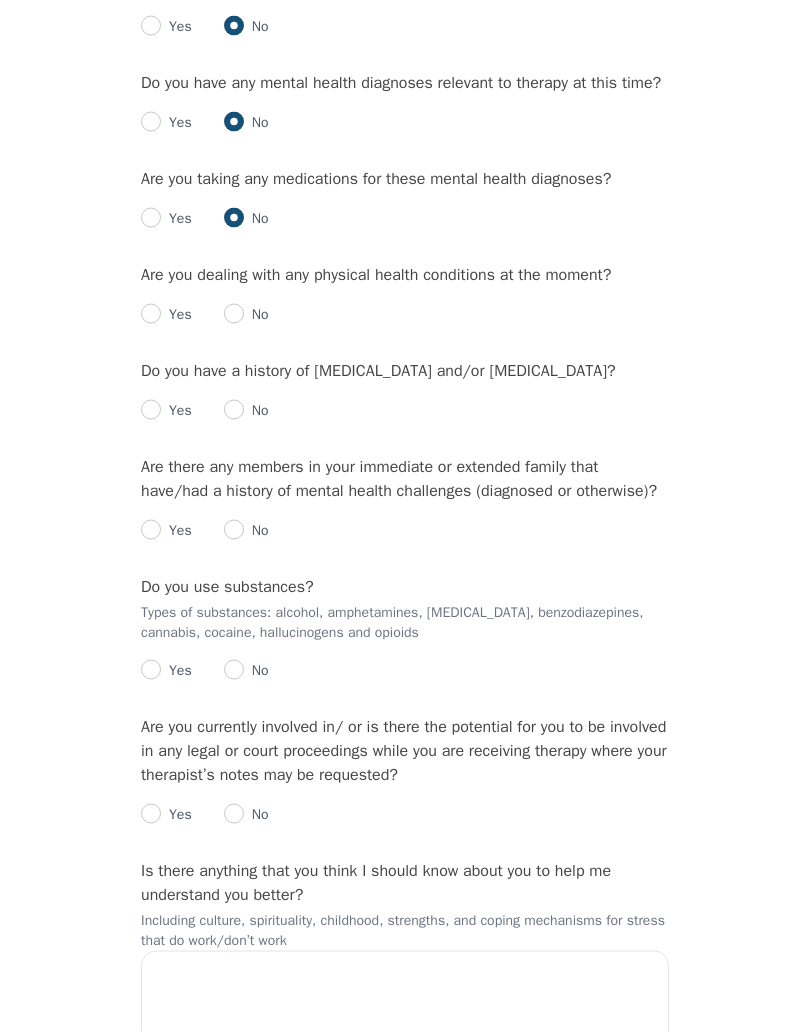 scroll, scrollTop: 2227, scrollLeft: 0, axis: vertical 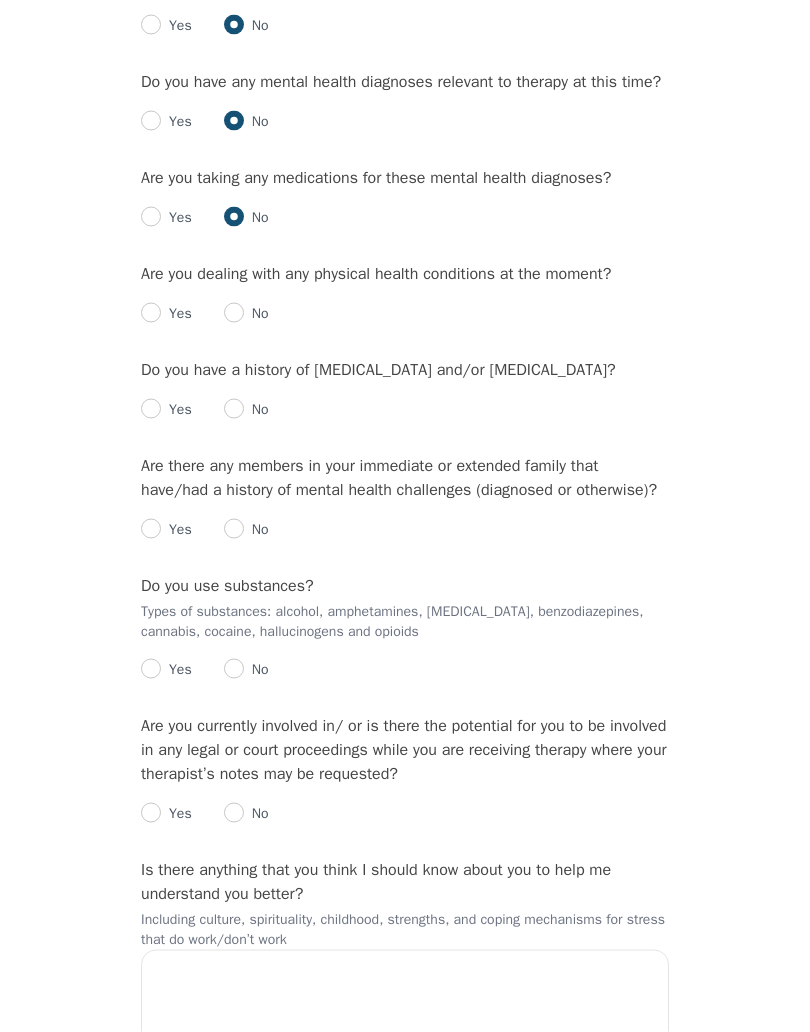 click at bounding box center [151, 313] 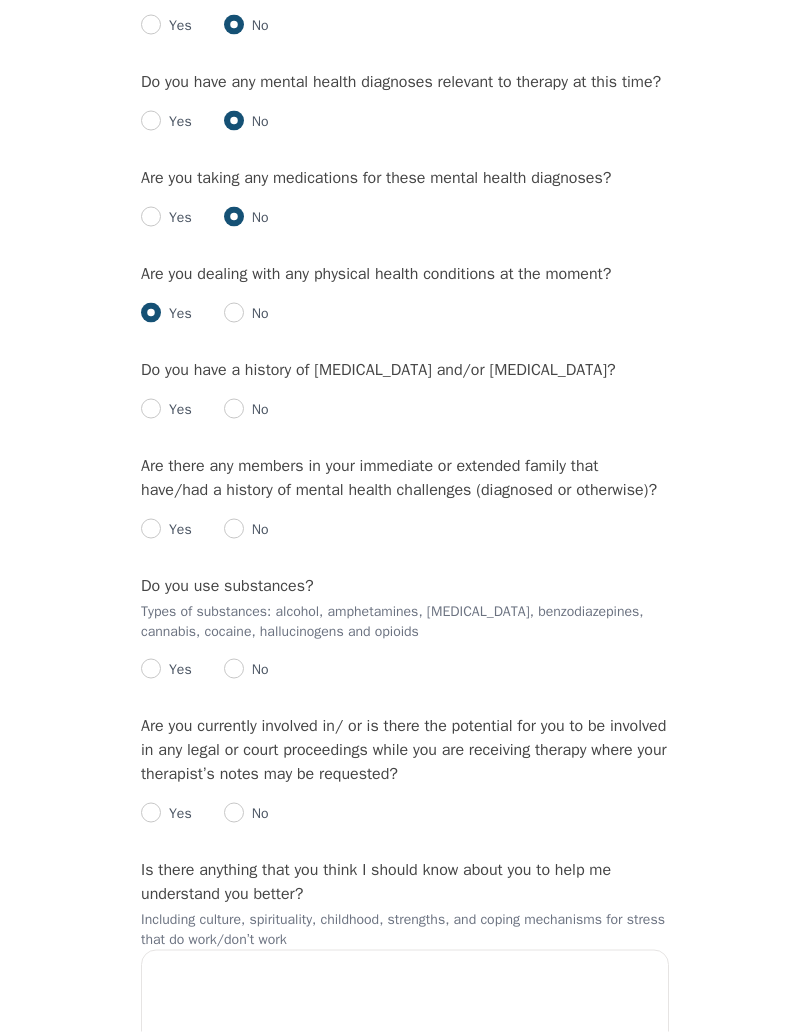 radio on "true" 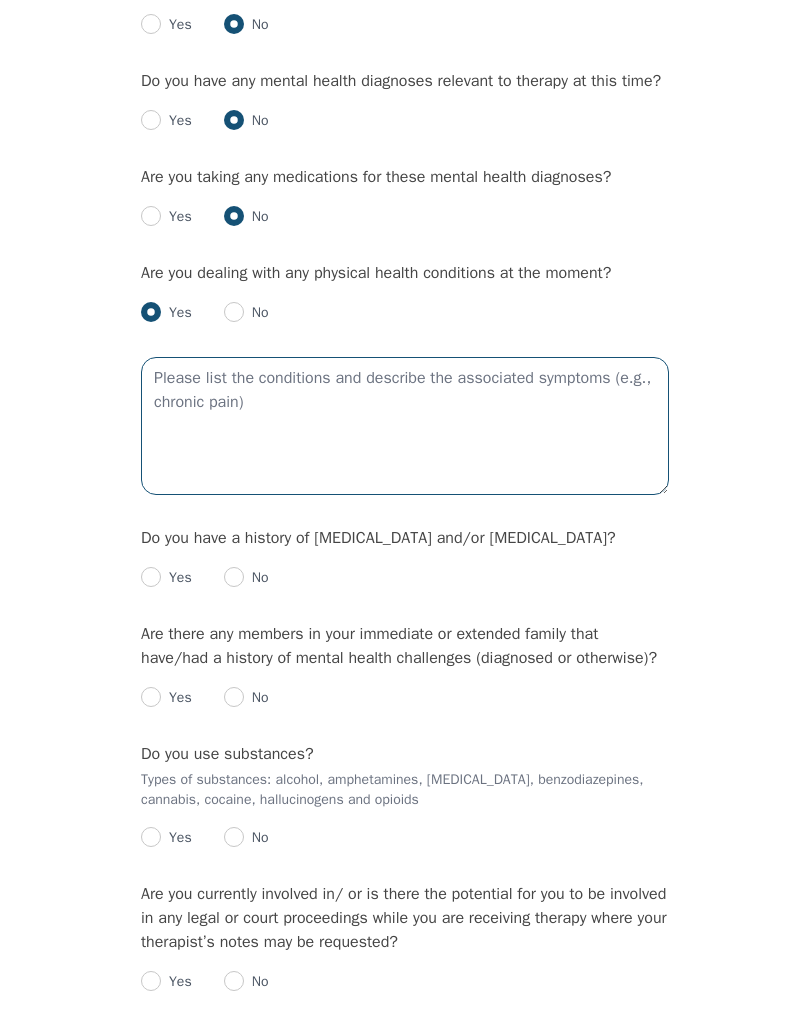 click at bounding box center (405, 426) 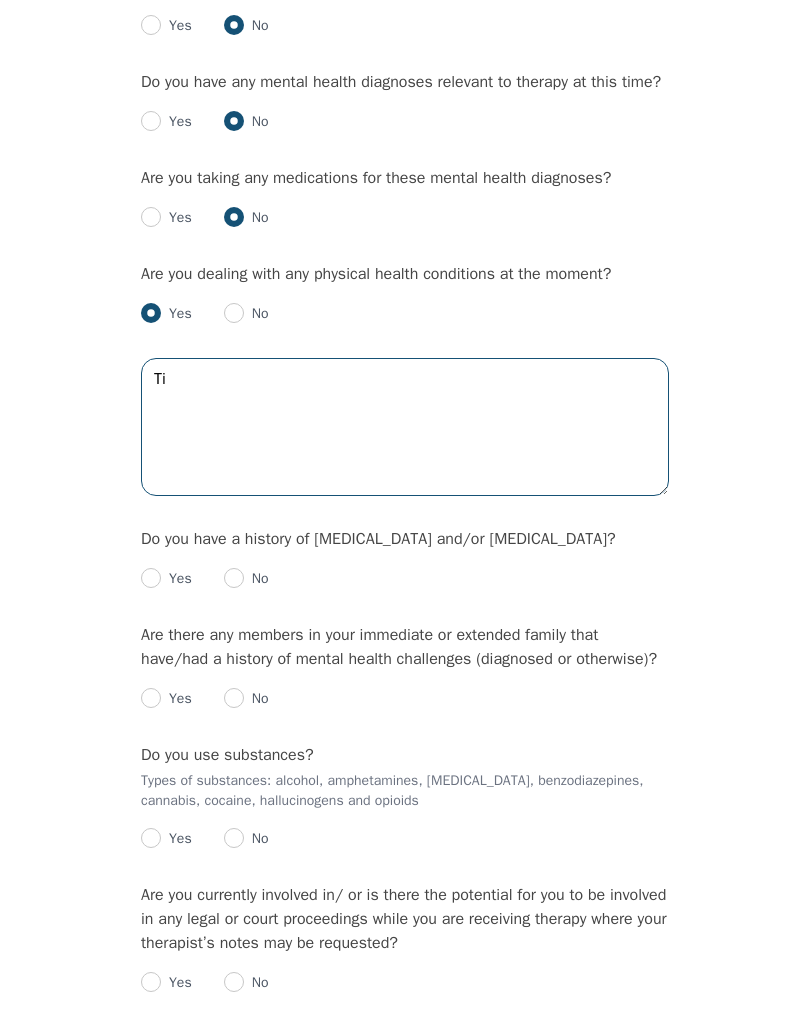 type on "T" 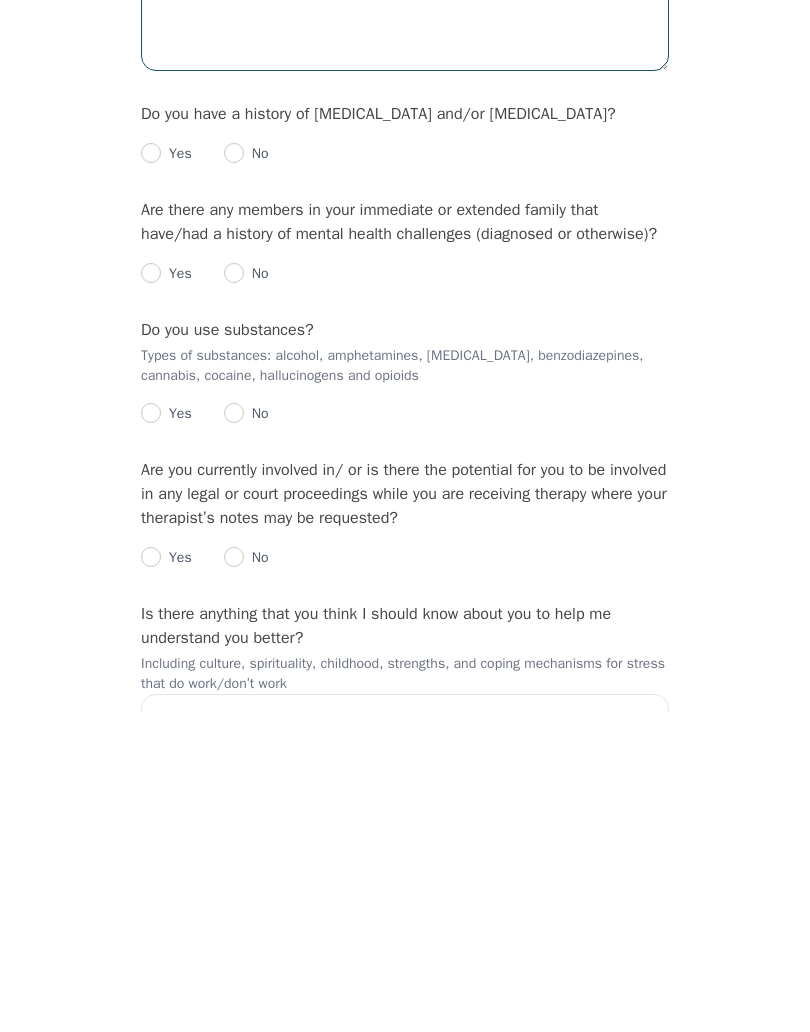 type on "[MEDICAL_DATA]" 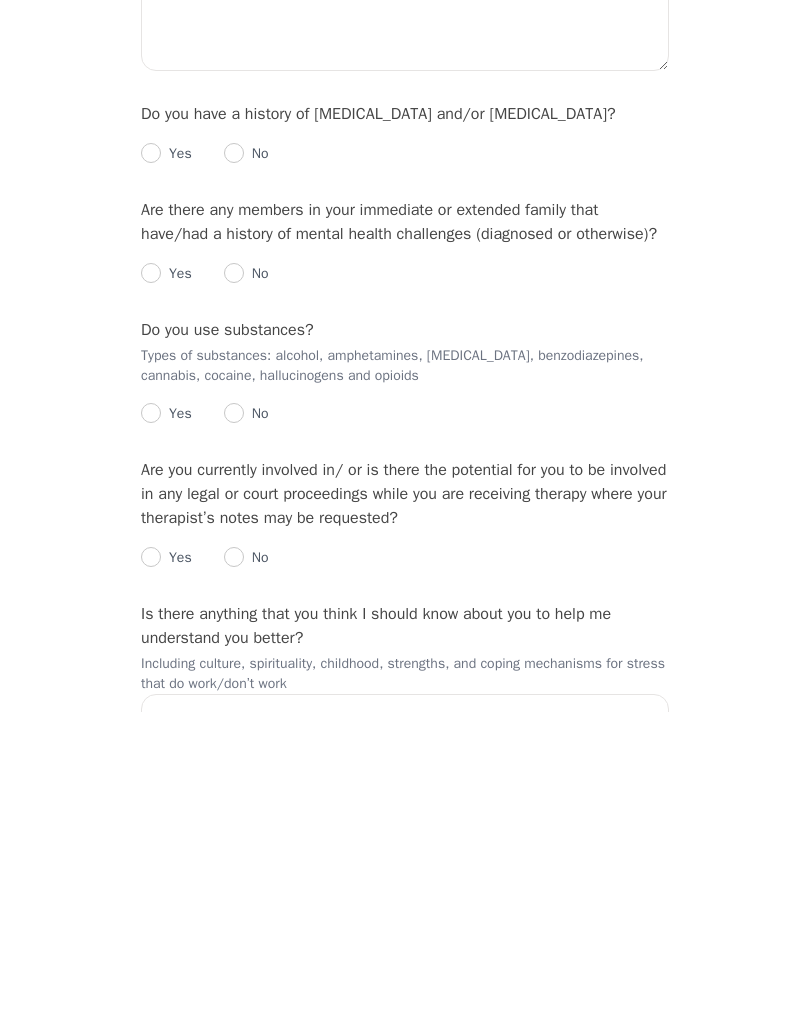 click on "No" at bounding box center (256, 474) 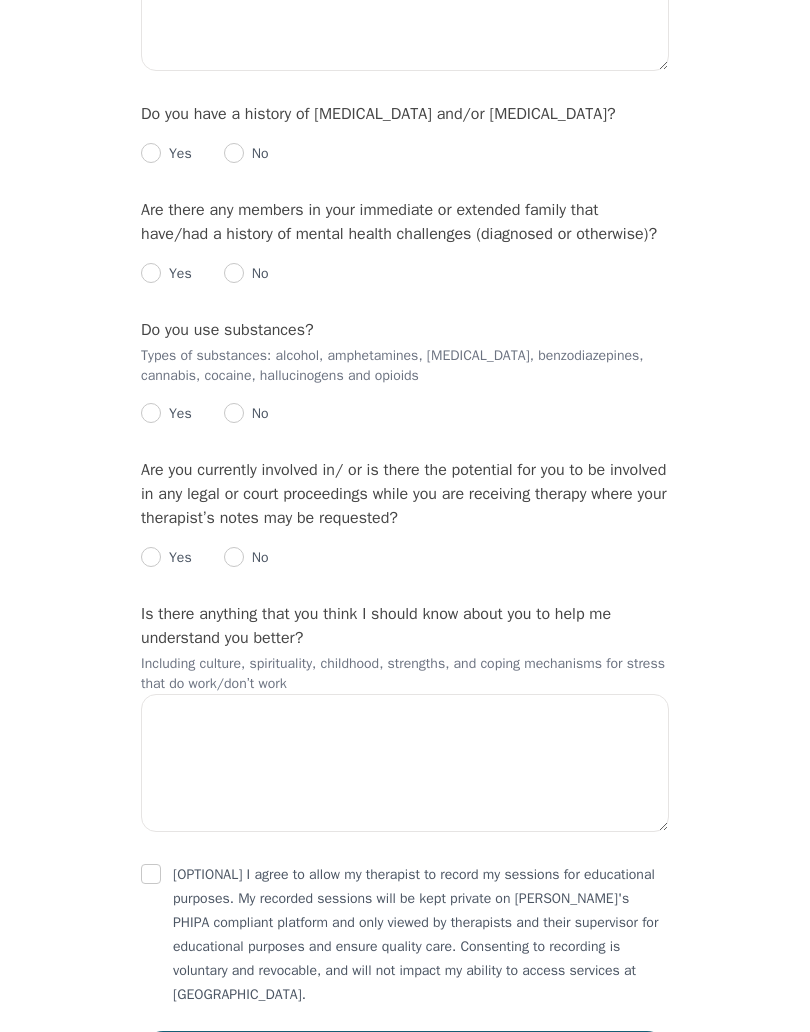 click at bounding box center (234, 153) 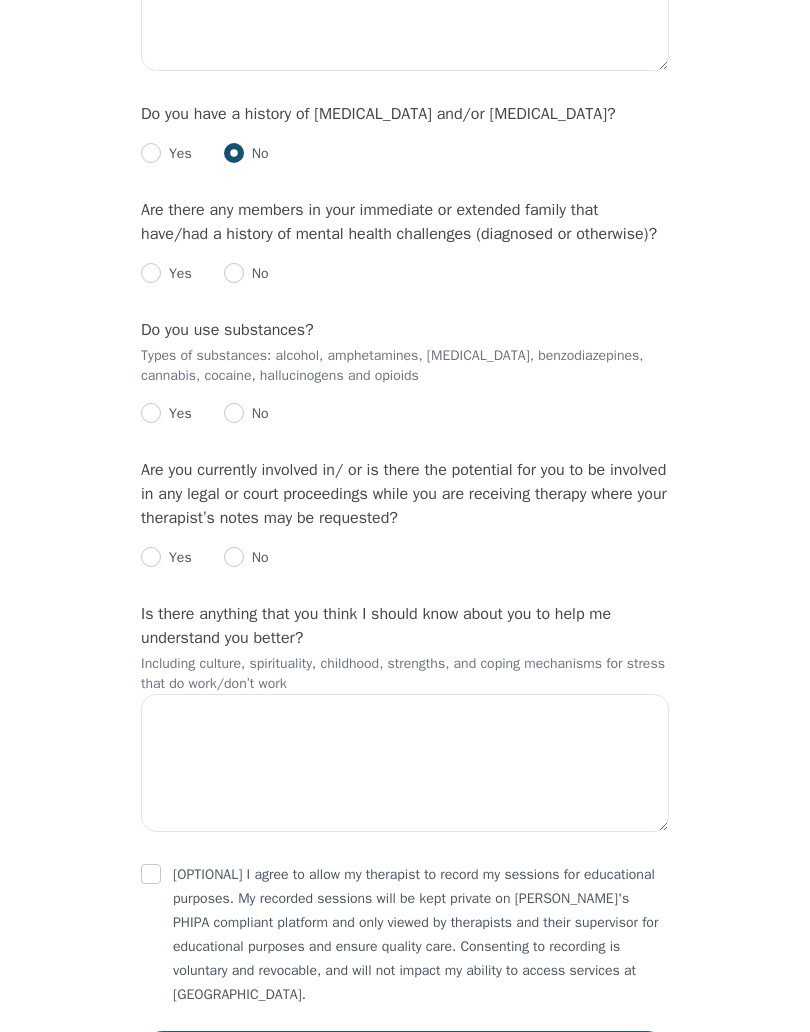 radio on "true" 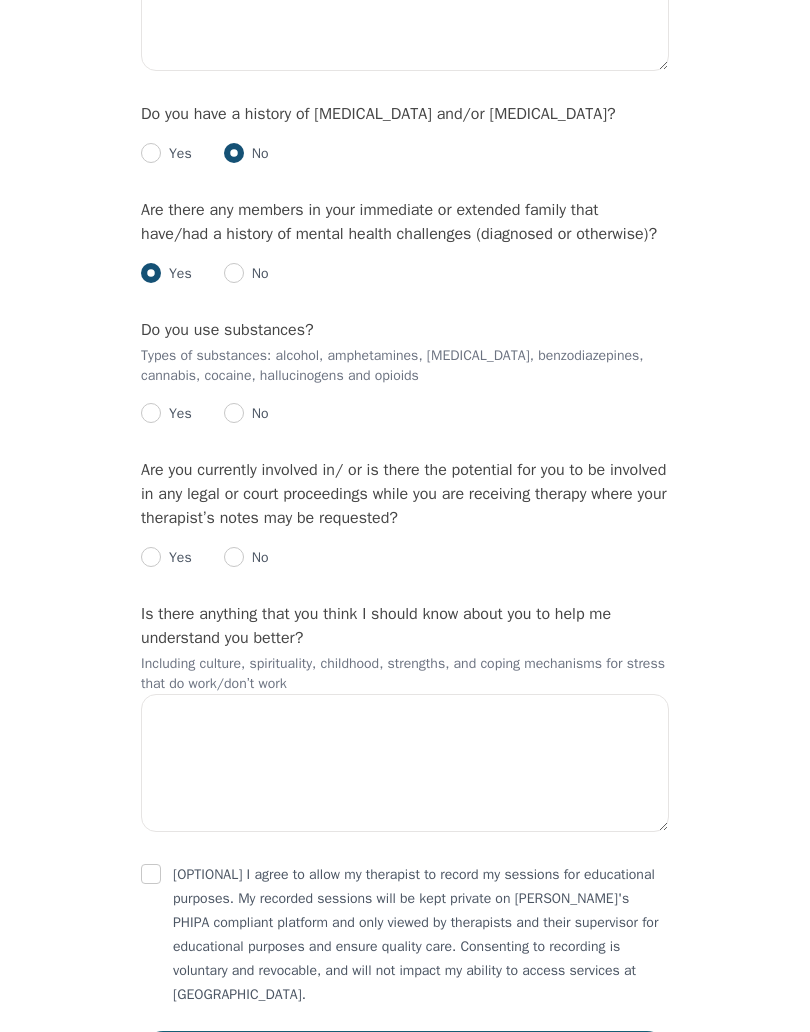 radio on "true" 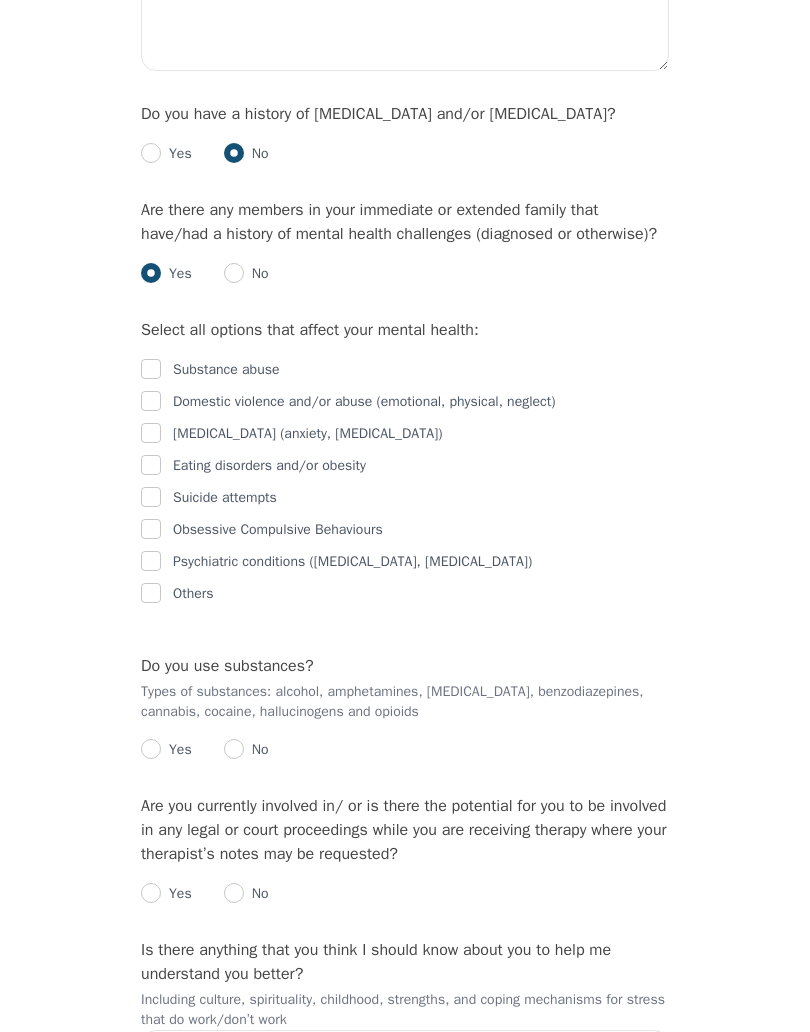 click at bounding box center [151, 369] 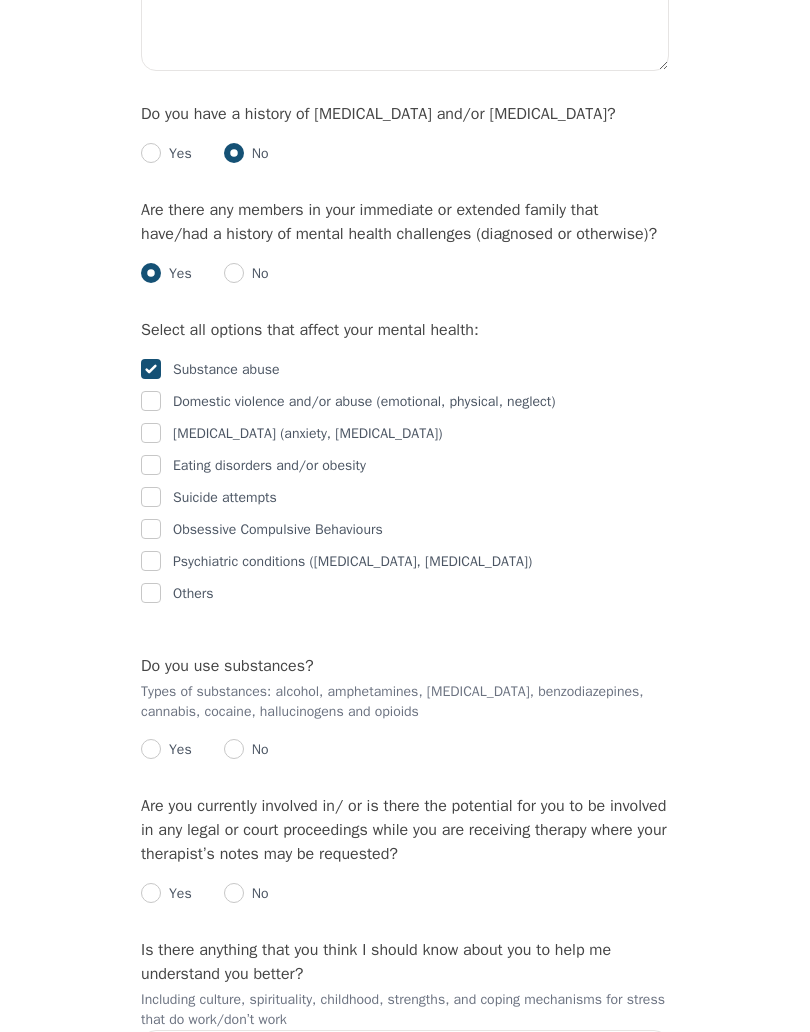 checkbox on "true" 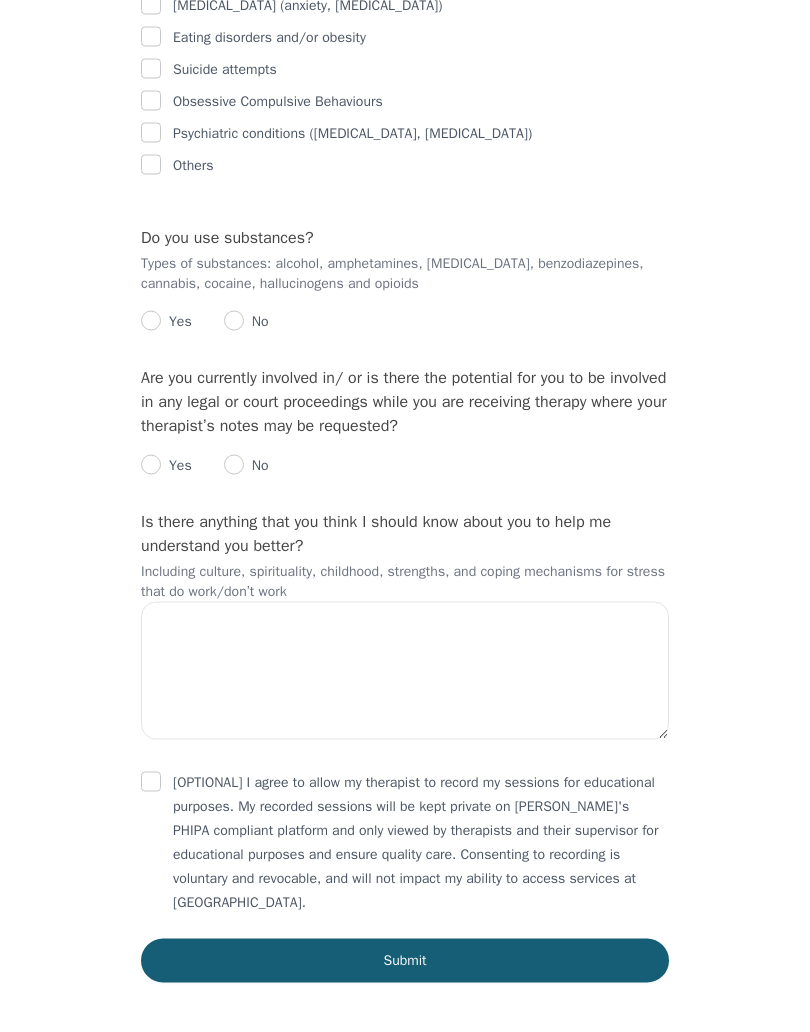 scroll, scrollTop: 3081, scrollLeft: 0, axis: vertical 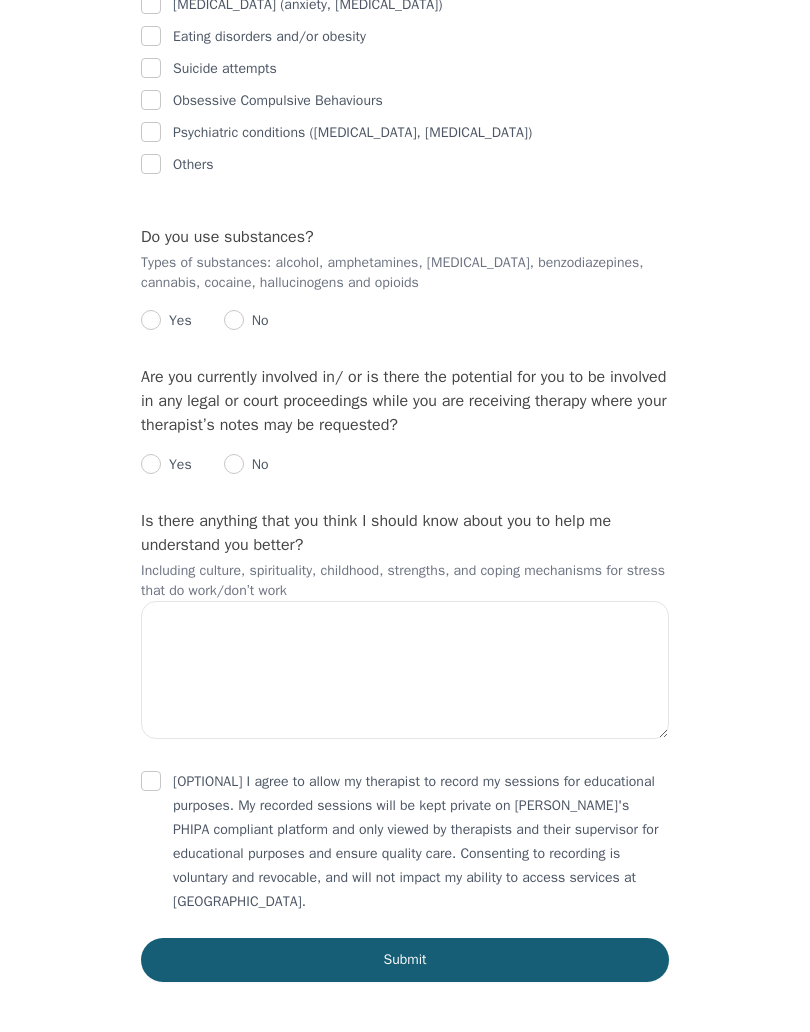 click at bounding box center (151, 320) 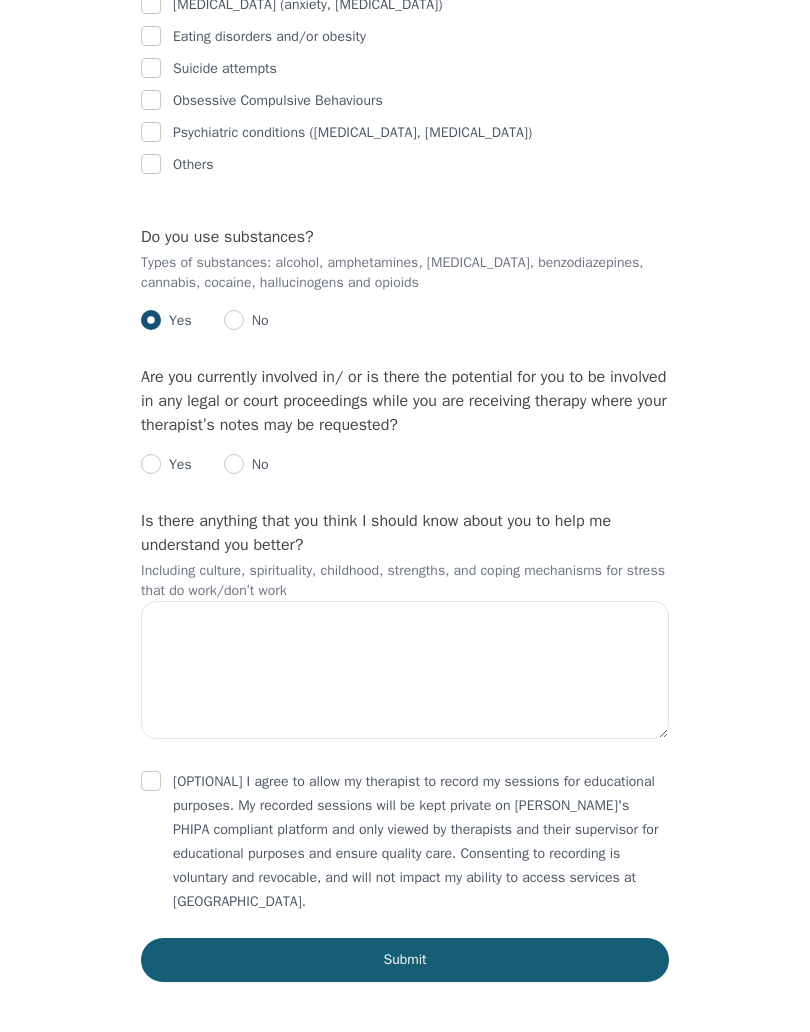 radio on "true" 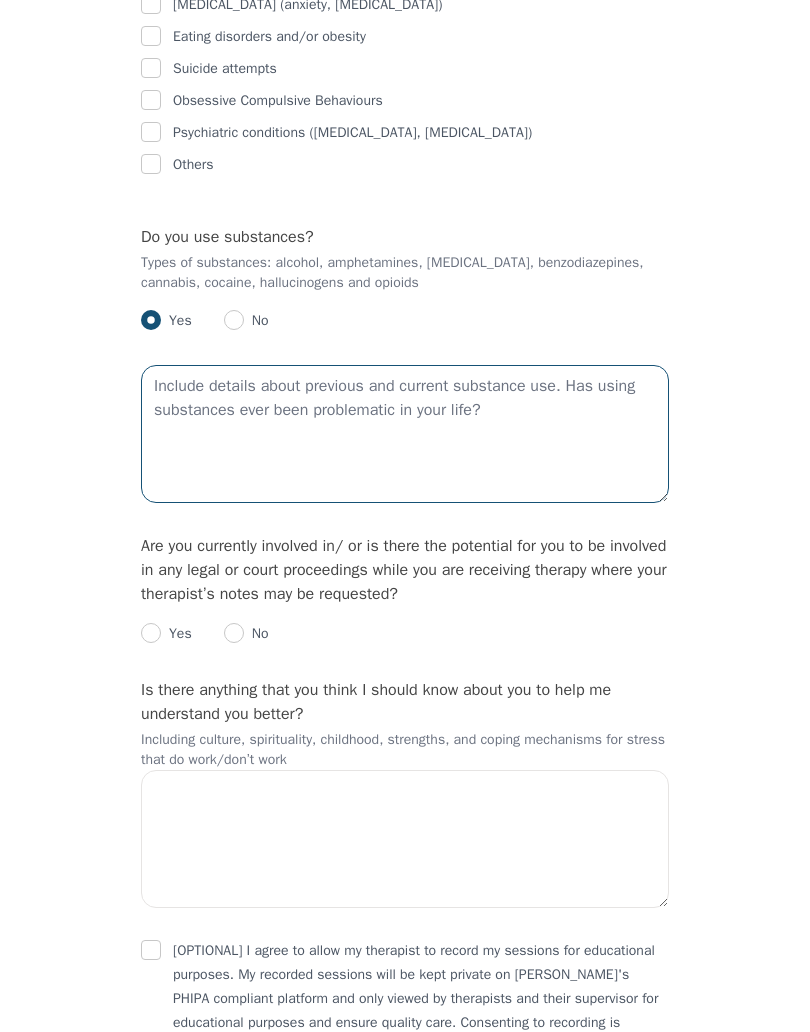 click at bounding box center (405, 434) 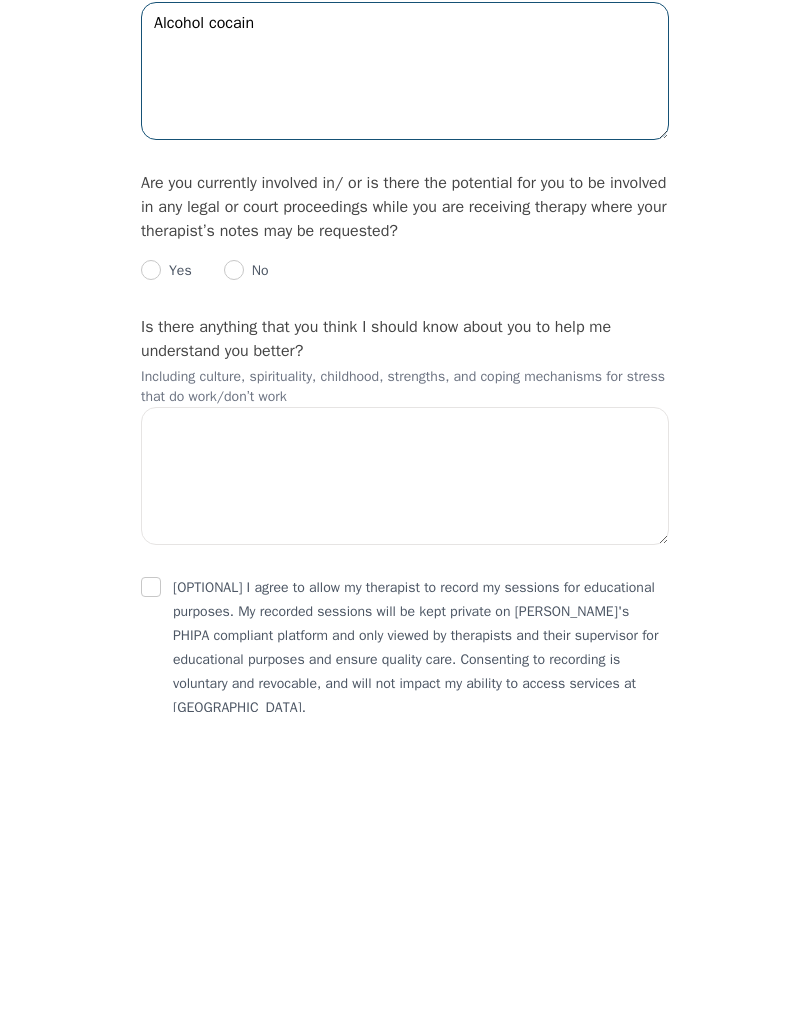 scroll, scrollTop: 3125, scrollLeft: 0, axis: vertical 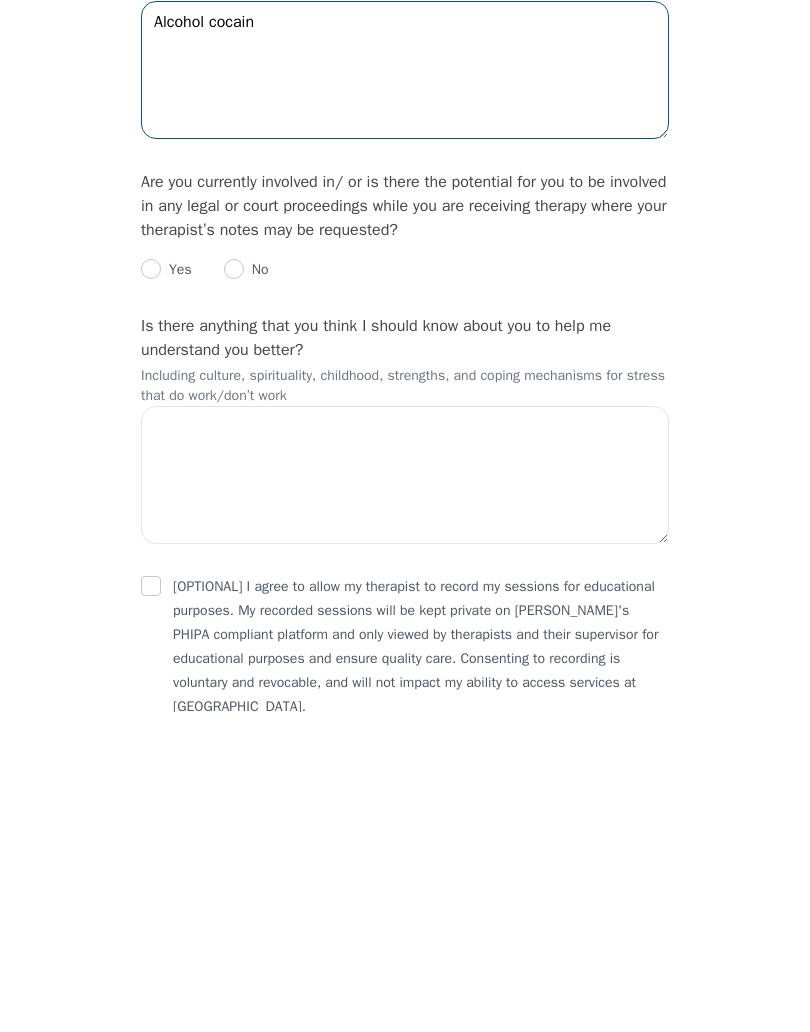 type on "Alcohol cocain" 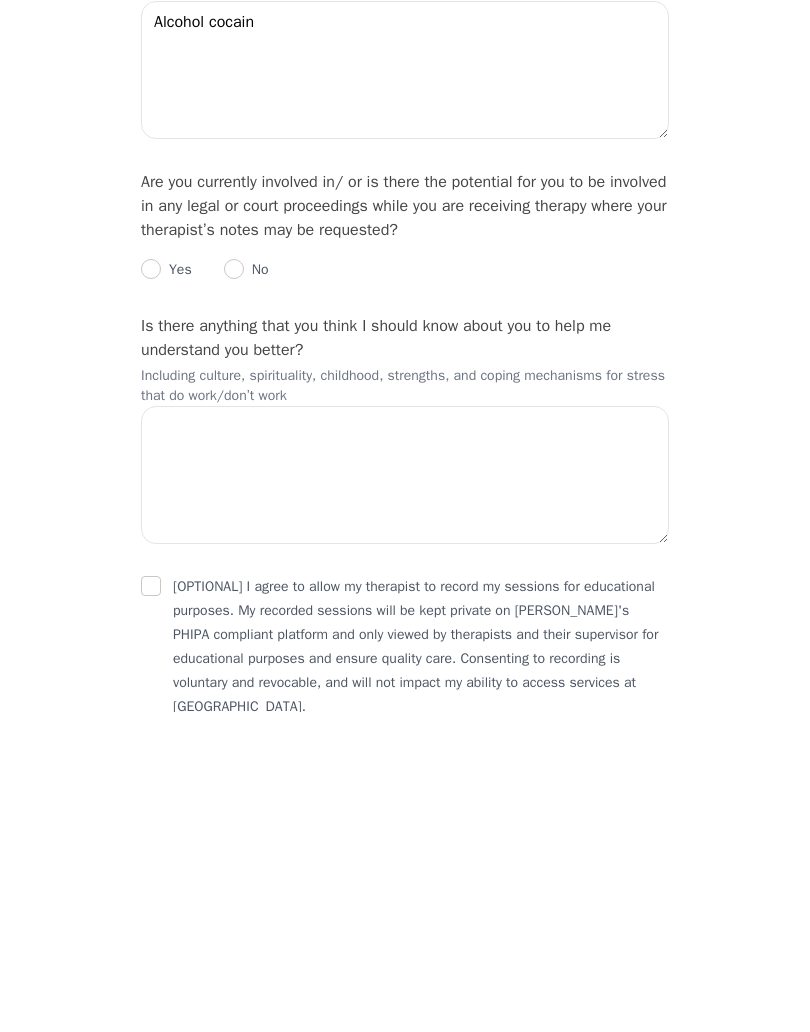 click on "No" at bounding box center [256, 590] 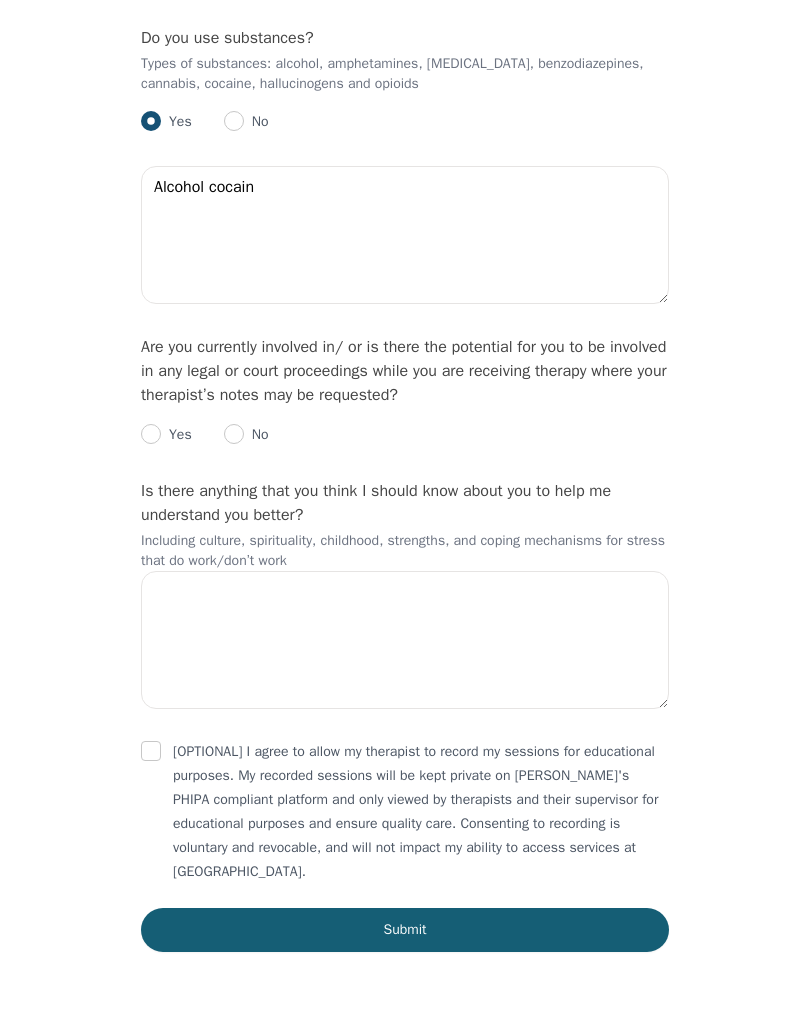 click on "No" at bounding box center (256, 435) 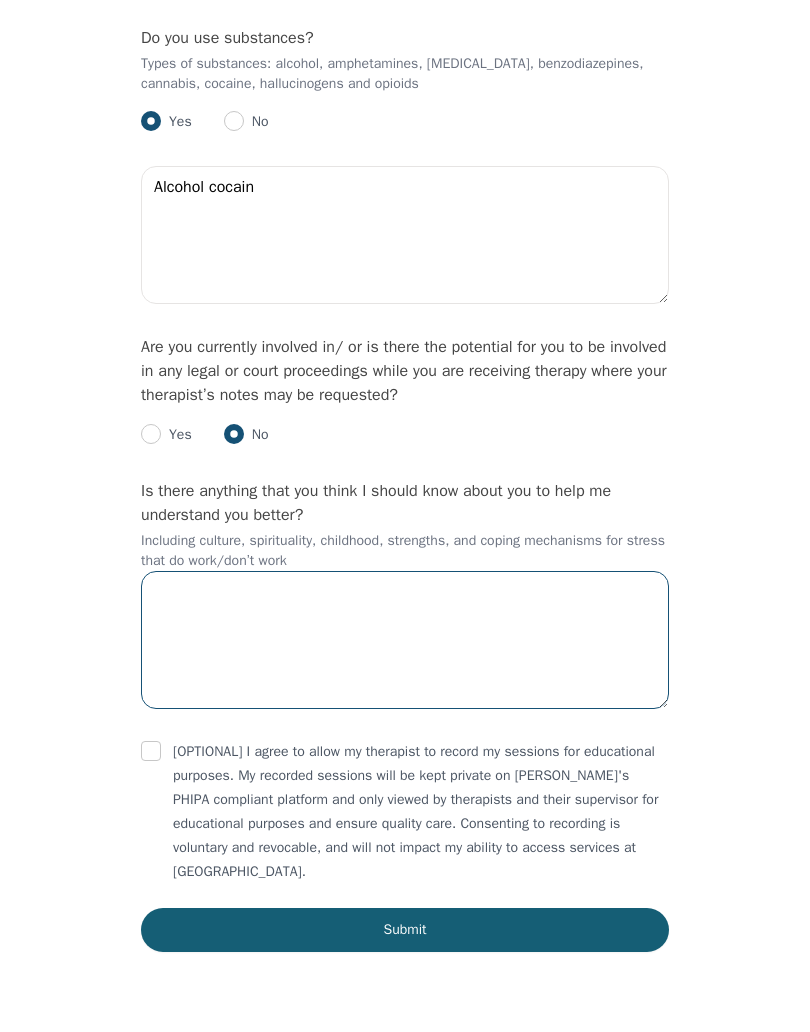 click at bounding box center (405, 640) 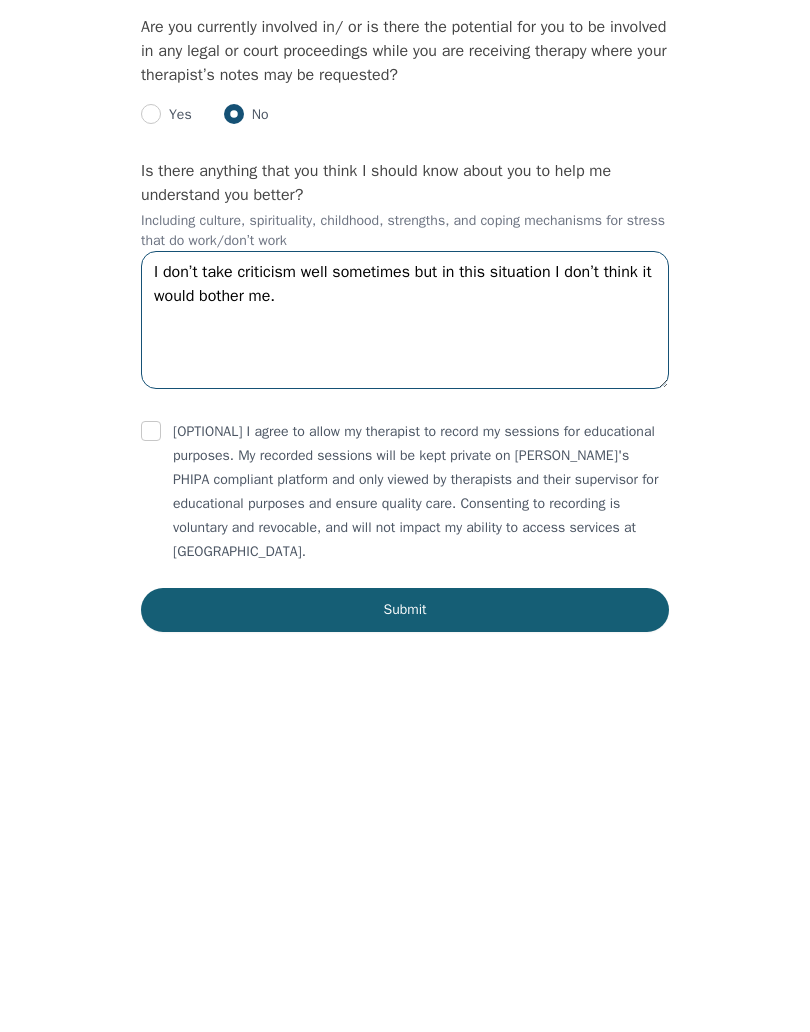type on "I don’t take criticism well sometimes but in this situation I don’t think it would bother me." 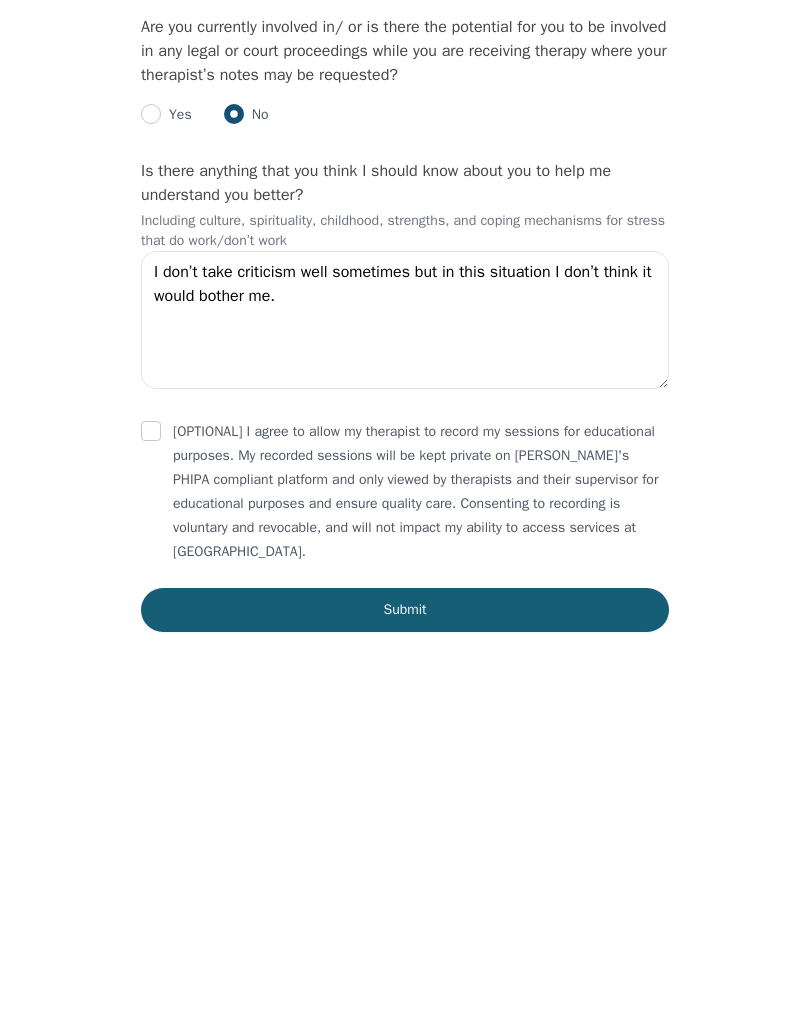 click on "Submit" at bounding box center (405, 930) 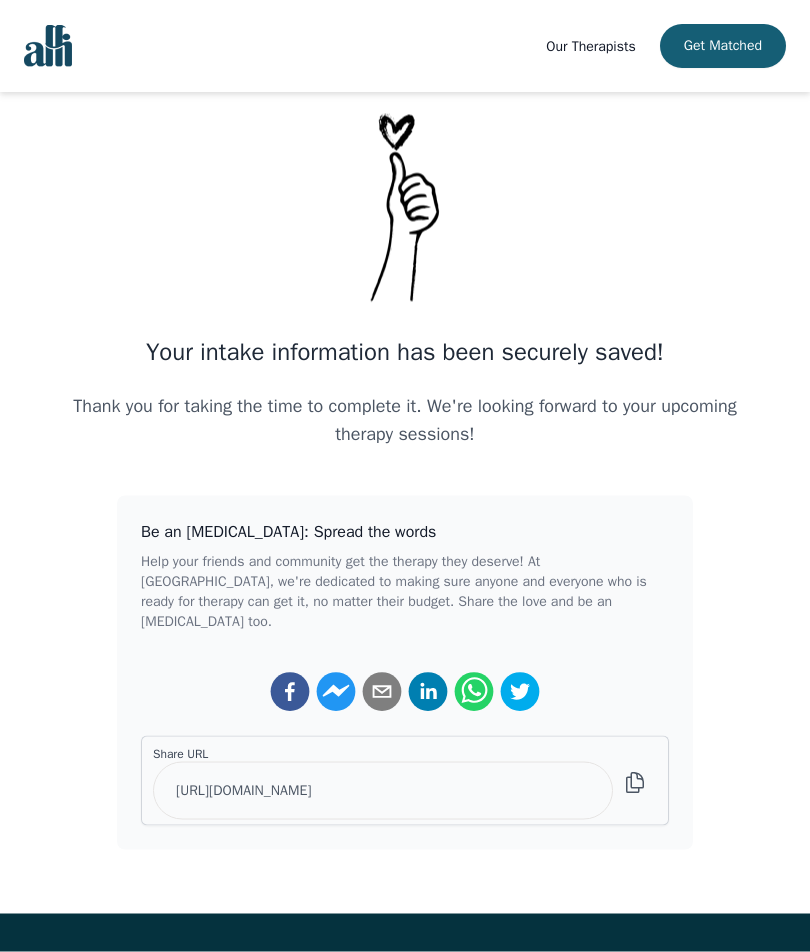 scroll, scrollTop: 0, scrollLeft: 0, axis: both 